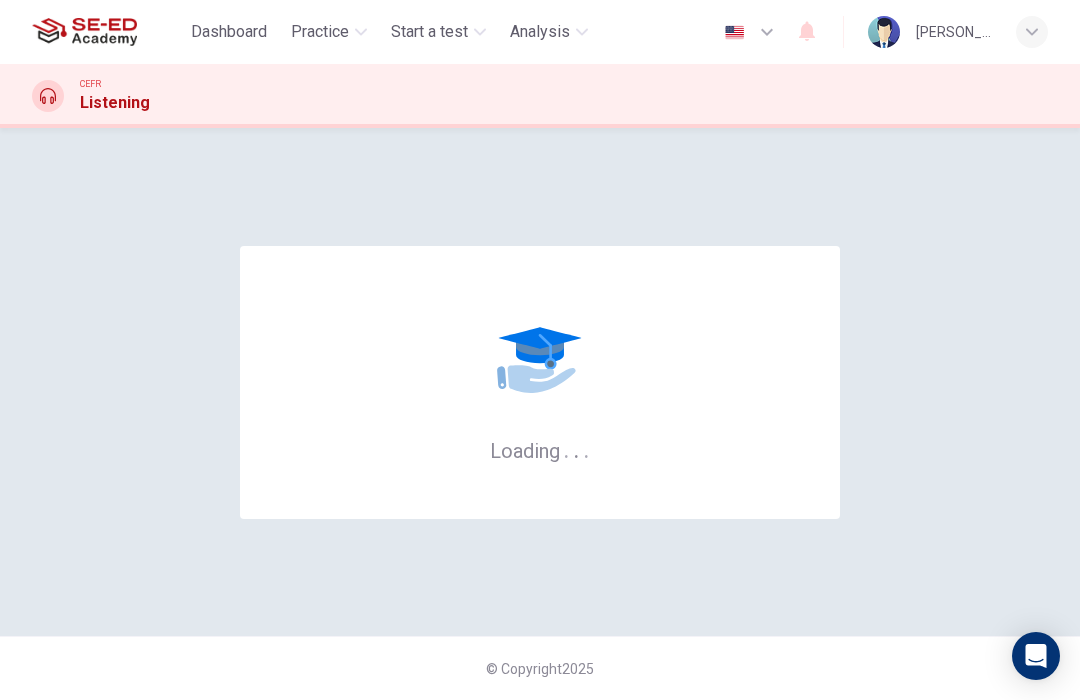 scroll, scrollTop: 0, scrollLeft: 0, axis: both 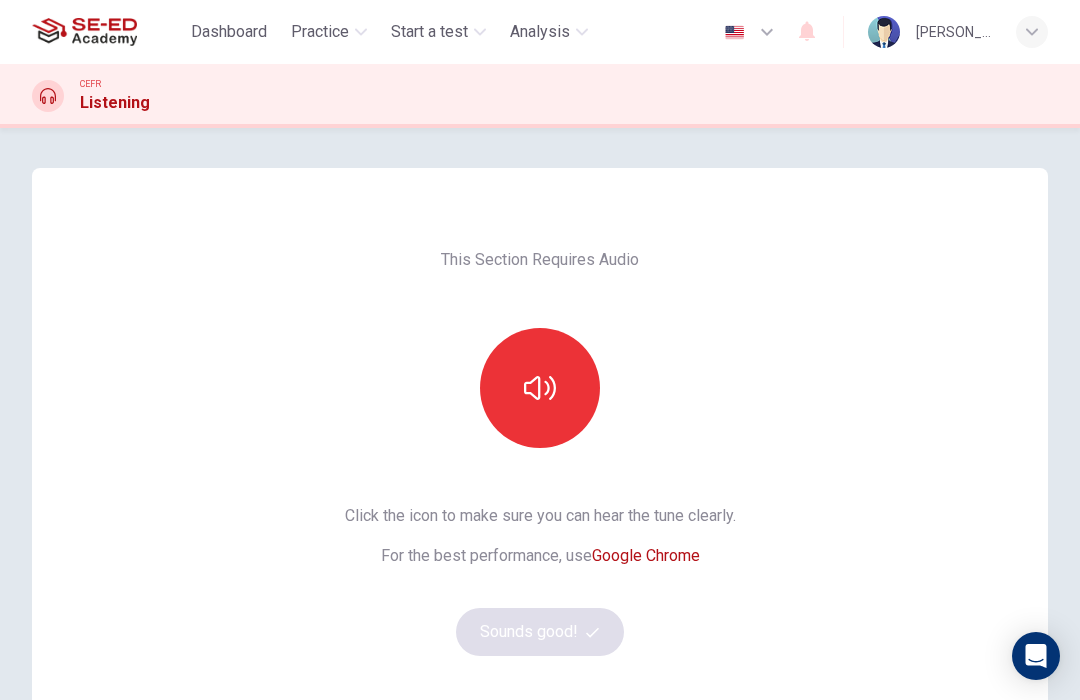 click at bounding box center [540, 388] 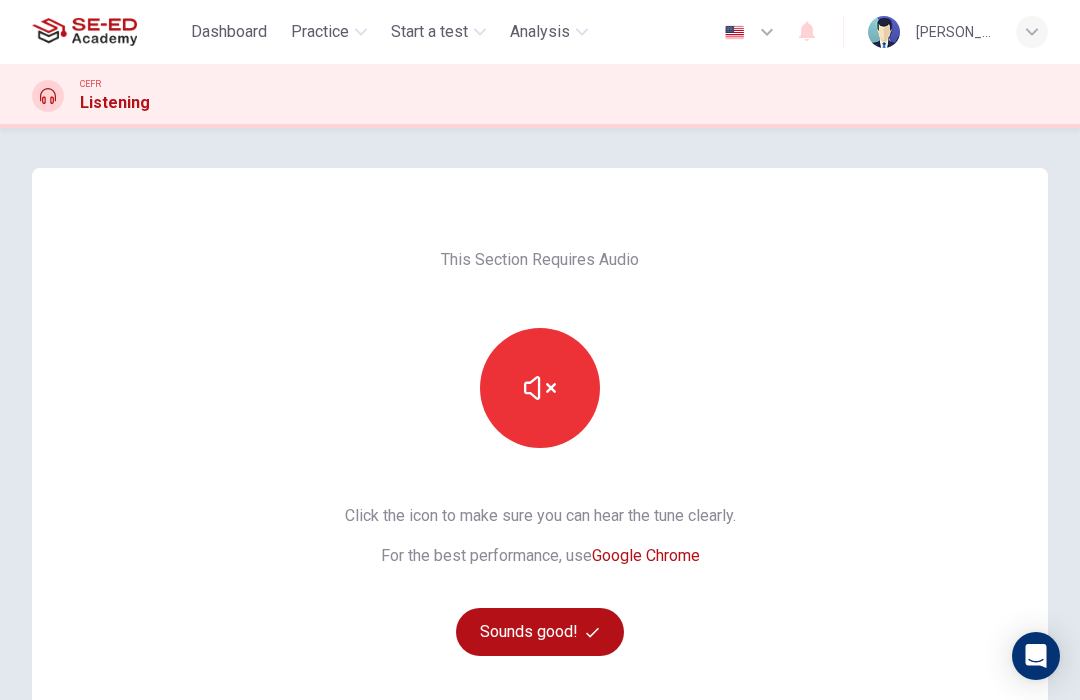 click at bounding box center [540, 388] 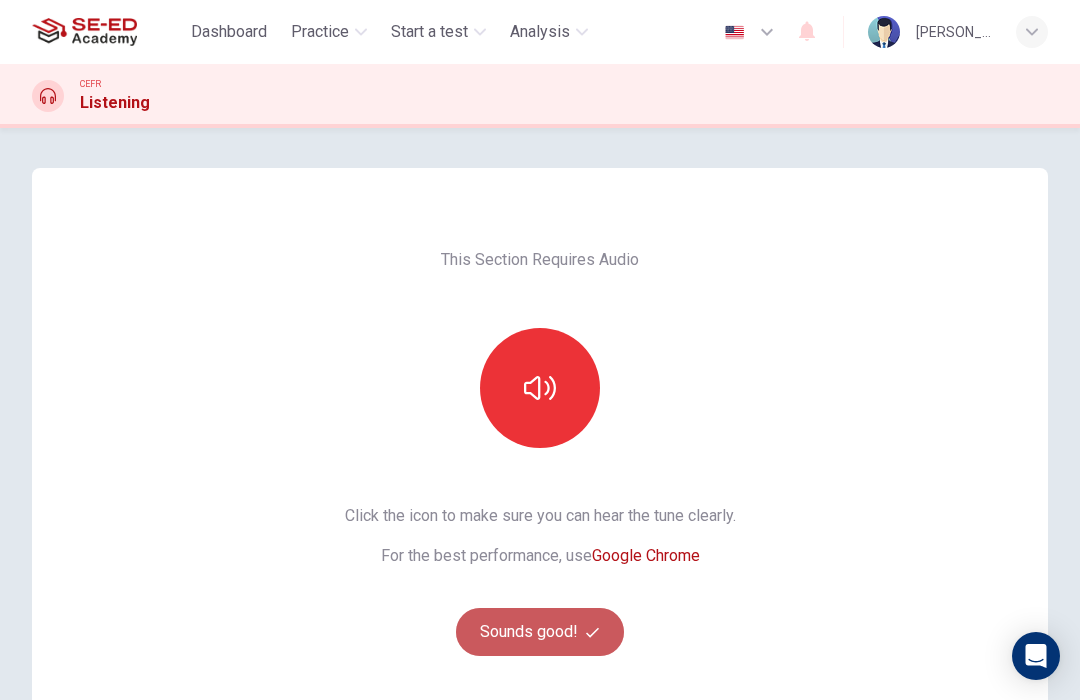 click on "Sounds good!" at bounding box center [540, 632] 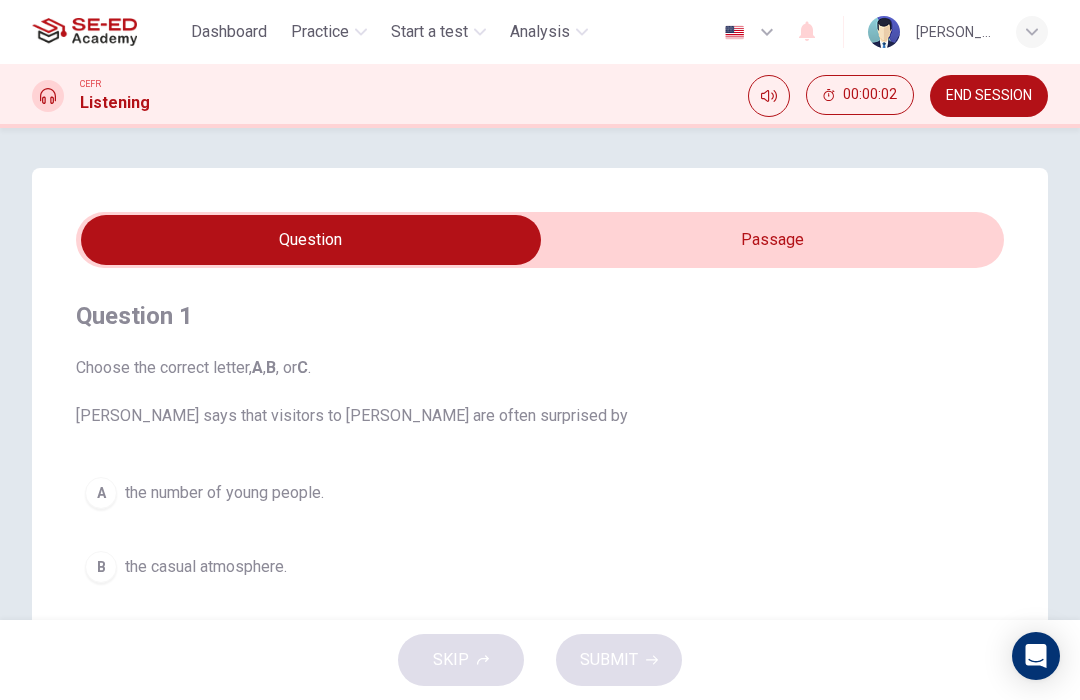 click at bounding box center [311, 240] 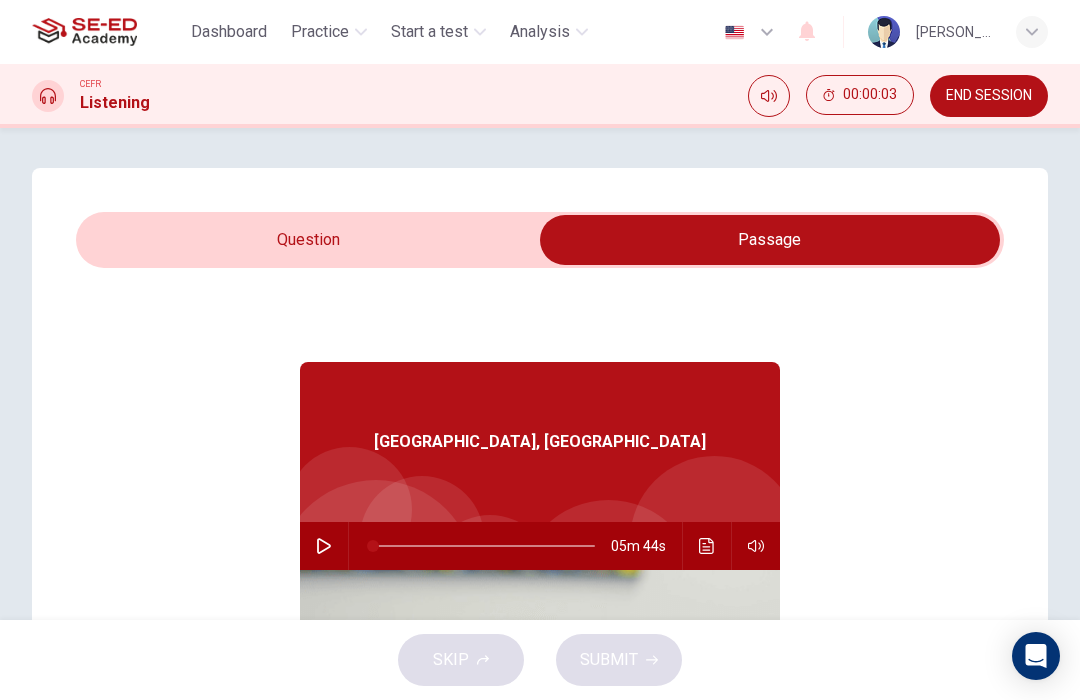 click at bounding box center (324, 546) 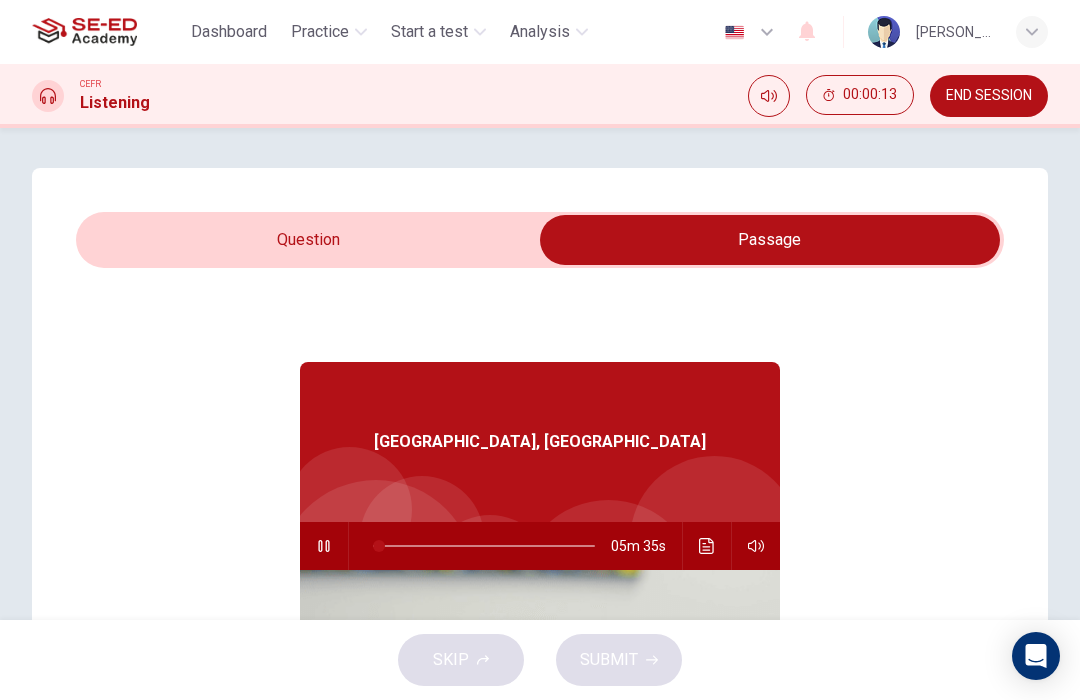 type on "3" 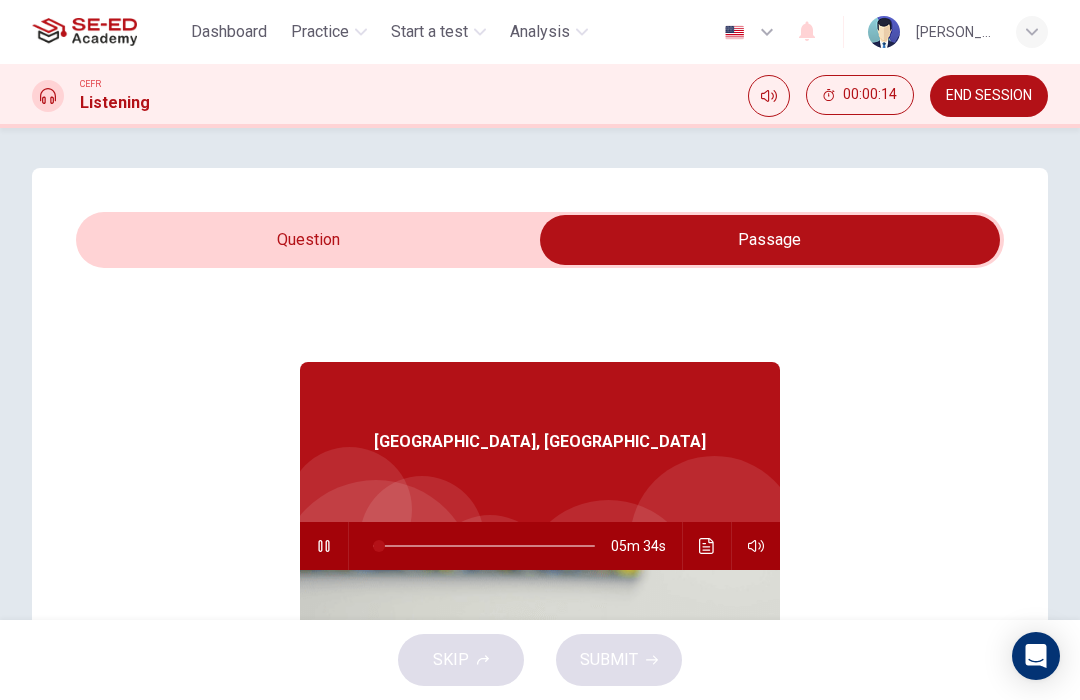 click at bounding box center (770, 240) 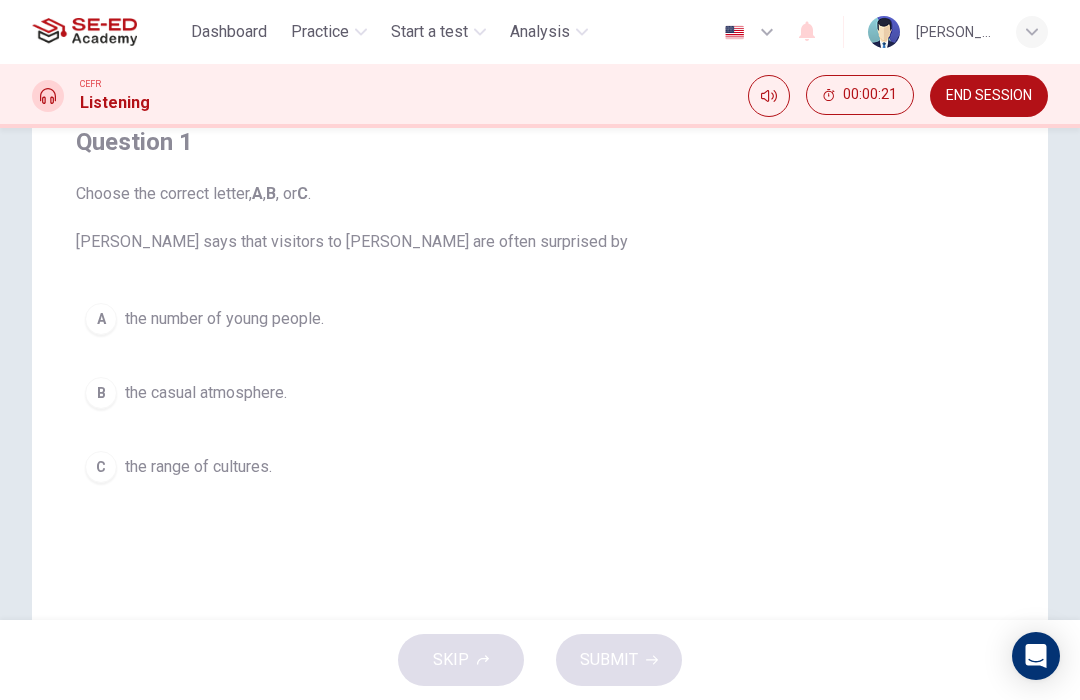 scroll, scrollTop: 178, scrollLeft: 0, axis: vertical 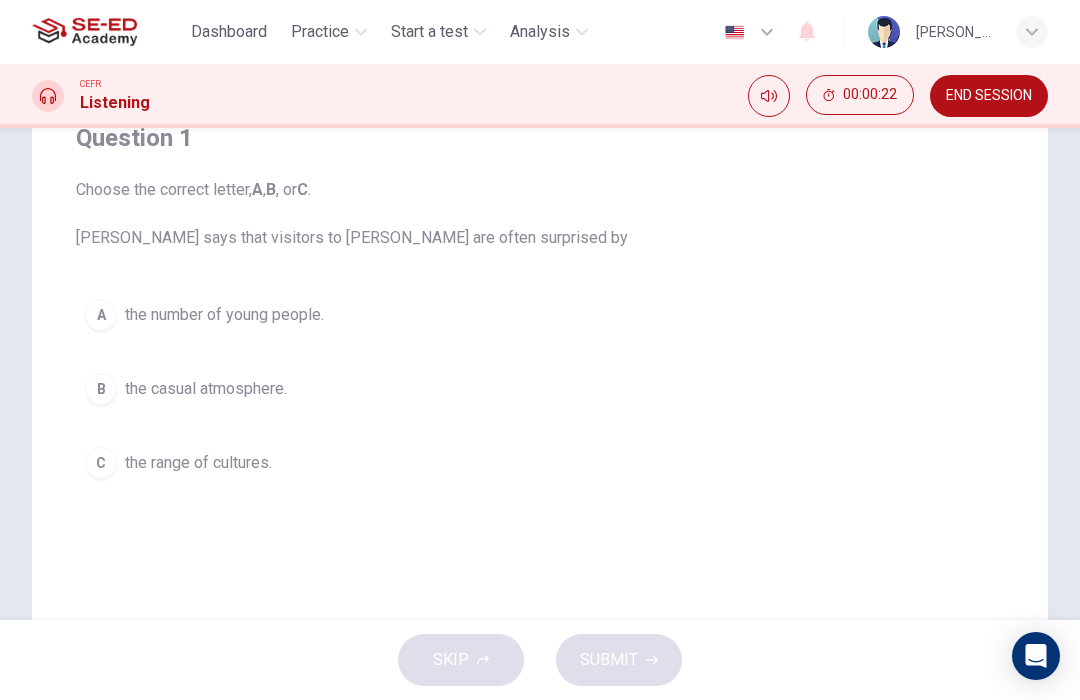 click on "B" at bounding box center [101, 389] 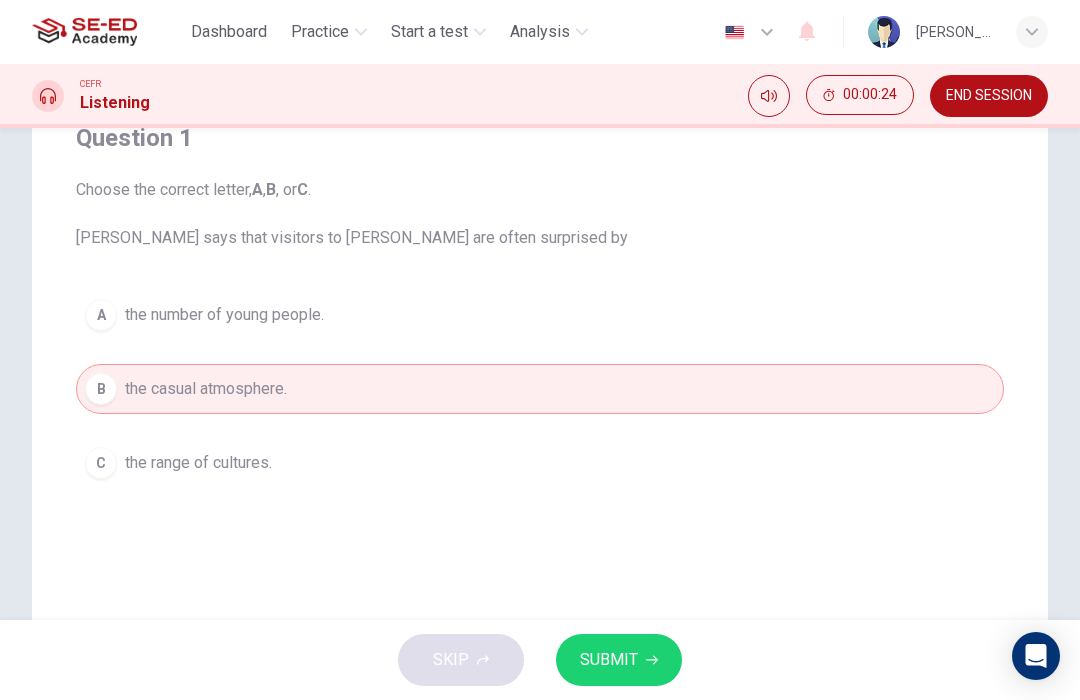 click on "SUBMIT" at bounding box center [619, 660] 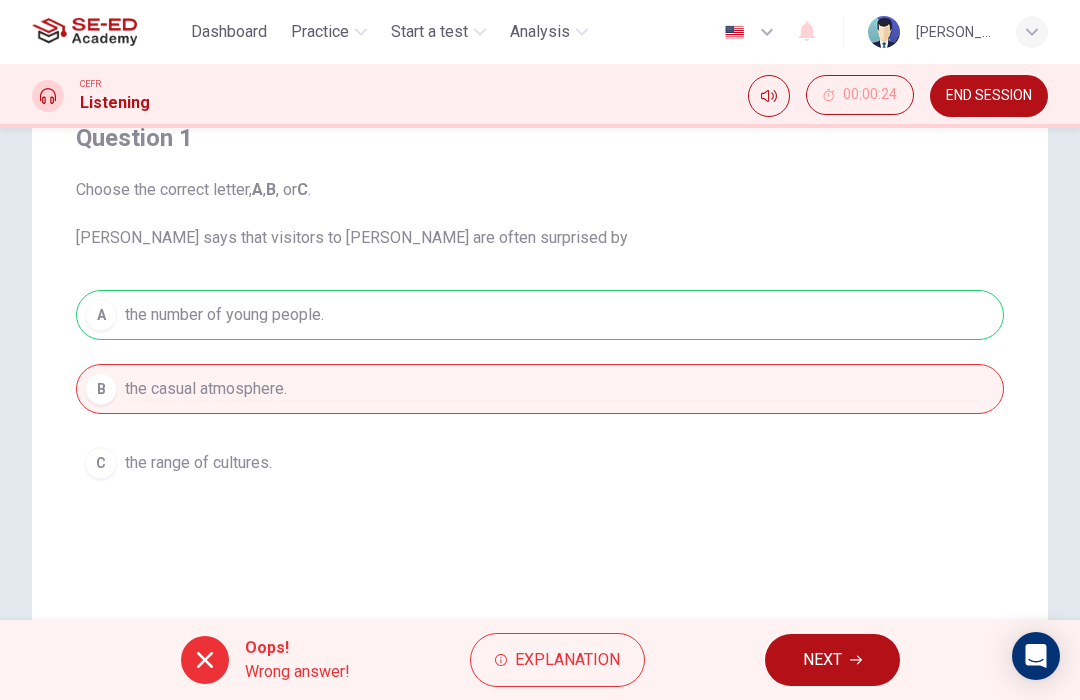 click on "NEXT" at bounding box center [822, 660] 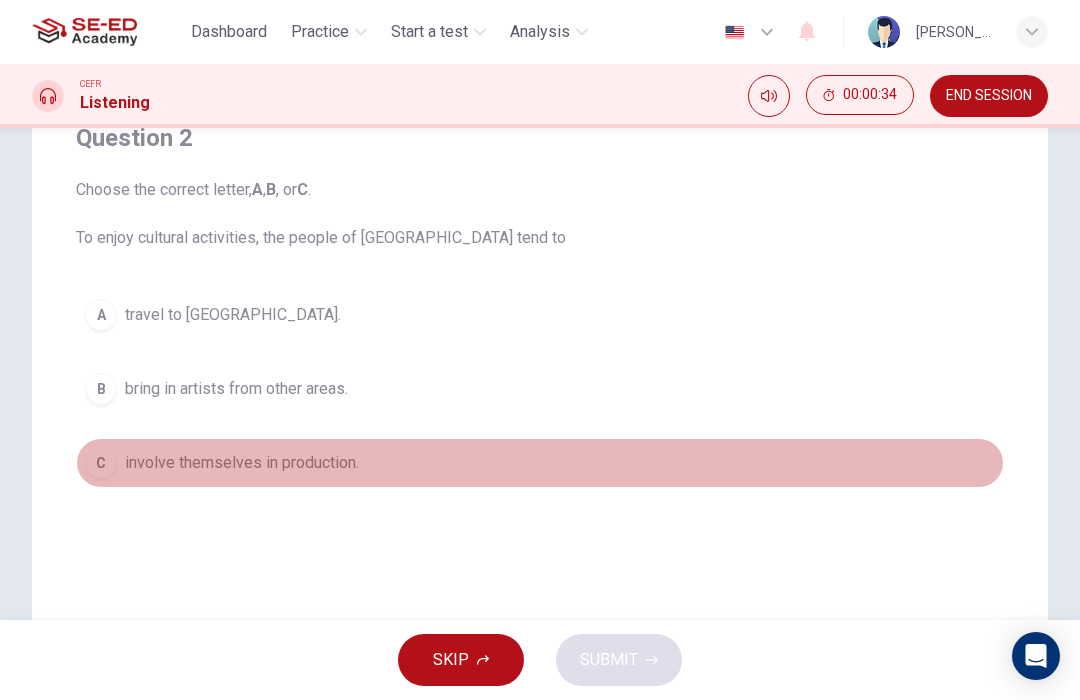 click on "C" at bounding box center (101, 463) 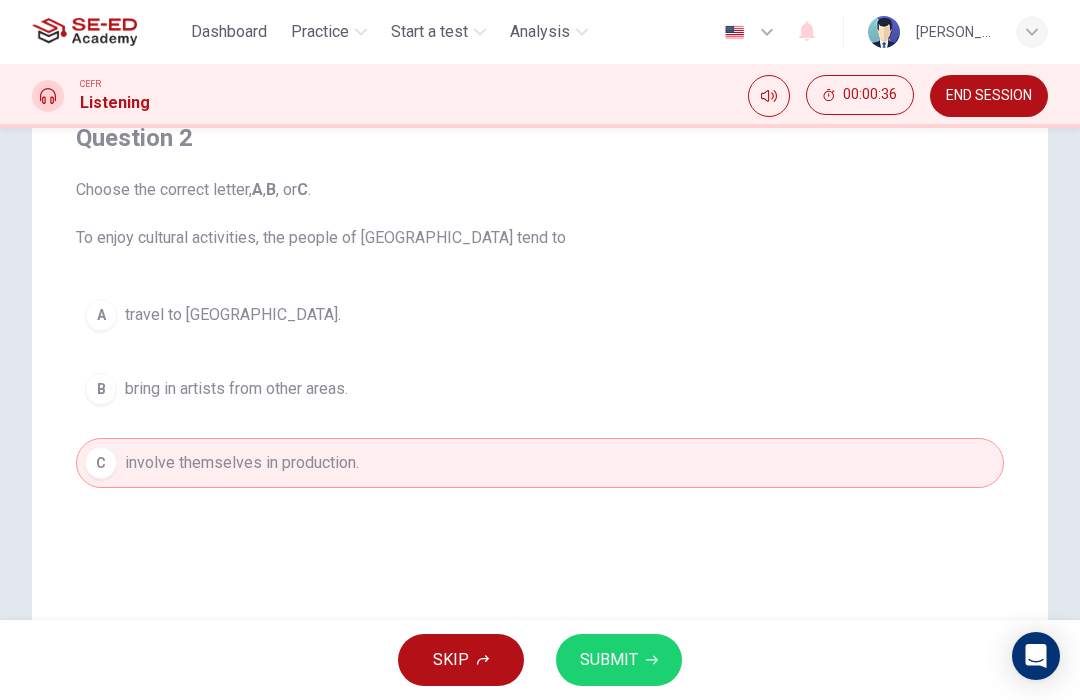 click on "SUBMIT" at bounding box center [609, 660] 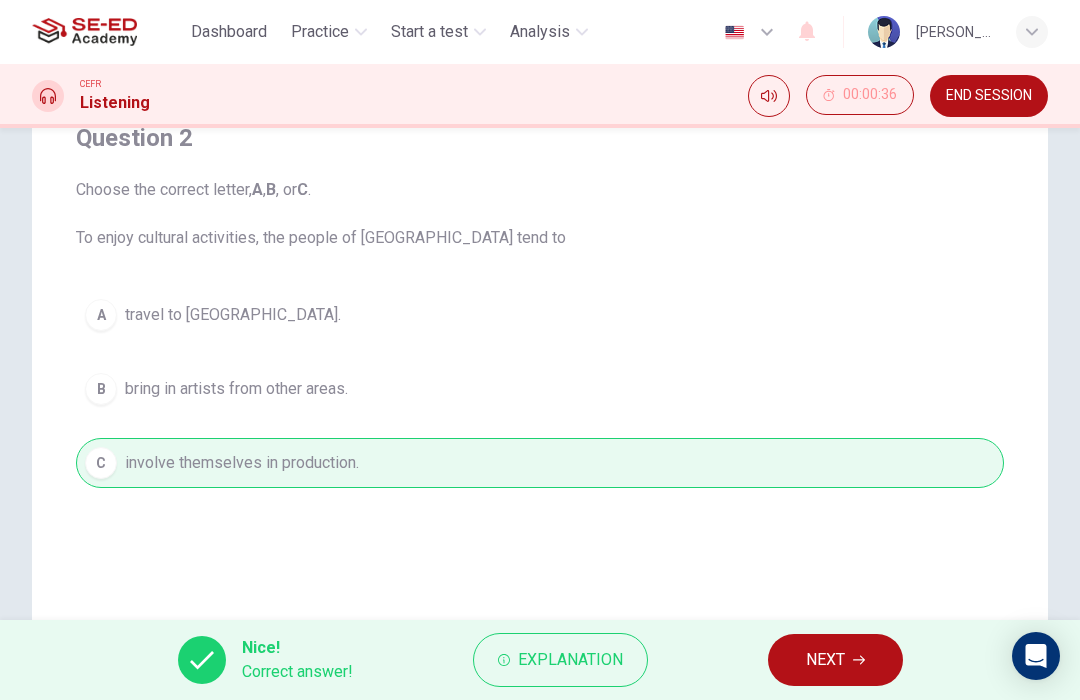 click on "NEXT" at bounding box center [825, 660] 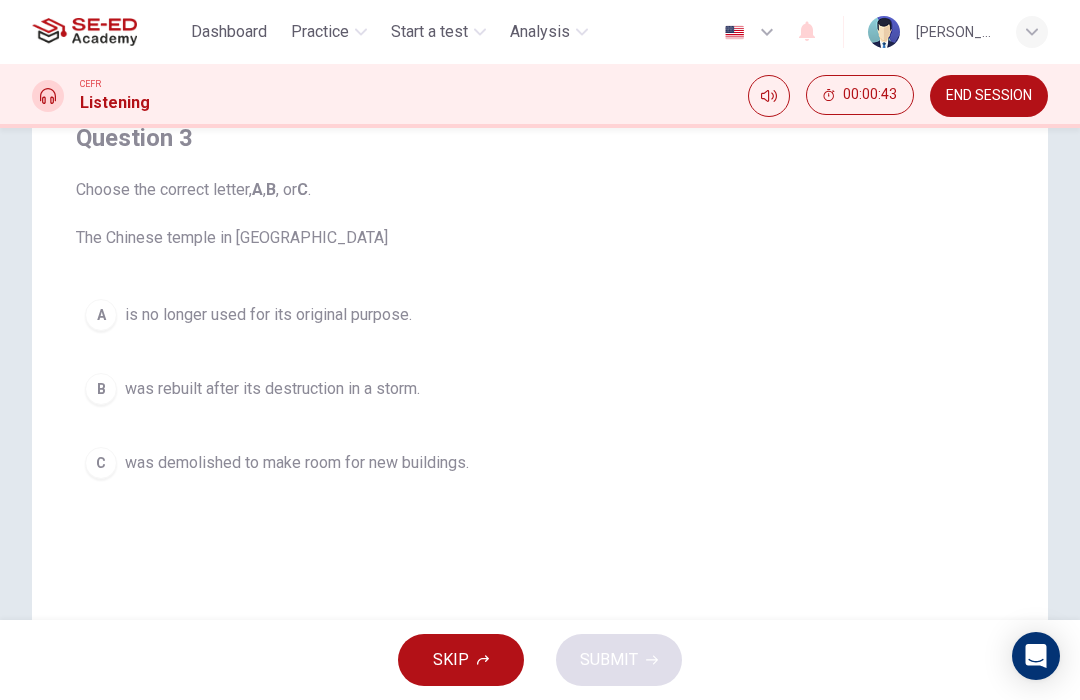 scroll, scrollTop: 183, scrollLeft: 0, axis: vertical 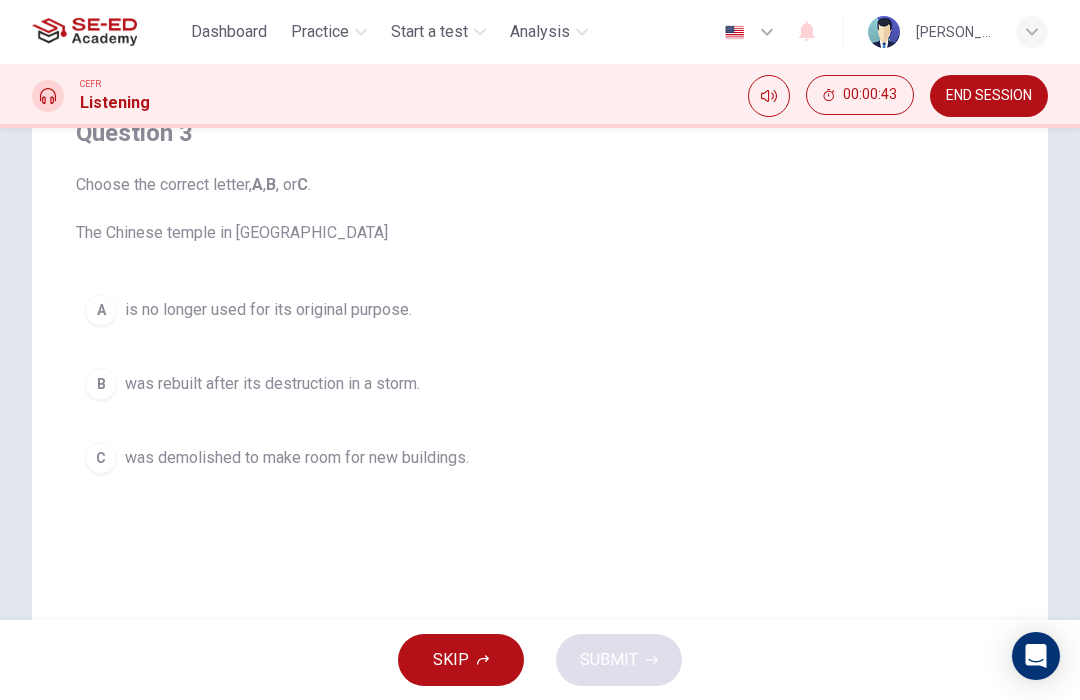 click on "C" at bounding box center [101, 458] 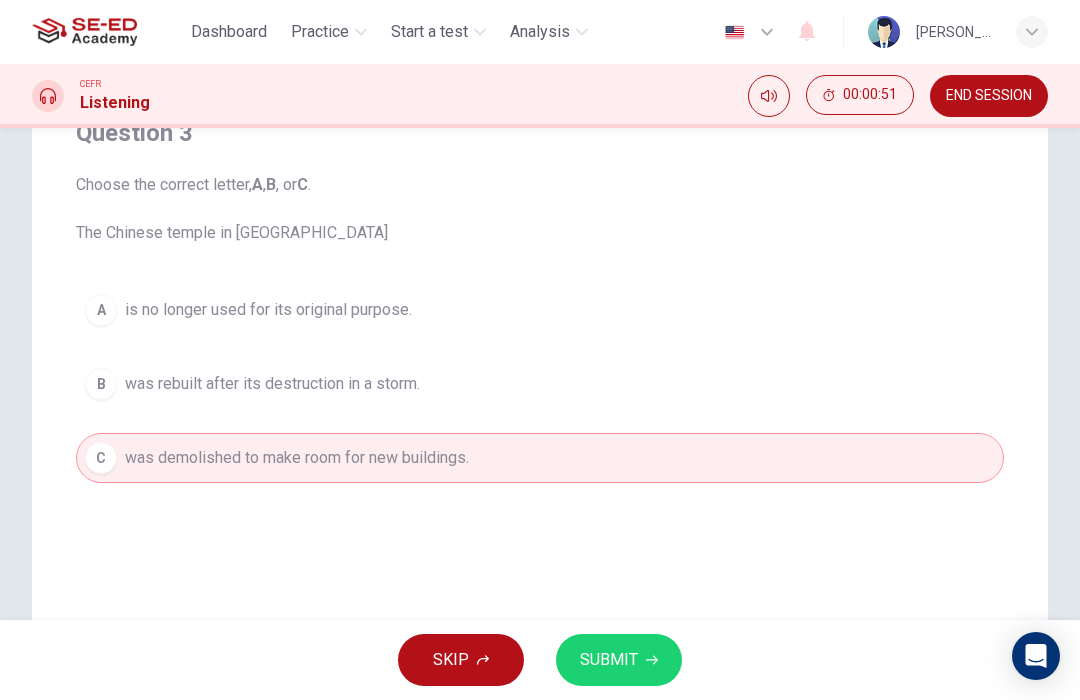 click 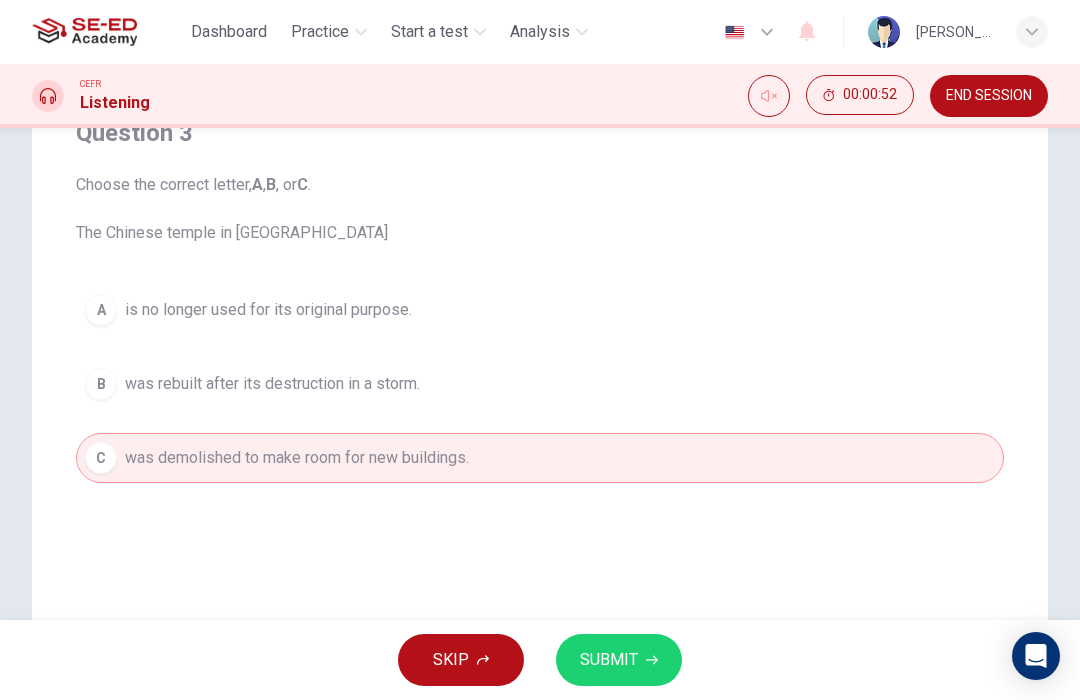 click at bounding box center [769, 96] 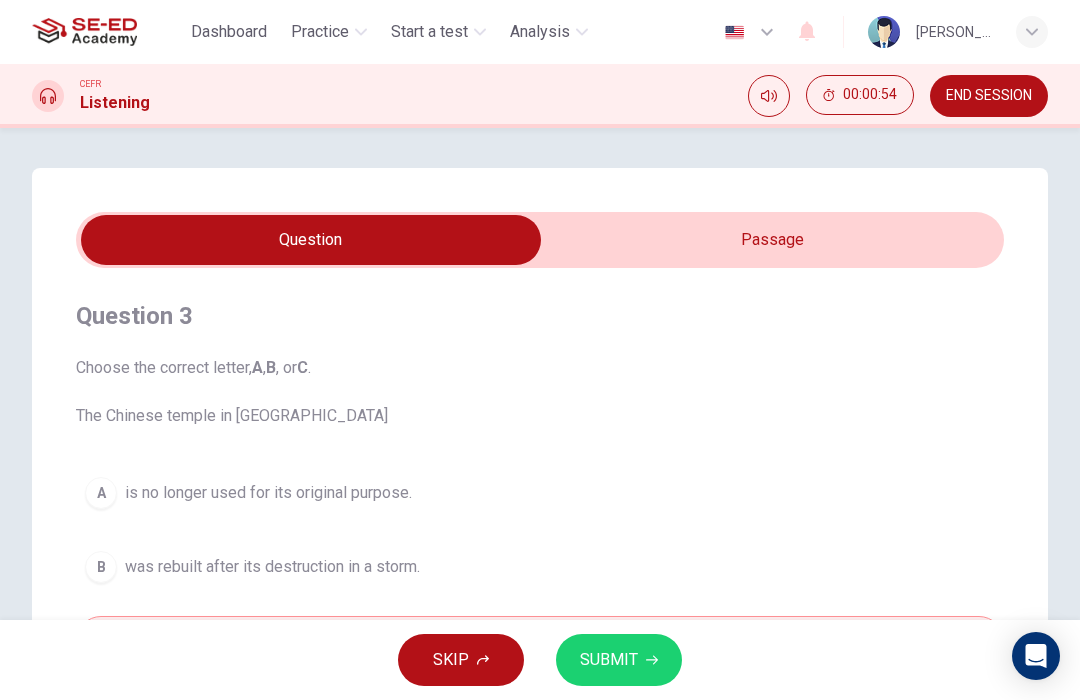 scroll, scrollTop: 0, scrollLeft: 0, axis: both 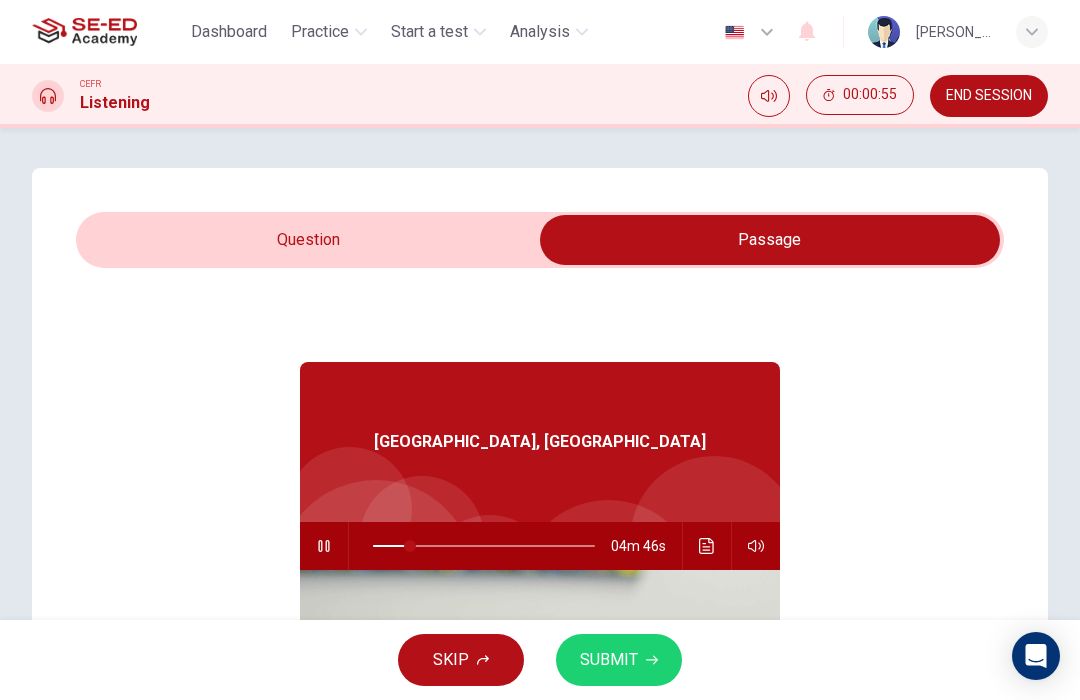 click at bounding box center (324, 546) 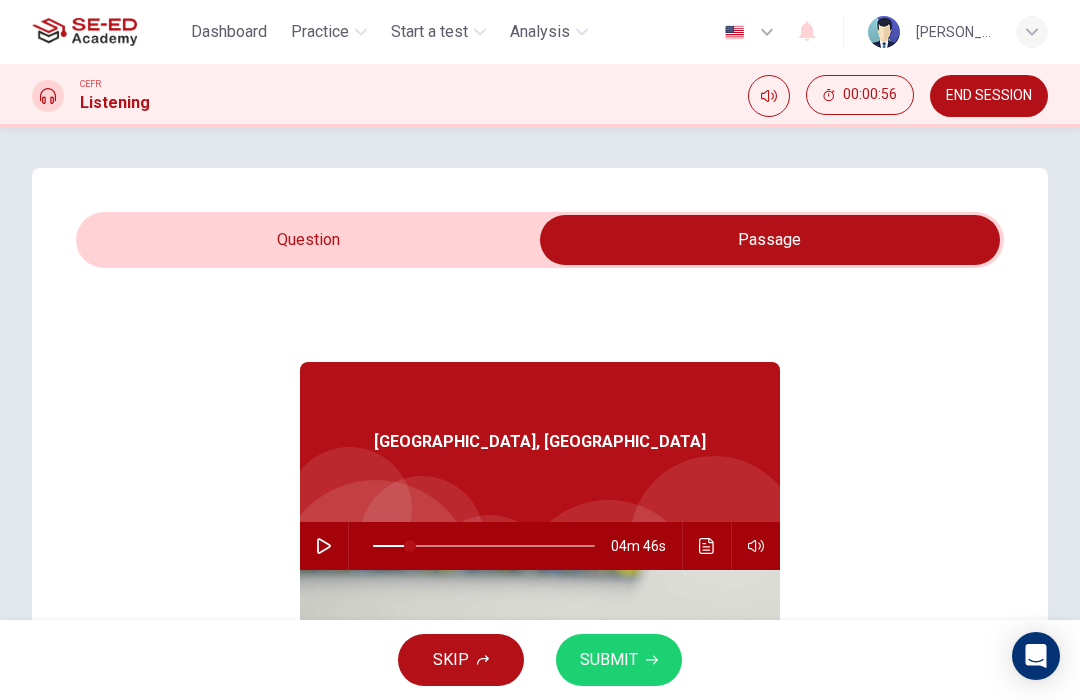 click at bounding box center (770, 240) 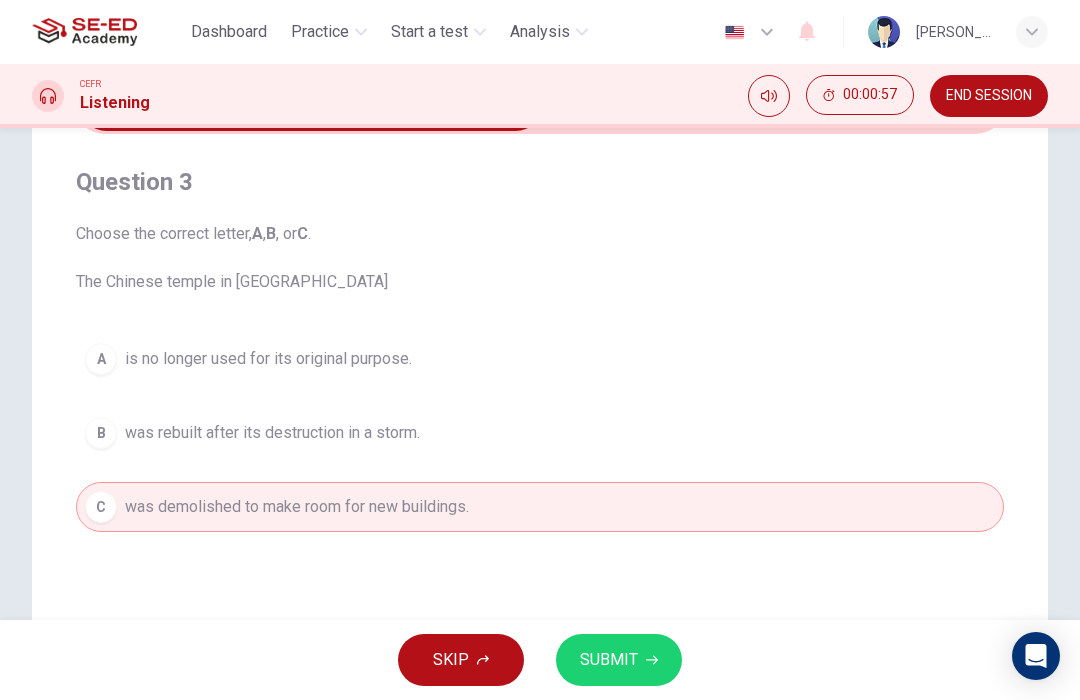 scroll, scrollTop: 135, scrollLeft: 0, axis: vertical 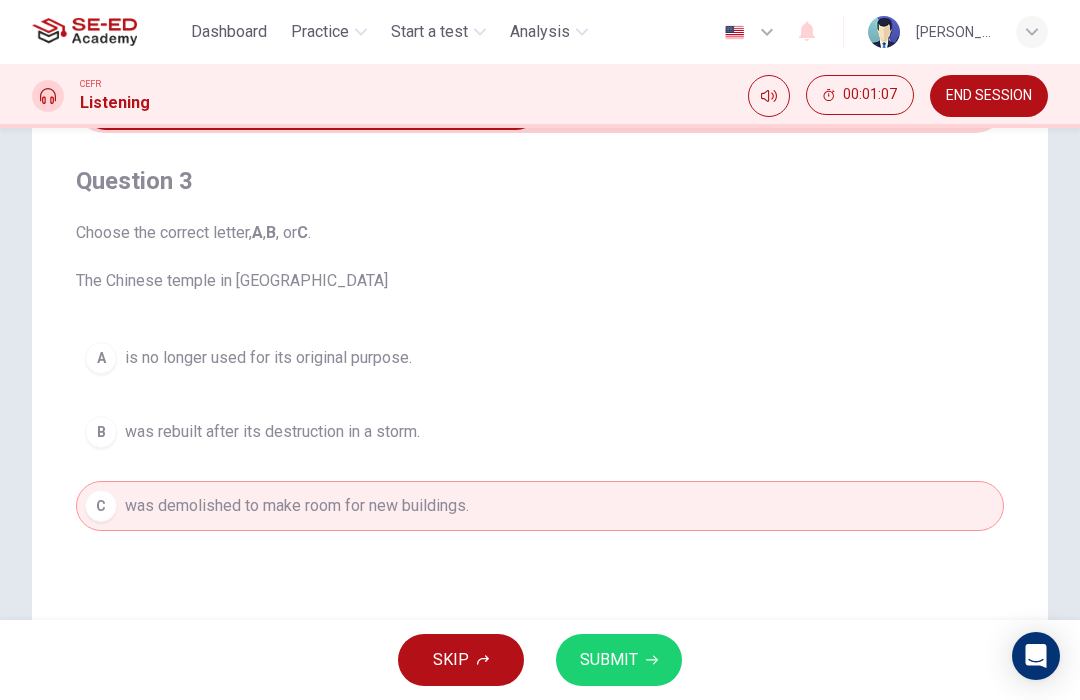 click on "B was rebuilt after its destruction in a storm." at bounding box center [540, 432] 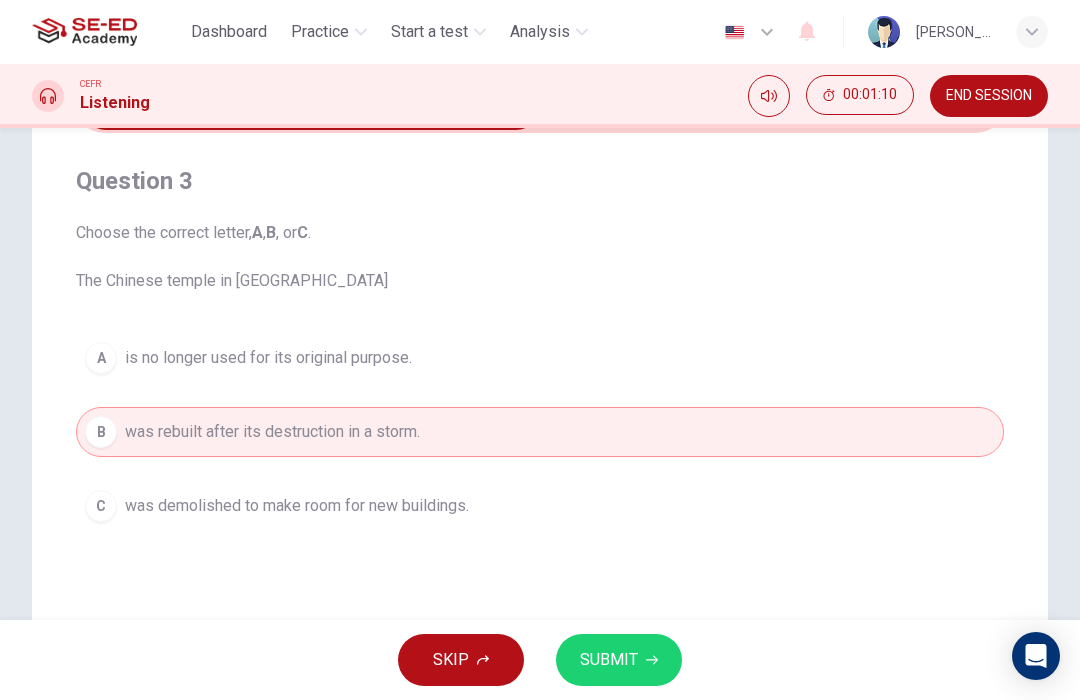 click on "SUBMIT" at bounding box center [609, 660] 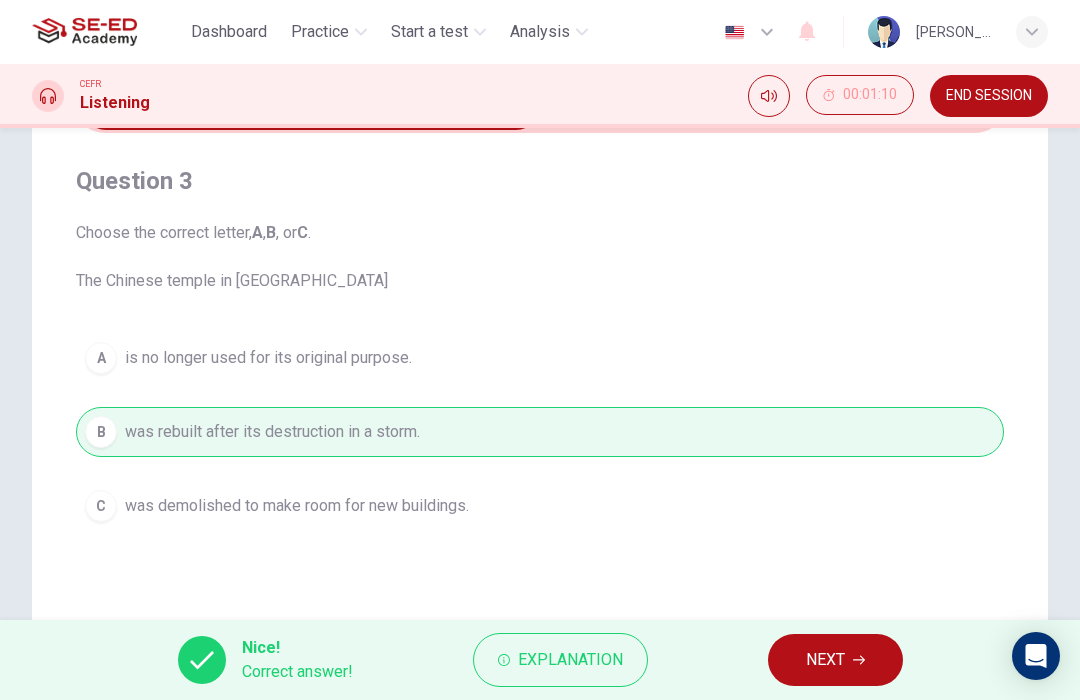 click on "NEXT" at bounding box center [825, 660] 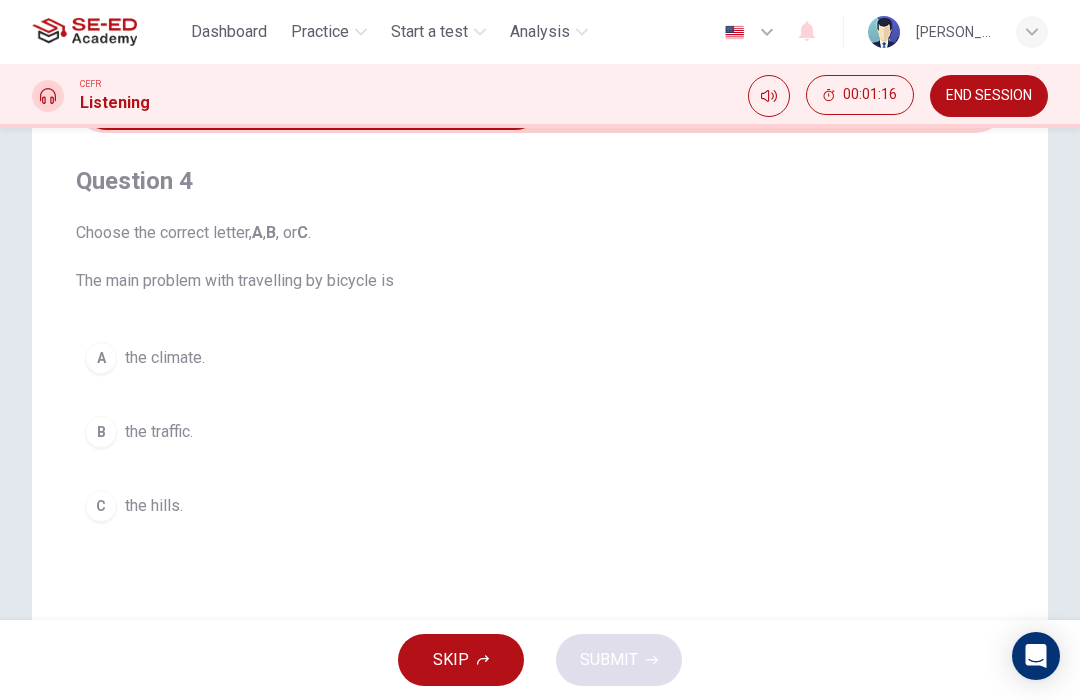 click on "A the climate." at bounding box center (540, 358) 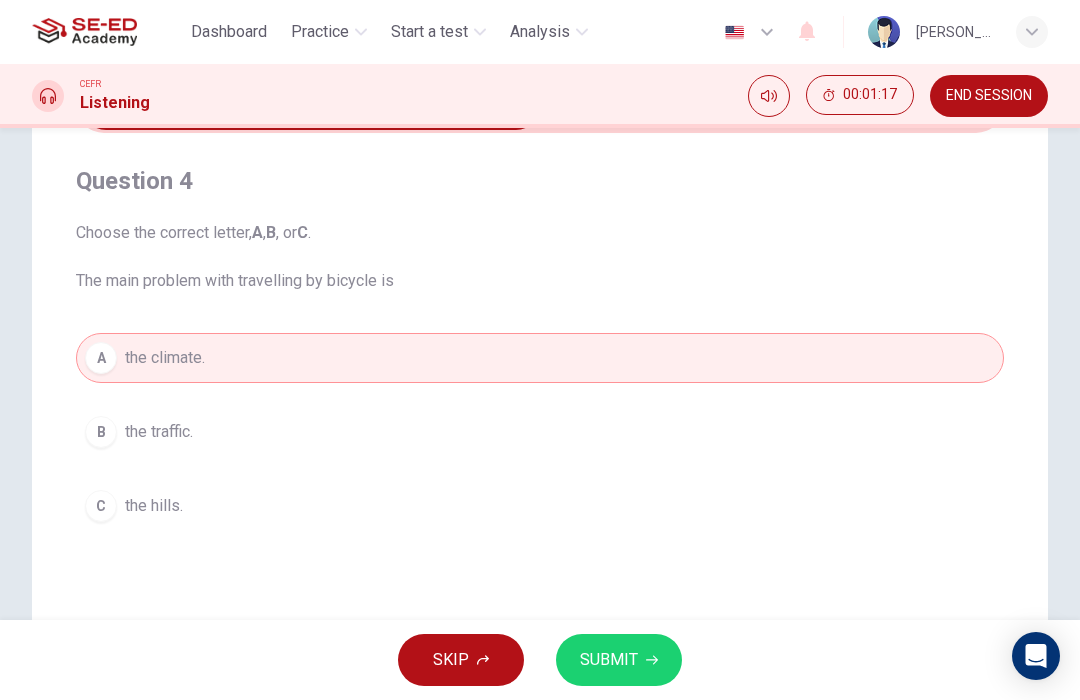 click on "SUBMIT" at bounding box center (609, 660) 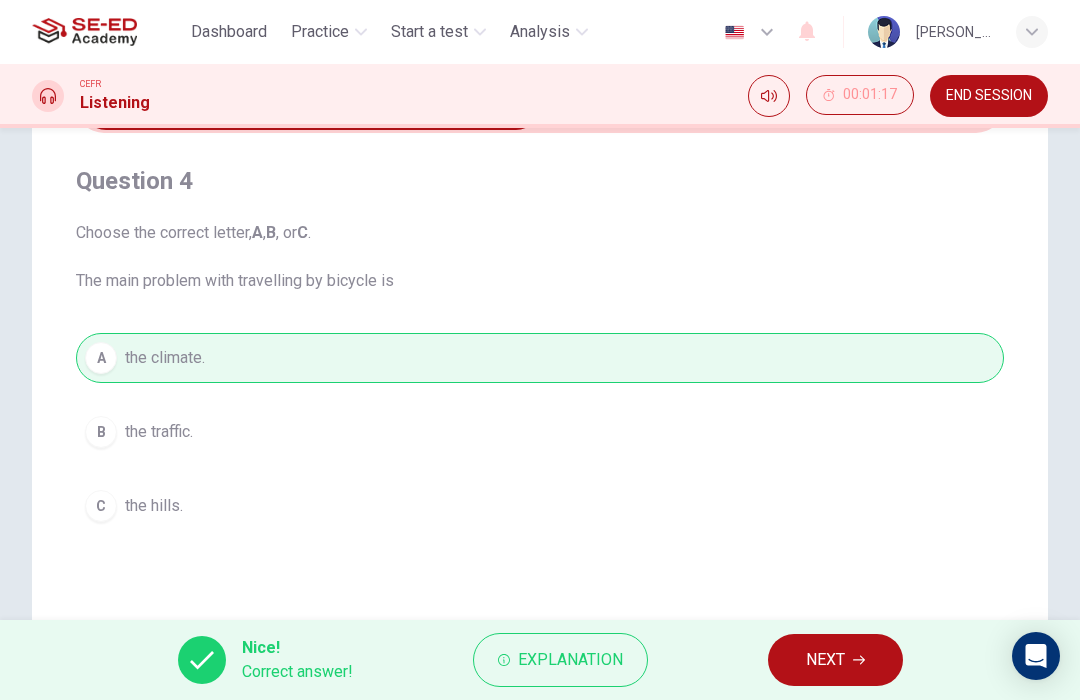 click on "NEXT" at bounding box center (835, 660) 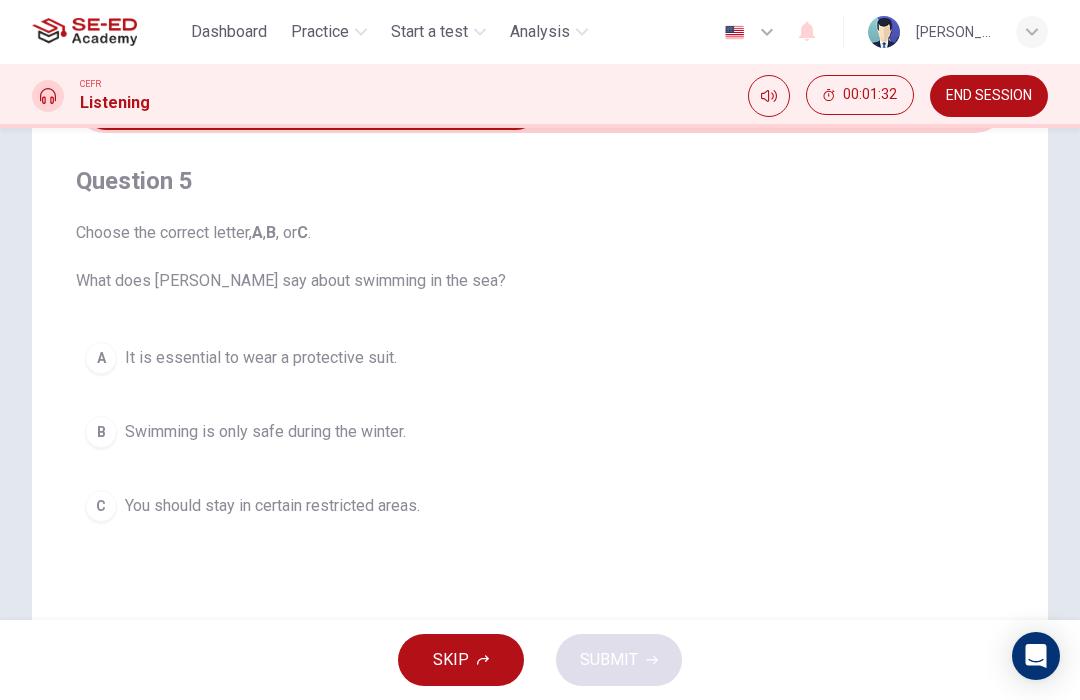 click on "C You should stay in certain restricted areas." at bounding box center (540, 506) 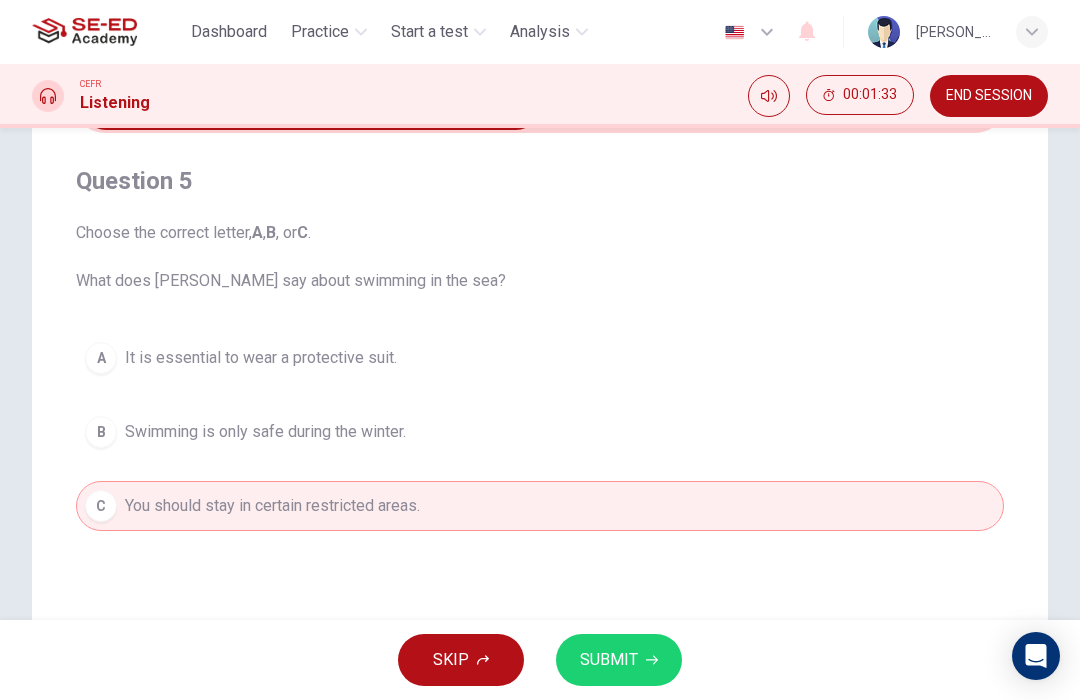 click on "SUBMIT" at bounding box center [609, 660] 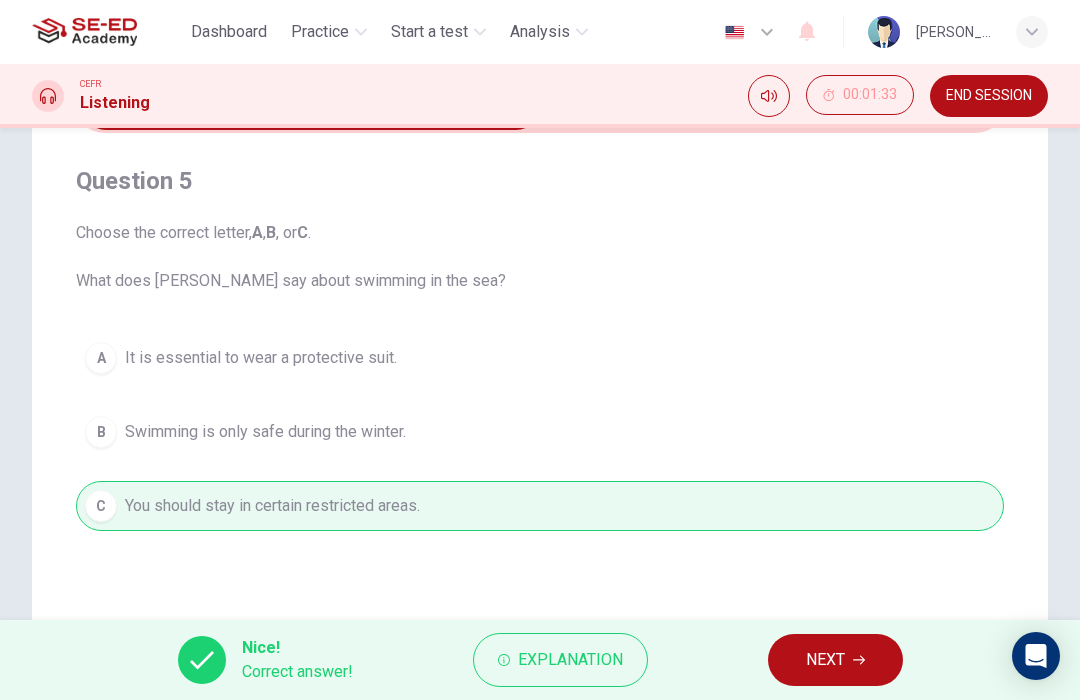click on "NEXT" at bounding box center (825, 660) 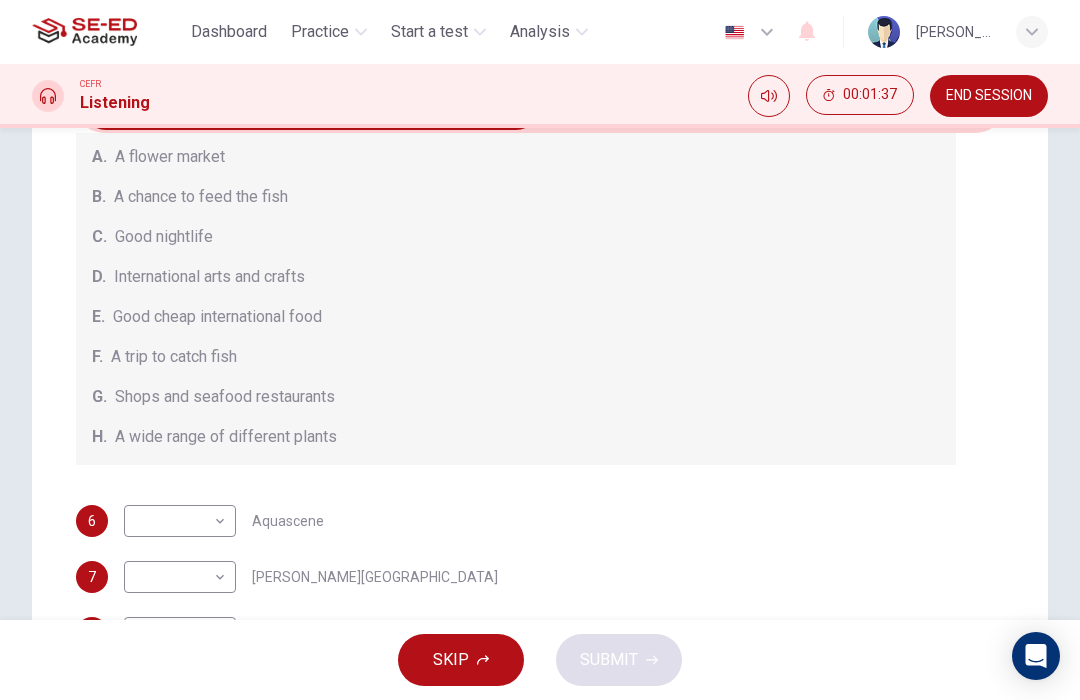 scroll, scrollTop: 220, scrollLeft: 0, axis: vertical 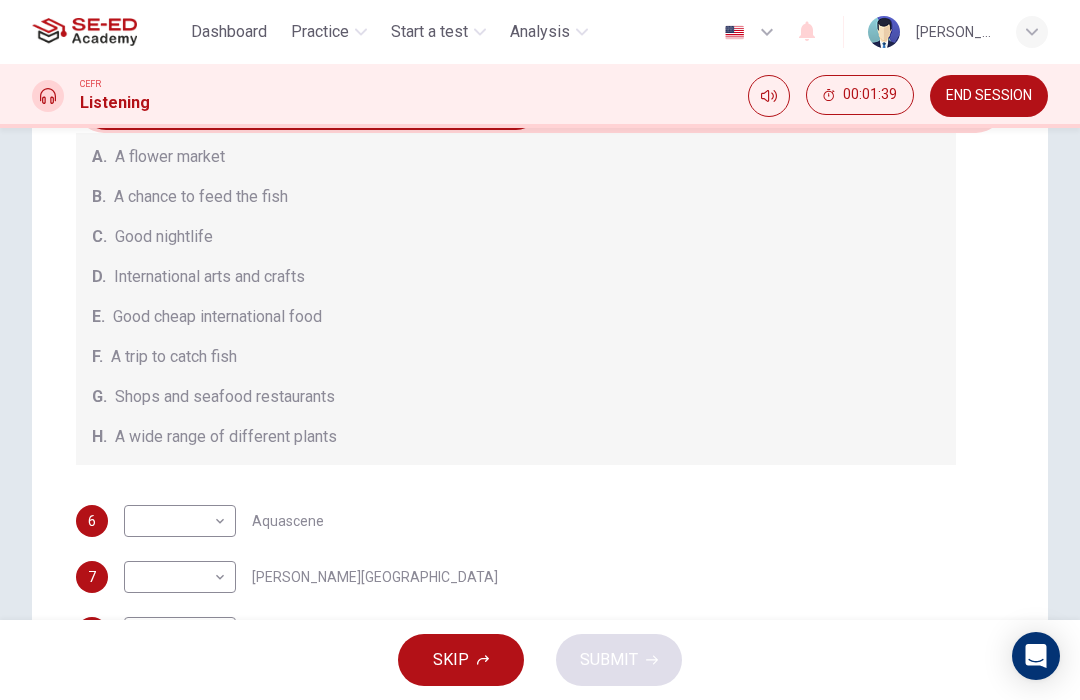 click on "This site uses cookies, as explained in our  Privacy Policy . If you agree to the use of cookies, please click the Accept button and continue to browse our site.   Privacy Policy Accept Dashboard Practice Start a test Analysis English en ​ [PERSON_NAME]  [PERSON_NAME] CEFR Listening 00:01:39 END SESSION Question Passage Questions 6 - 10 Choose your answers from the box and write the correct letter  A-H  next to the questions below.
What can you find at each of the places below? A. A flower market B. A chance to feed the fish C. Good nightlife D. International arts and crafts E. Good cheap international food F. A trip to catch fish G. Shops and seafood restaurants H. A wide range of different plants 6 ​ ​ Aquascene 7 ​ ​ [PERSON_NAME][GEOGRAPHIC_DATA] 8 ​ ​ [GEOGRAPHIC_DATA] 9 ​ ​ [PERSON_NAME][GEOGRAPHIC_DATA] 10 ​ ​ [PERSON_NAME][GEOGRAPHIC_DATA] 04m 46s SKIP SUBMIT SE-ED Academy - Online Testing Platform
Dashboard Practice Start a test Analysis Notifications © Copyright  2025" at bounding box center [540, 350] 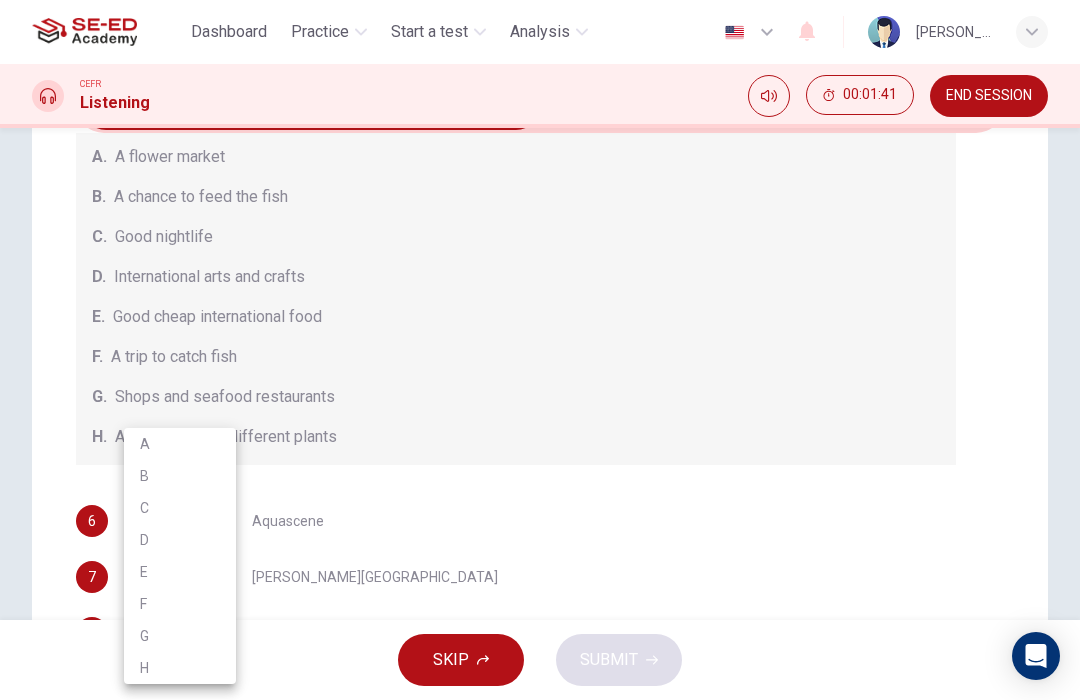 click at bounding box center [540, 350] 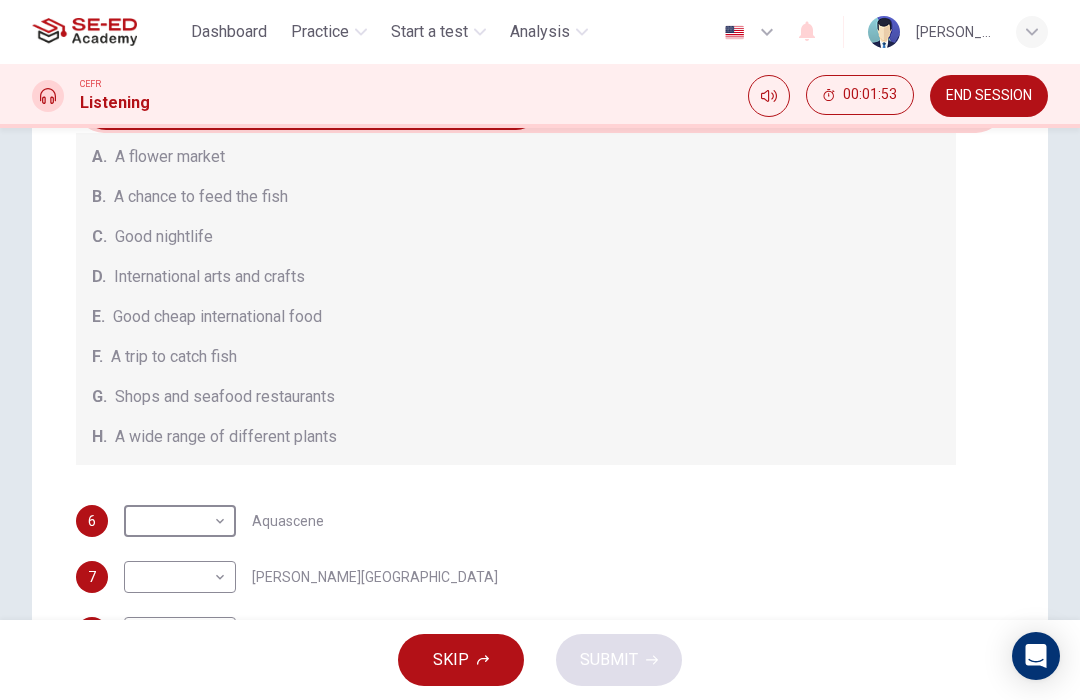 scroll, scrollTop: 220, scrollLeft: 0, axis: vertical 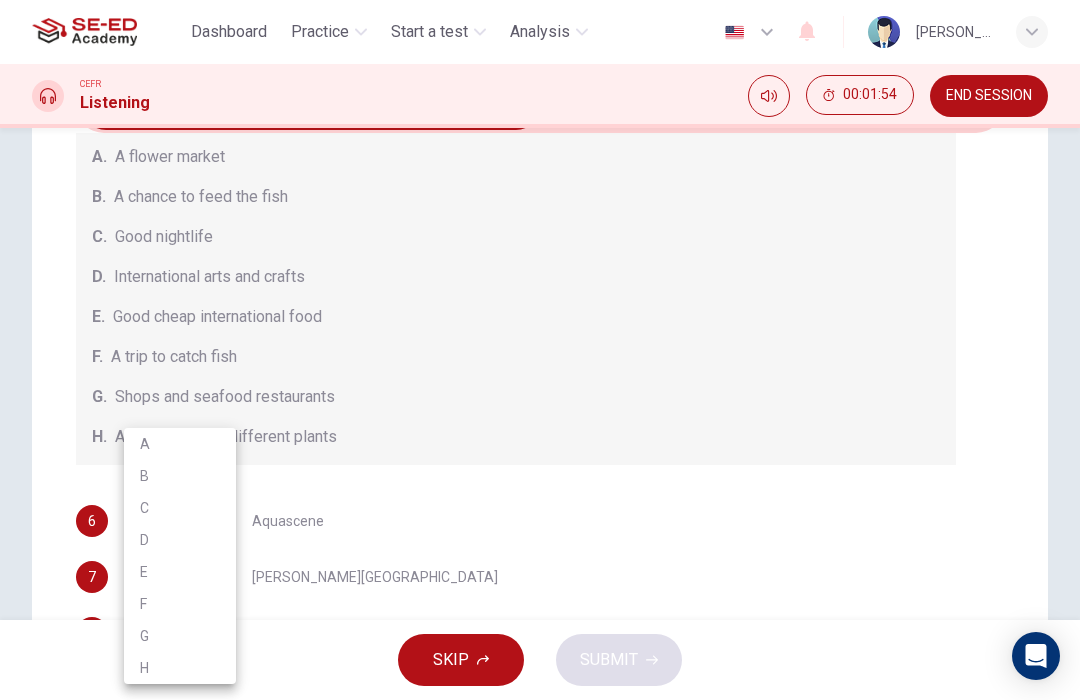click on "C" at bounding box center (180, 508) 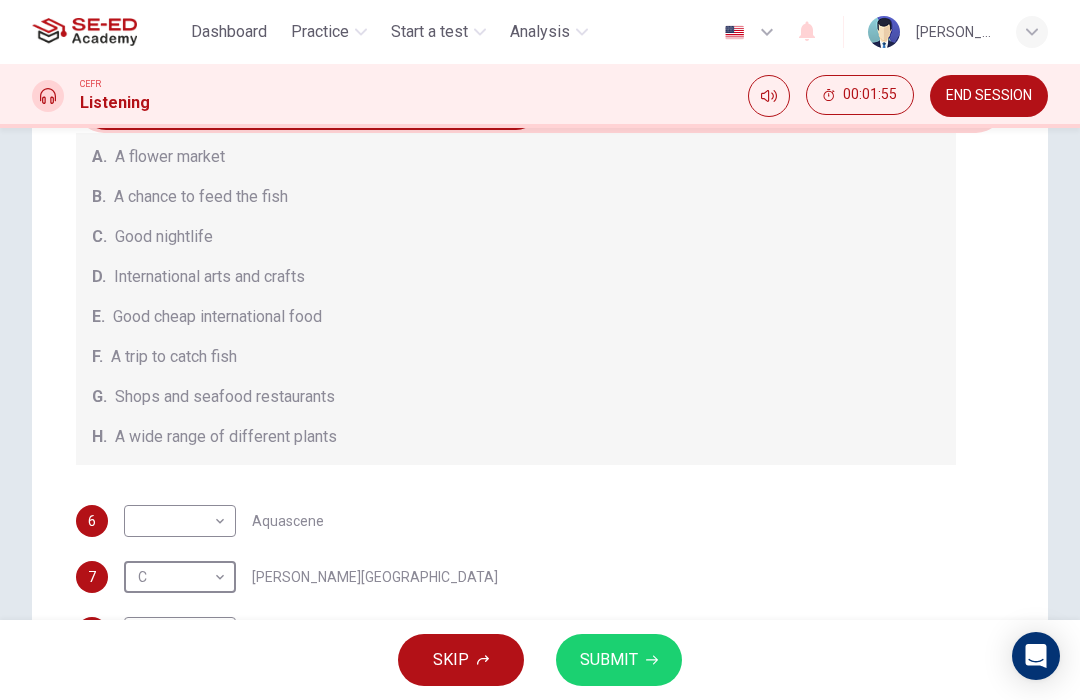 click on "This site uses cookies, as explained in our  Privacy Policy . If you agree to the use of cookies, please click the Accept button and continue to browse our site.   Privacy Policy Accept Dashboard Practice Start a test Analysis English en ​ [PERSON_NAME]  [PERSON_NAME] CEFR Listening 00:01:55 END SESSION Question Passage Questions 6 - 10 Choose your answers from the box and write the correct letter  A-H  next to the questions below.
What can you find at each of the places below? A. A flower market B. A chance to feed the fish C. Good nightlife D. International arts and crafts E. Good cheap international food F. A trip to catch fish G. Shops and seafood restaurants H. A wide range of different plants 6 ​ ​ Aquascene [GEOGRAPHIC_DATA][PERSON_NAME] 8 ​ ​ [GEOGRAPHIC_DATA] 9 ​ ​ [PERSON_NAME][GEOGRAPHIC_DATA] 10 ​ ​ [PERSON_NAME][GEOGRAPHIC_DATA], [GEOGRAPHIC_DATA] 04m 46s SKIP SUBMIT SE-ED Academy - Online Testing Platform
Dashboard Practice Start a test Analysis Notifications © Copyright  2025" at bounding box center (540, 350) 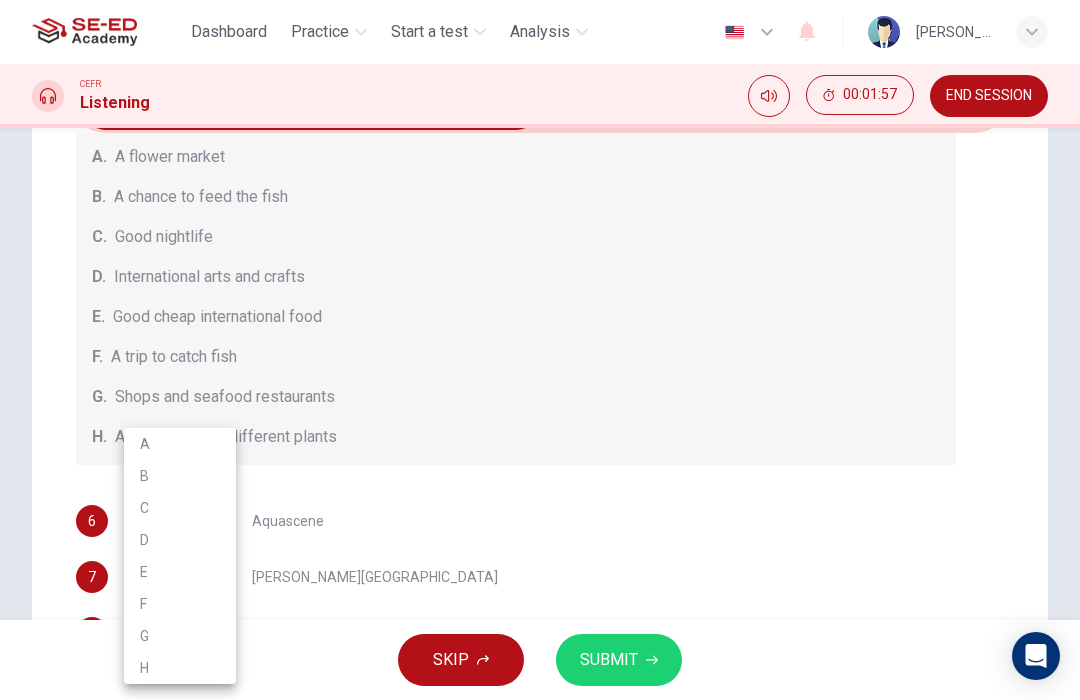 click on "F" at bounding box center [180, 604] 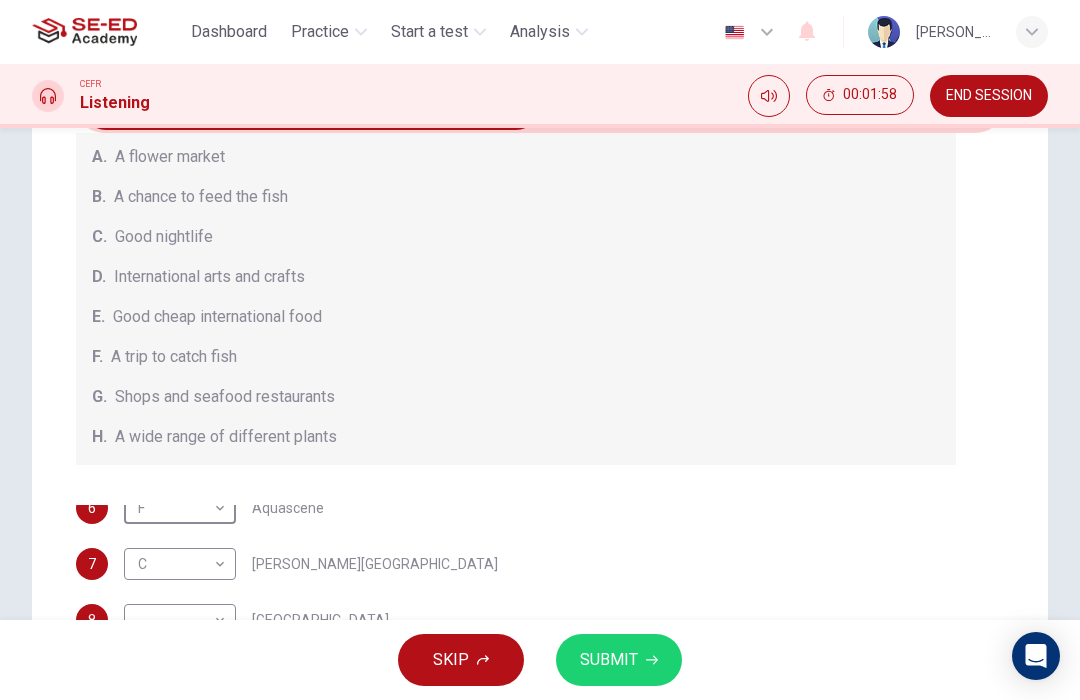 scroll, scrollTop: 13, scrollLeft: 0, axis: vertical 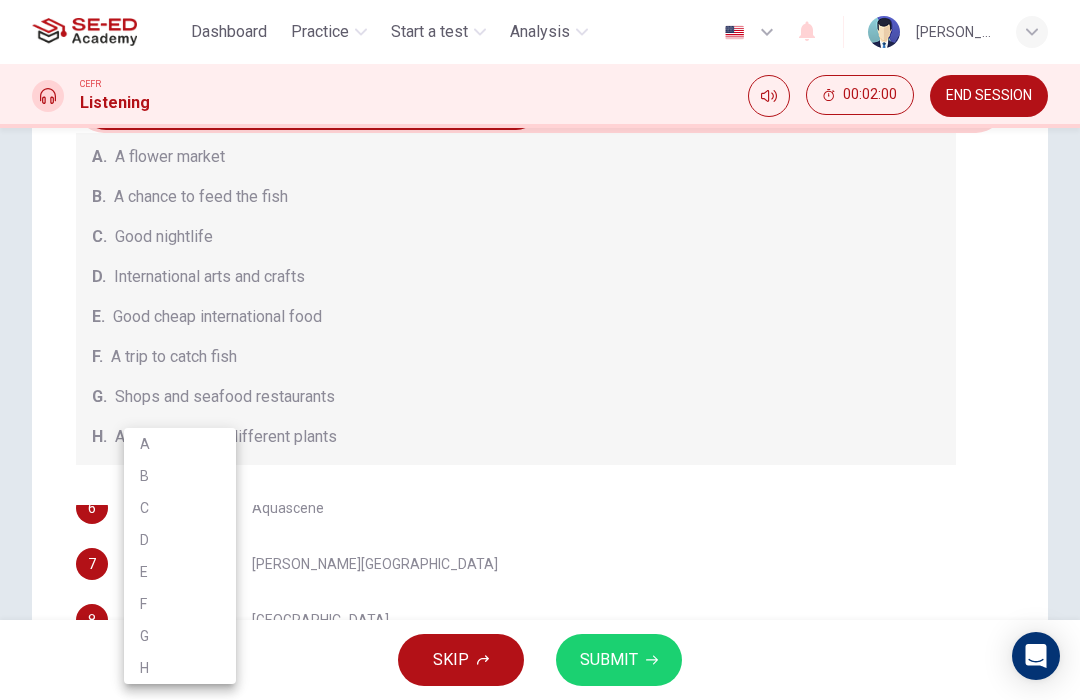 click on "G" at bounding box center (180, 636) 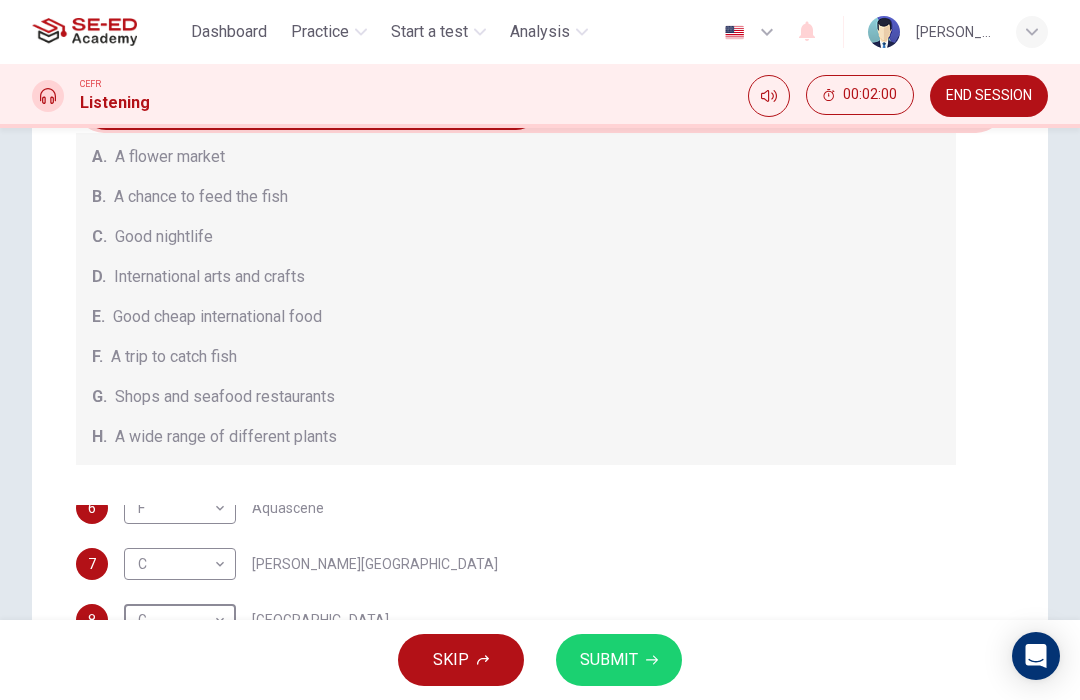 type on "G" 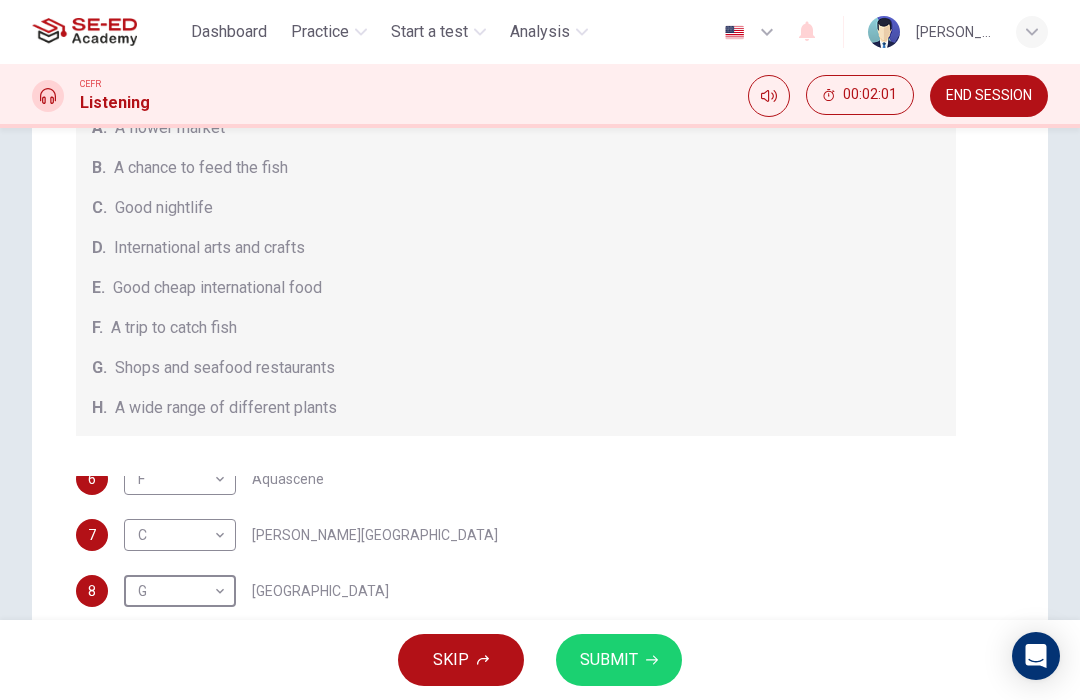 click on "SUBMIT" at bounding box center [609, 660] 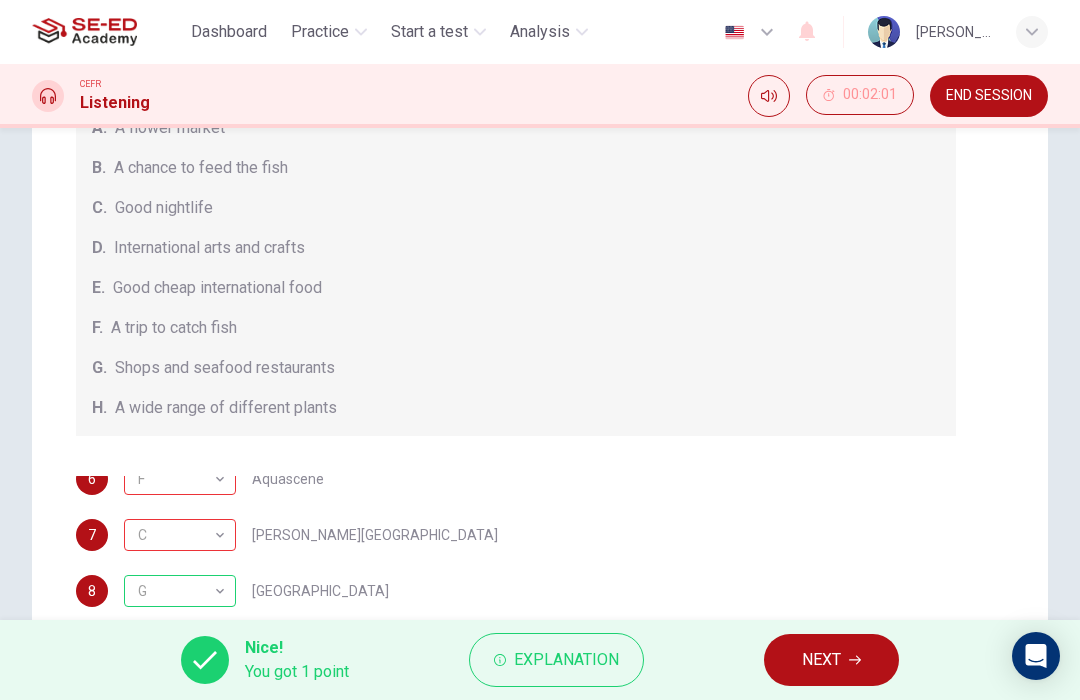 click on "NEXT" at bounding box center (821, 660) 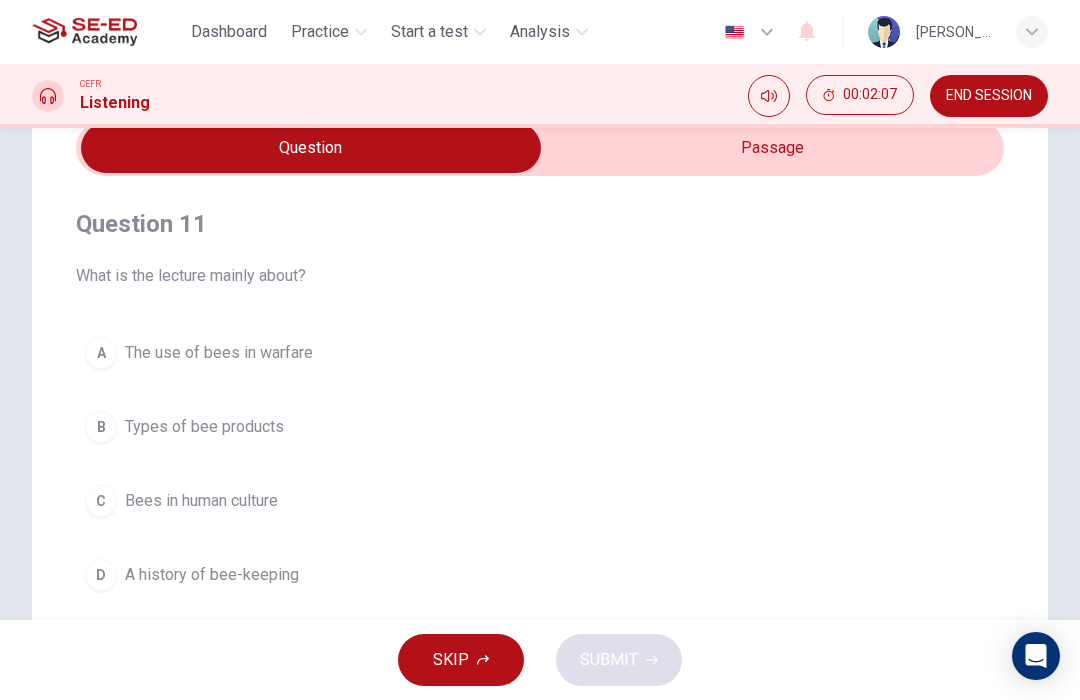 scroll, scrollTop: 93, scrollLeft: 0, axis: vertical 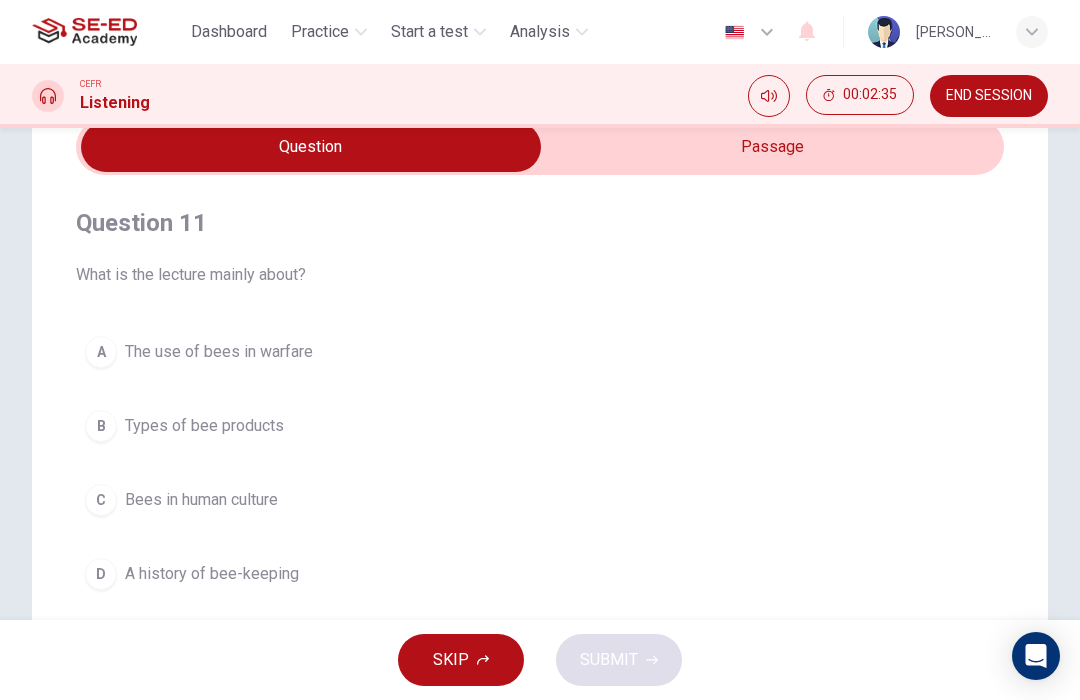 click on "D" at bounding box center (101, 574) 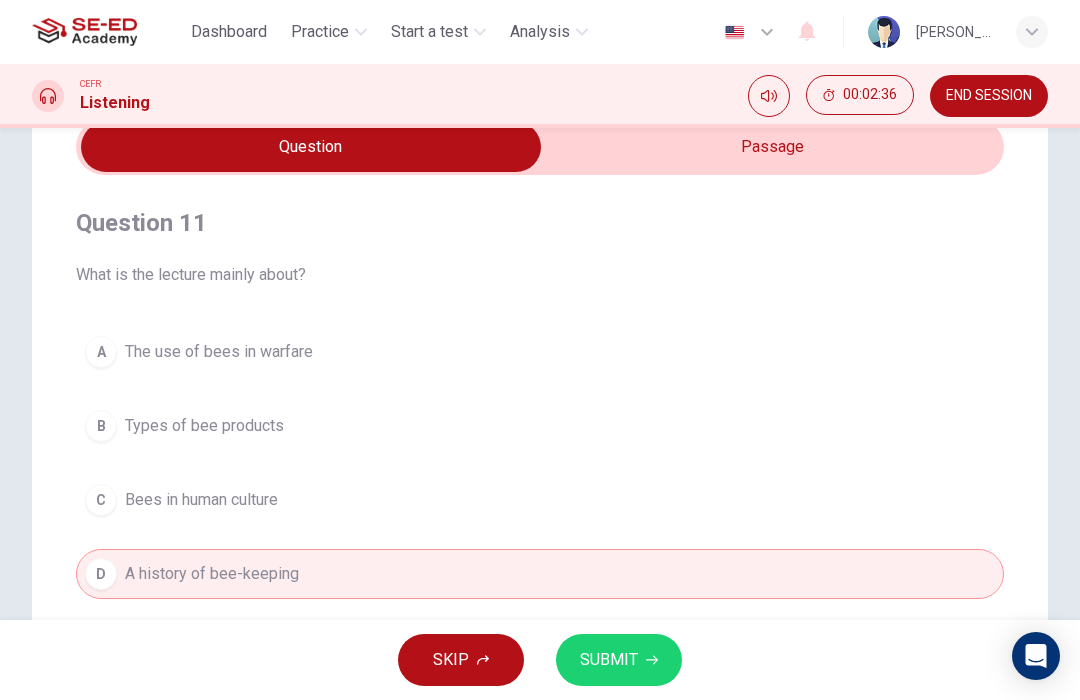 click on "SUBMIT" at bounding box center (619, 660) 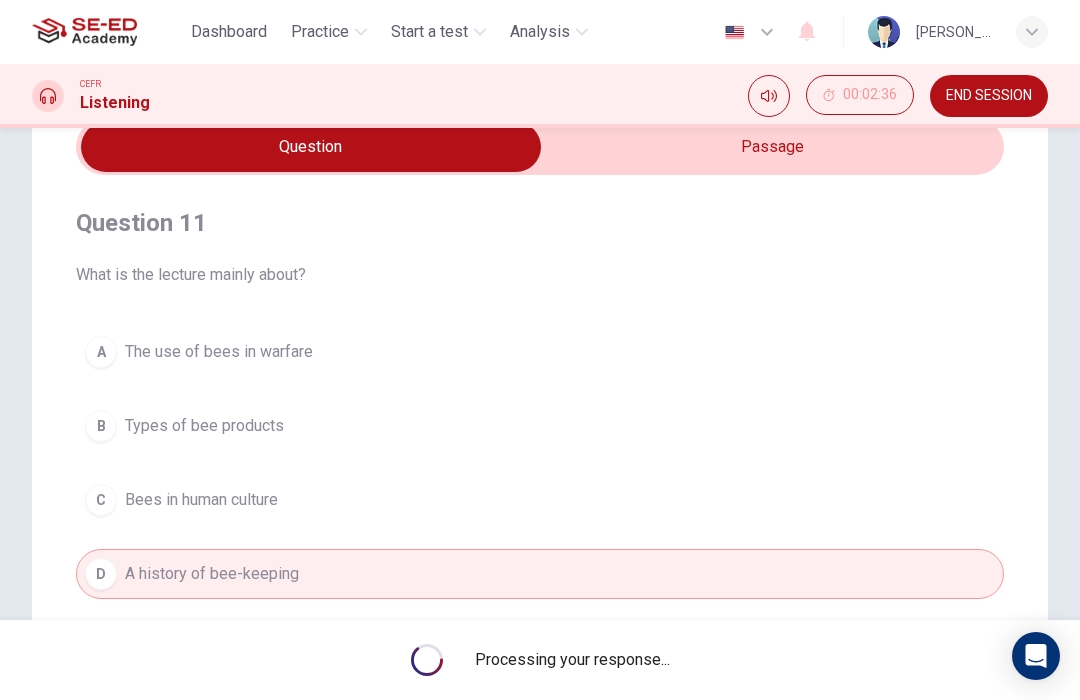 click on "Processing your response..." at bounding box center (540, 660) 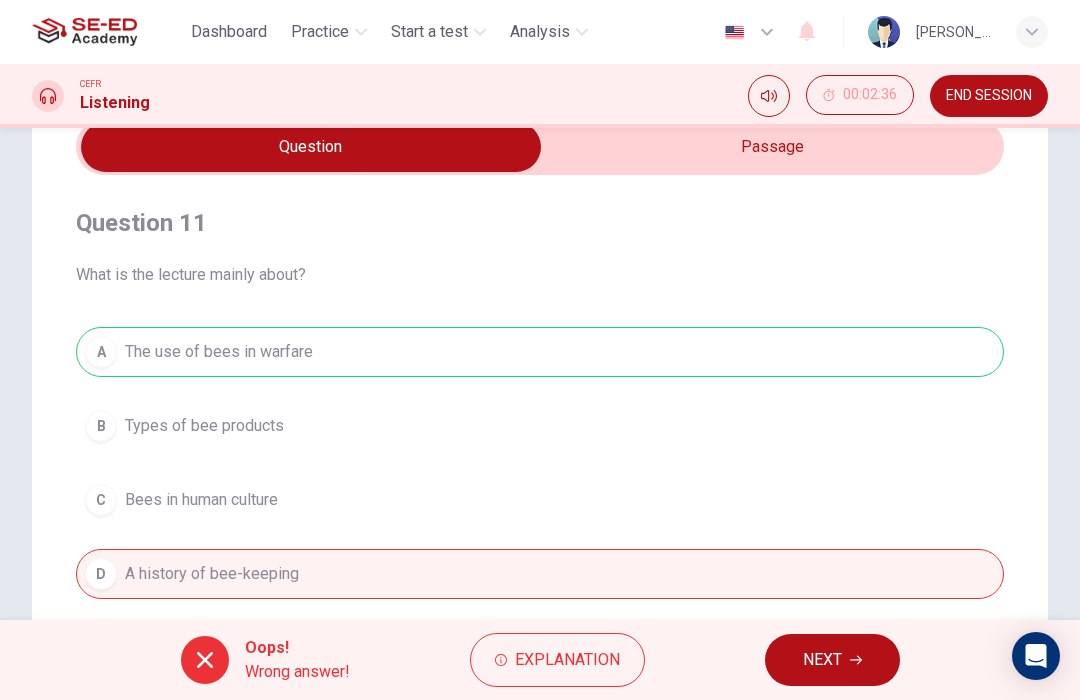 click on "NEXT" at bounding box center [822, 660] 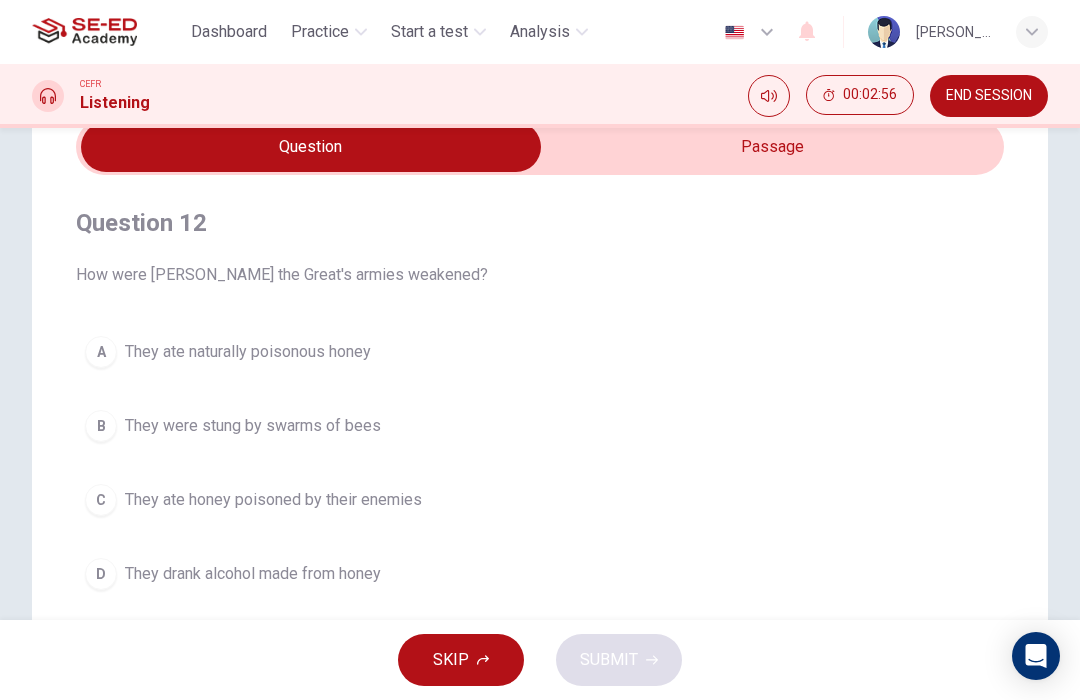 click on "C" at bounding box center [101, 500] 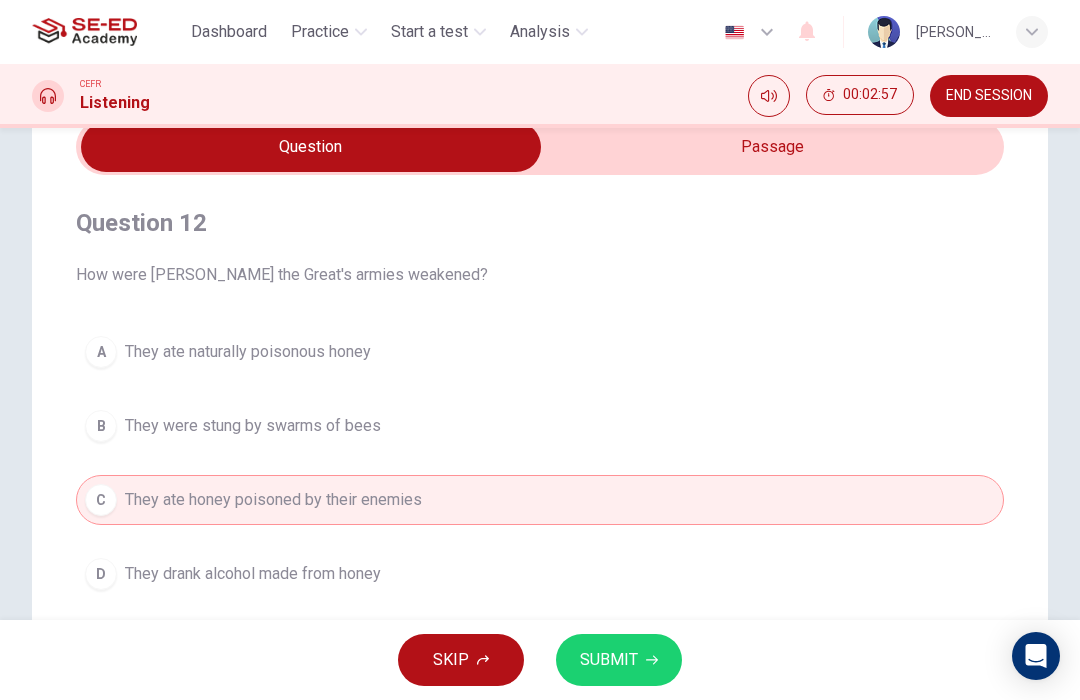 click on "SUBMIT" at bounding box center (609, 660) 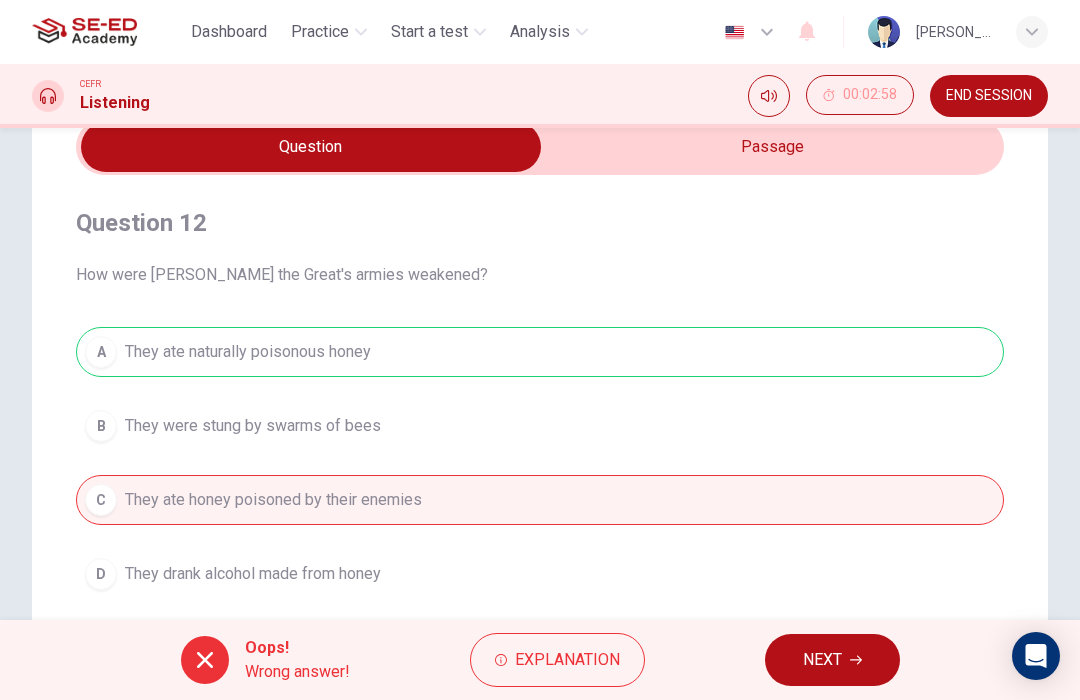 click on "NEXT" at bounding box center [822, 660] 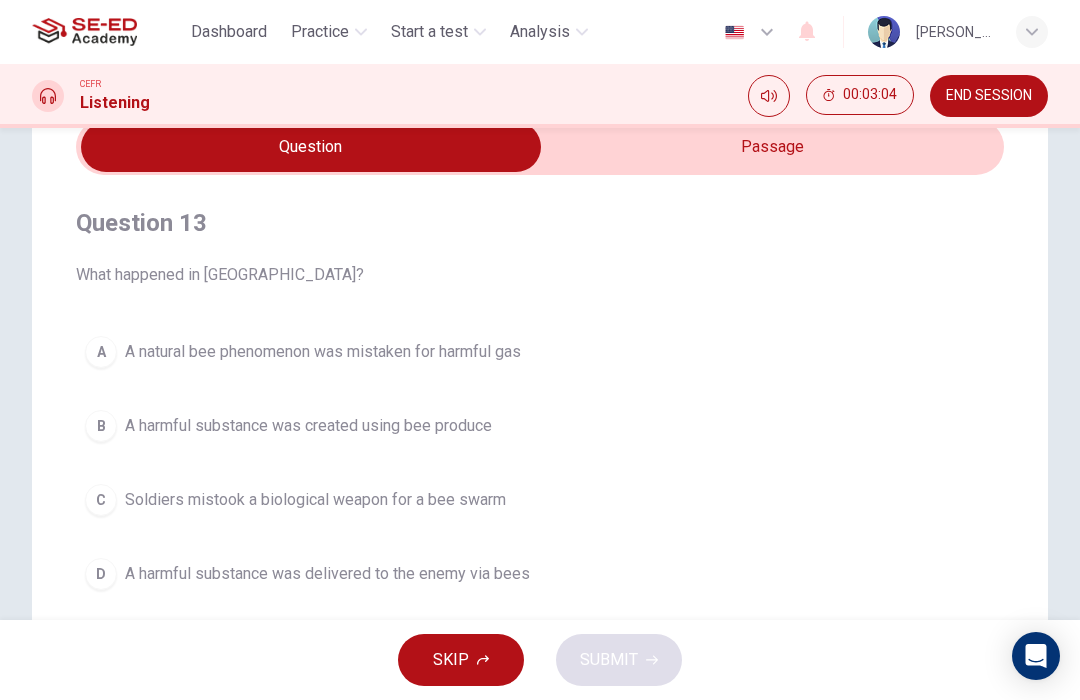 click on "Soldiers mistook a biological weapon for a bee swarm" at bounding box center [315, 500] 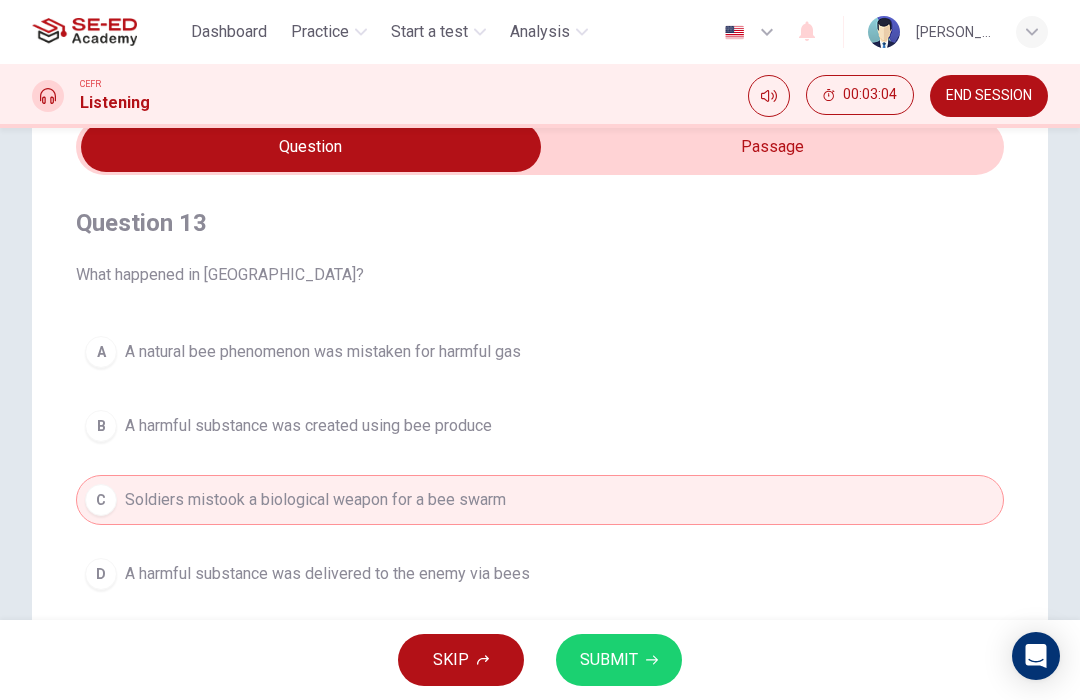 click on "SUBMIT" at bounding box center (609, 660) 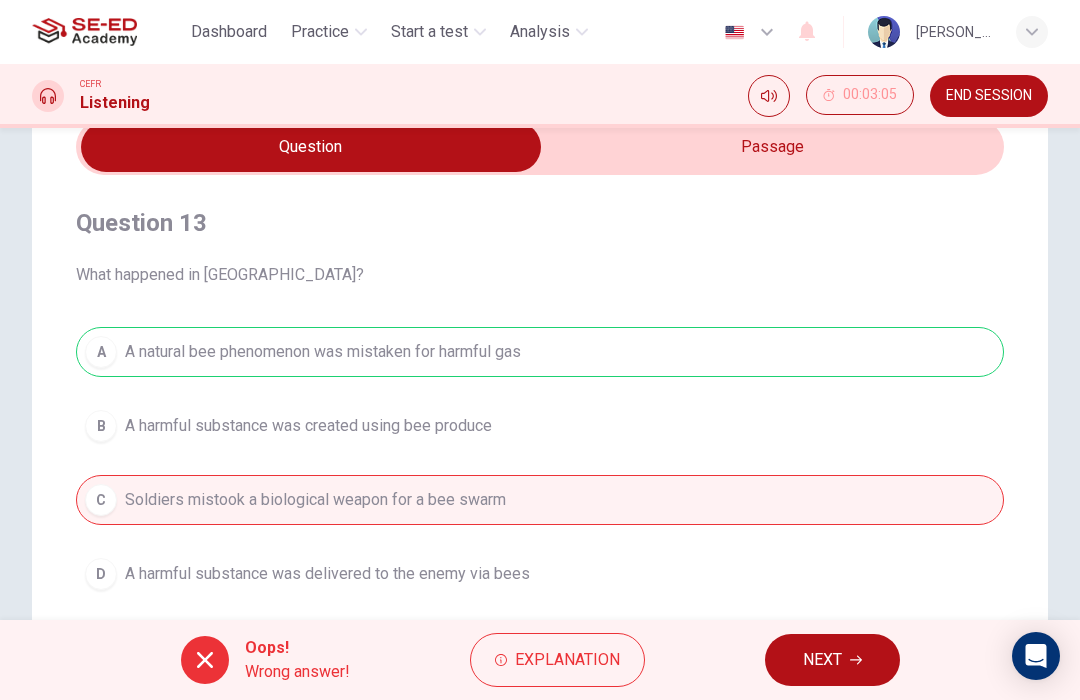 click on "NEXT" at bounding box center (822, 660) 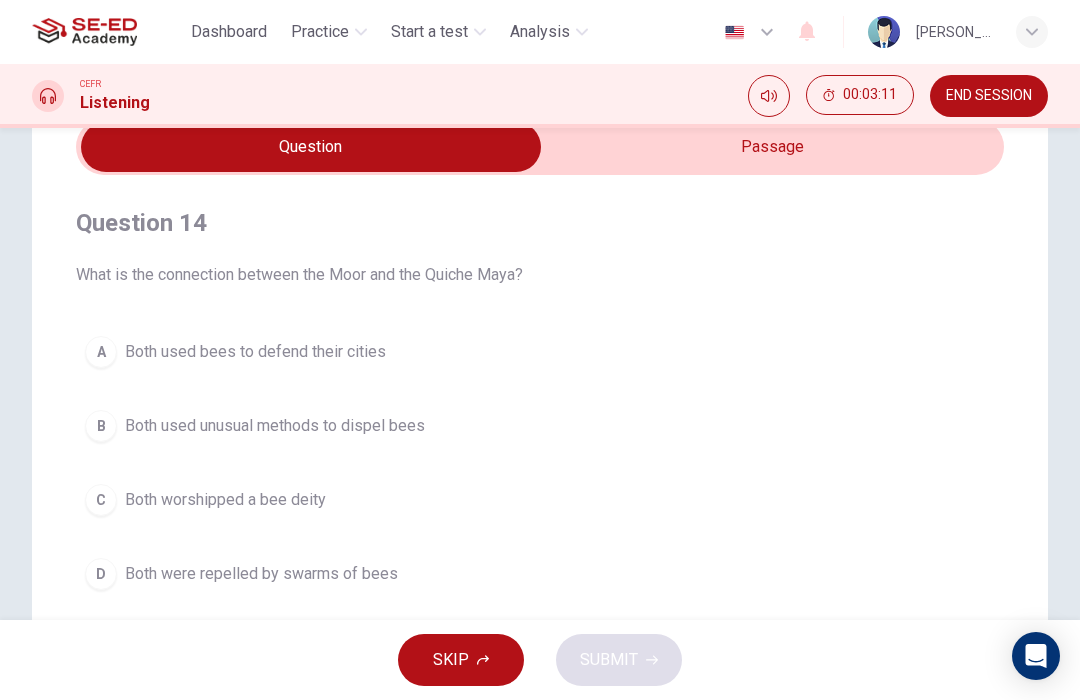 click on "Both used unusual methods to dispel bees" at bounding box center (275, 426) 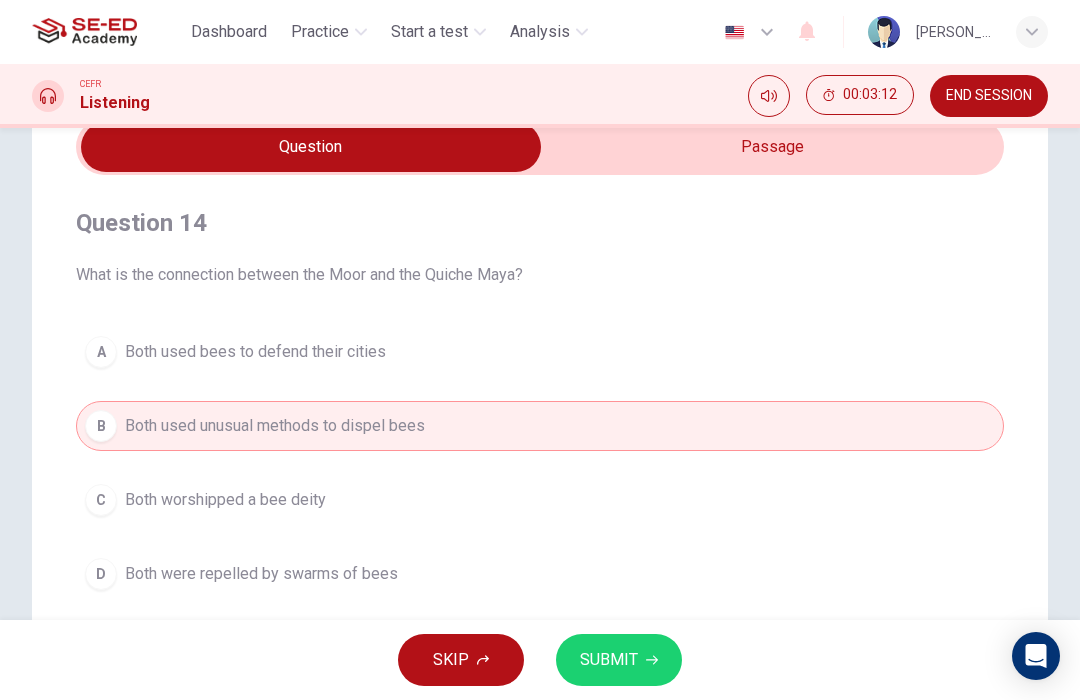 click on "SUBMIT" at bounding box center (619, 660) 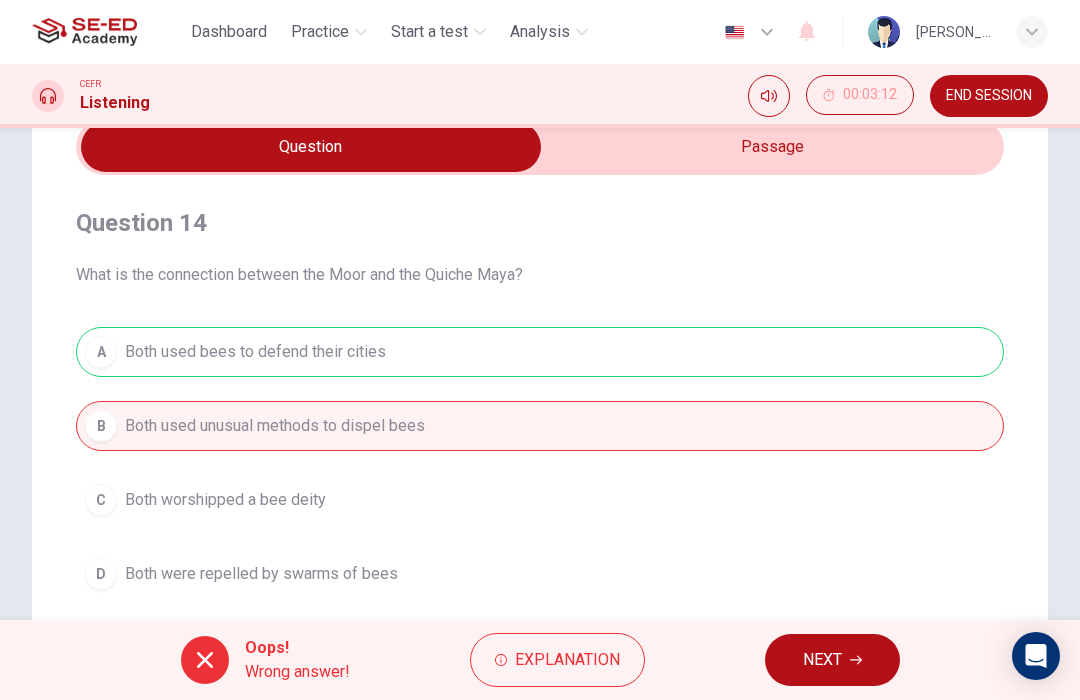 click on "NEXT" at bounding box center (822, 660) 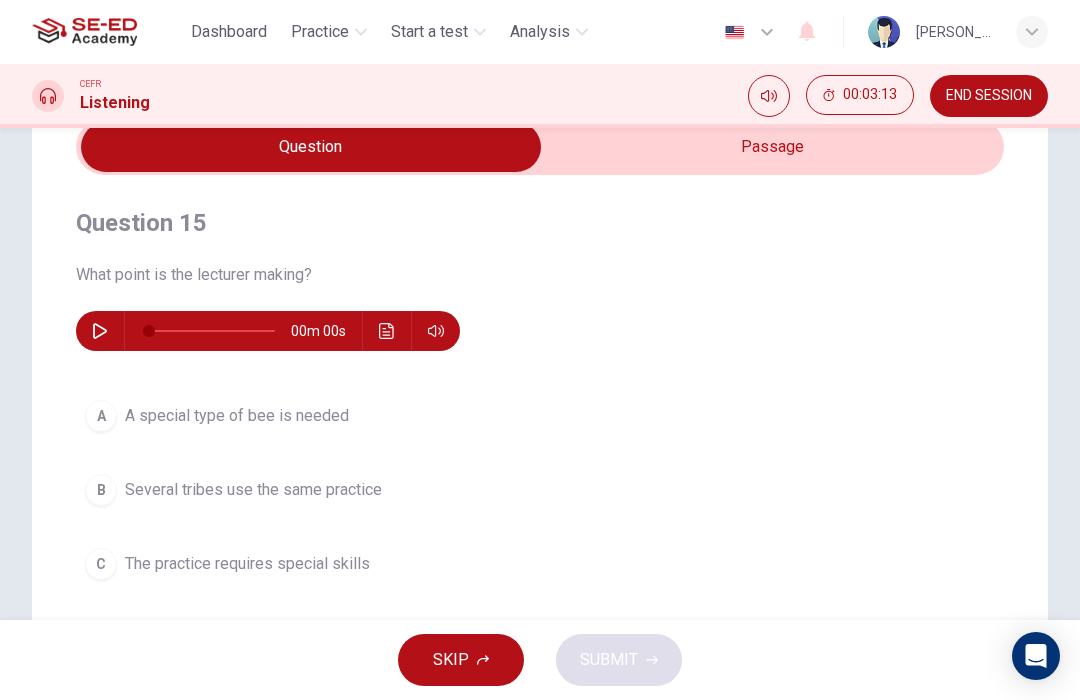 click at bounding box center [100, 331] 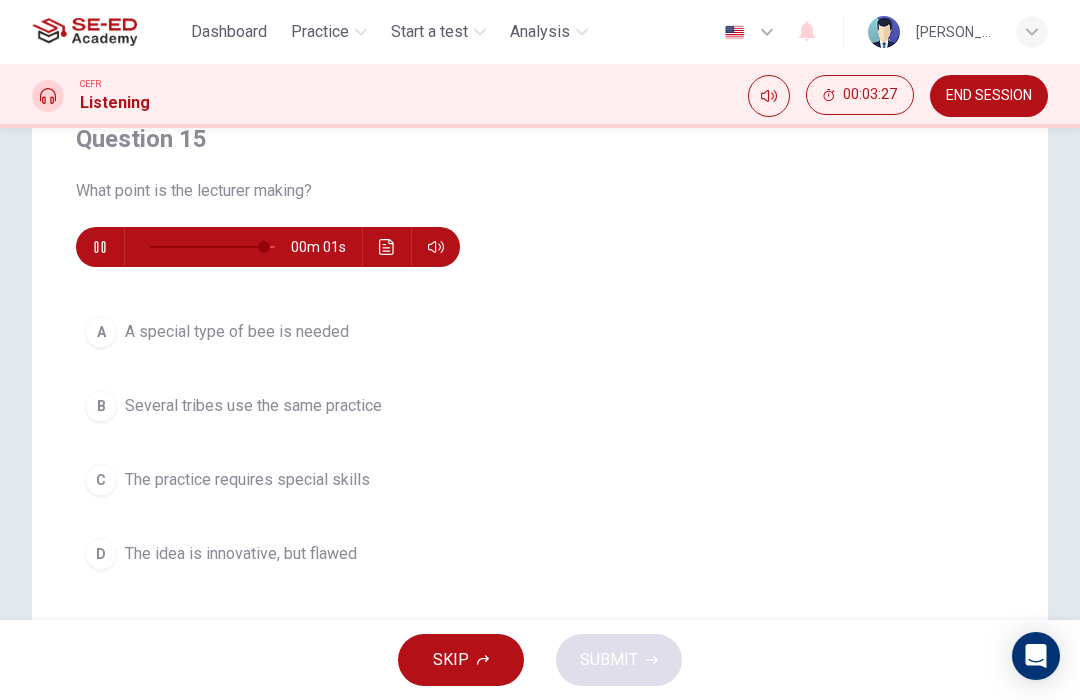 scroll, scrollTop: 175, scrollLeft: 0, axis: vertical 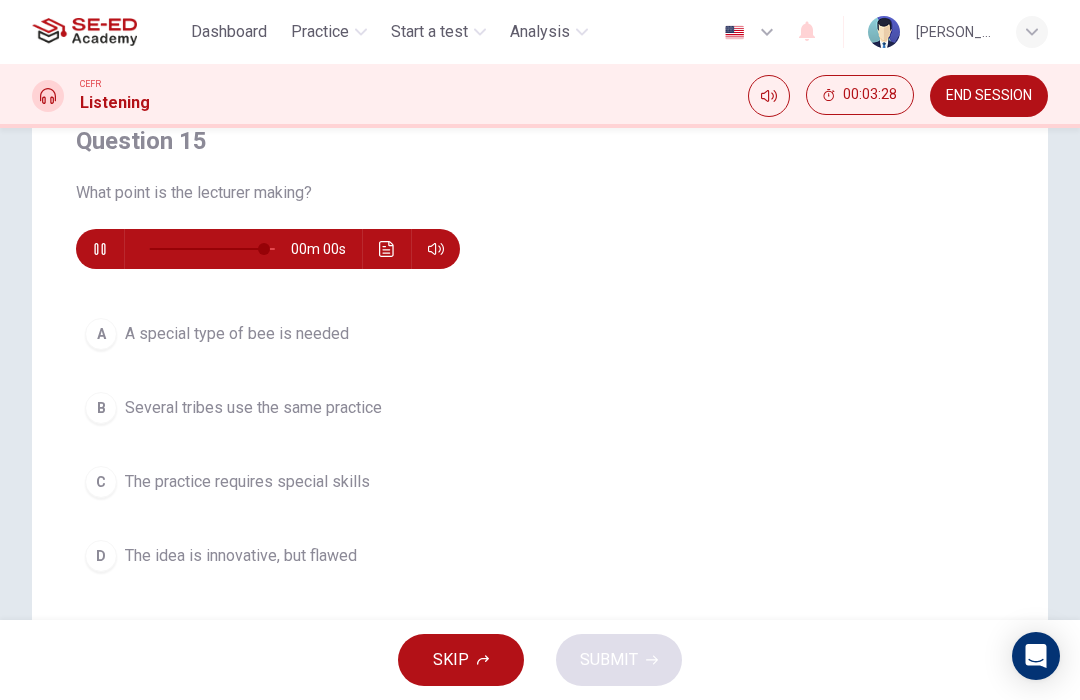 type on "0" 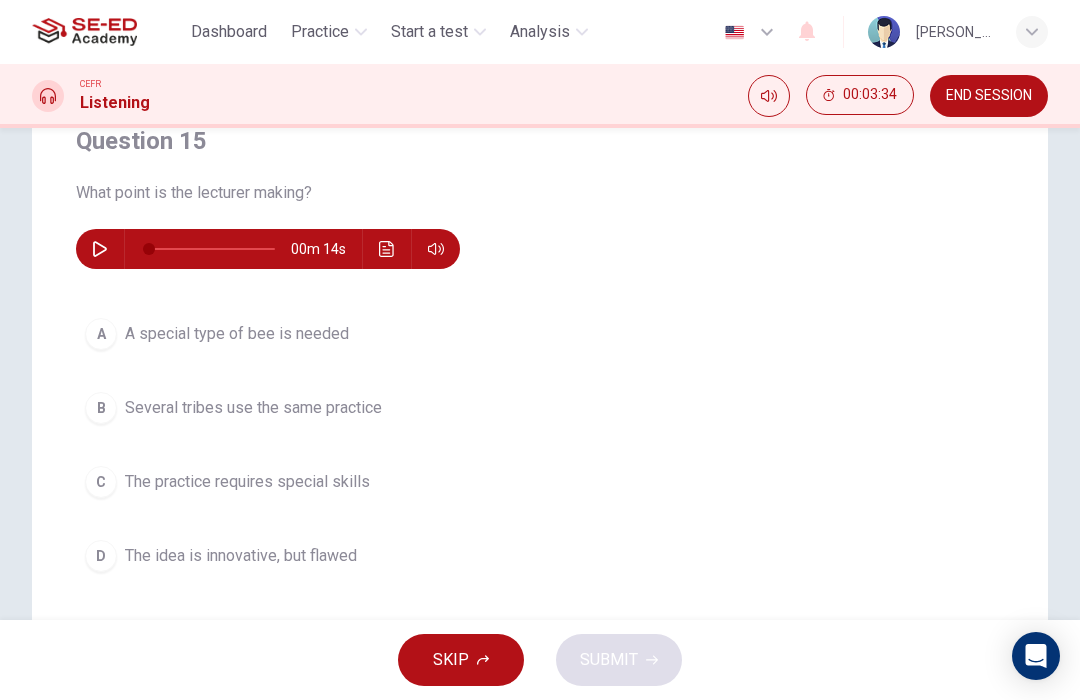 click on "C The practice requires special skills" at bounding box center (540, 482) 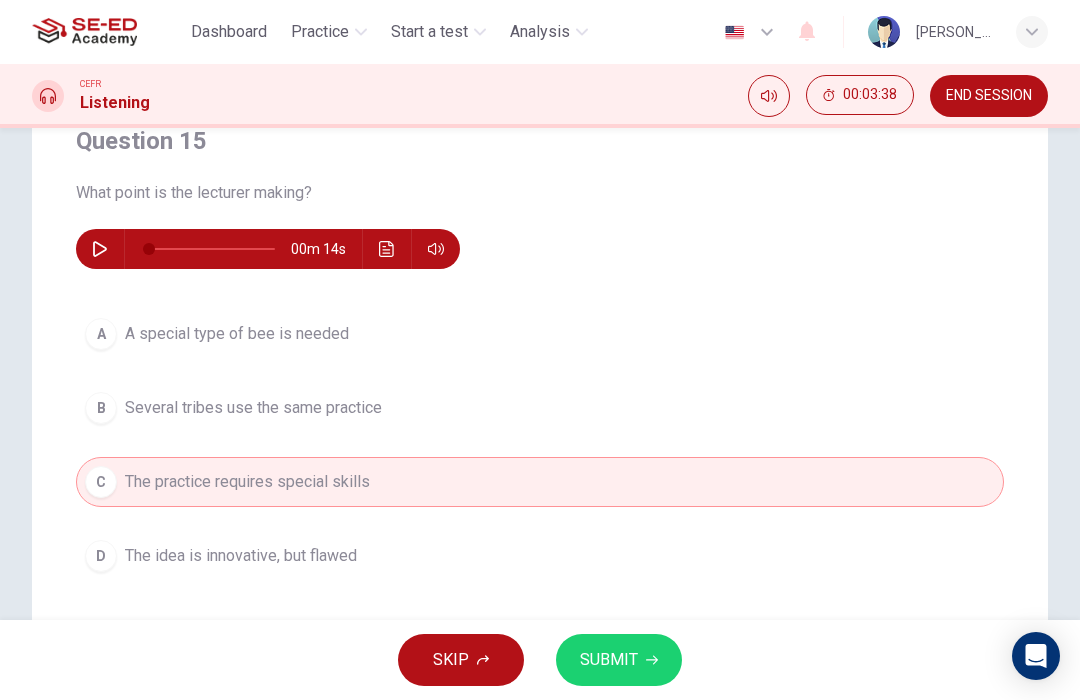 click on "SUBMIT" at bounding box center [619, 660] 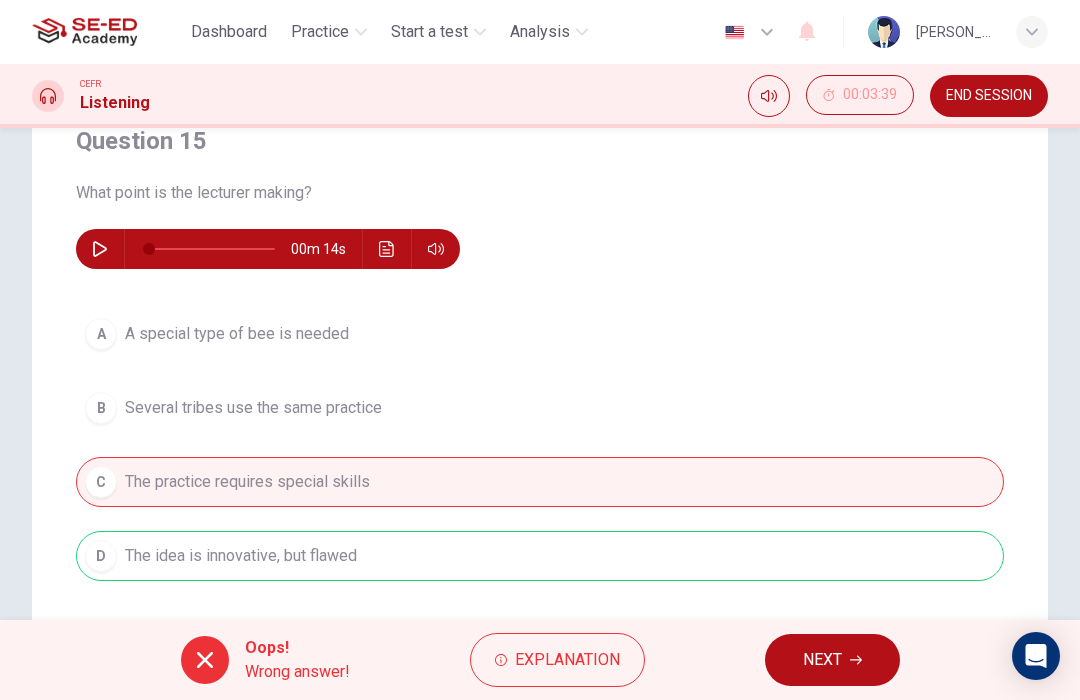click on "NEXT" at bounding box center [832, 660] 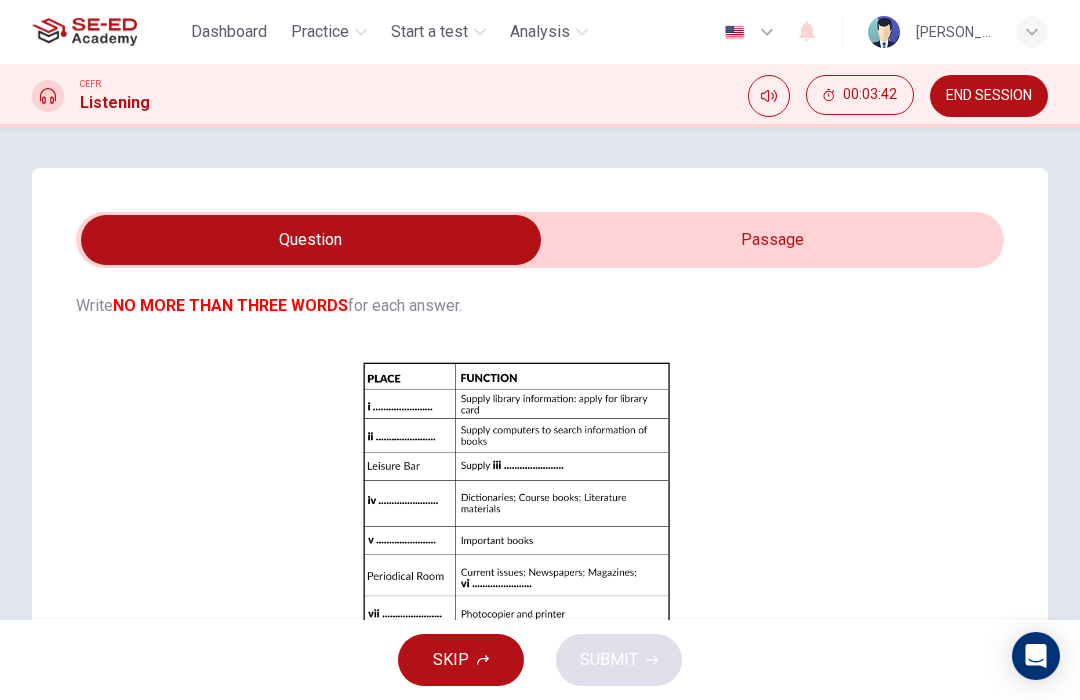scroll, scrollTop: 152, scrollLeft: 0, axis: vertical 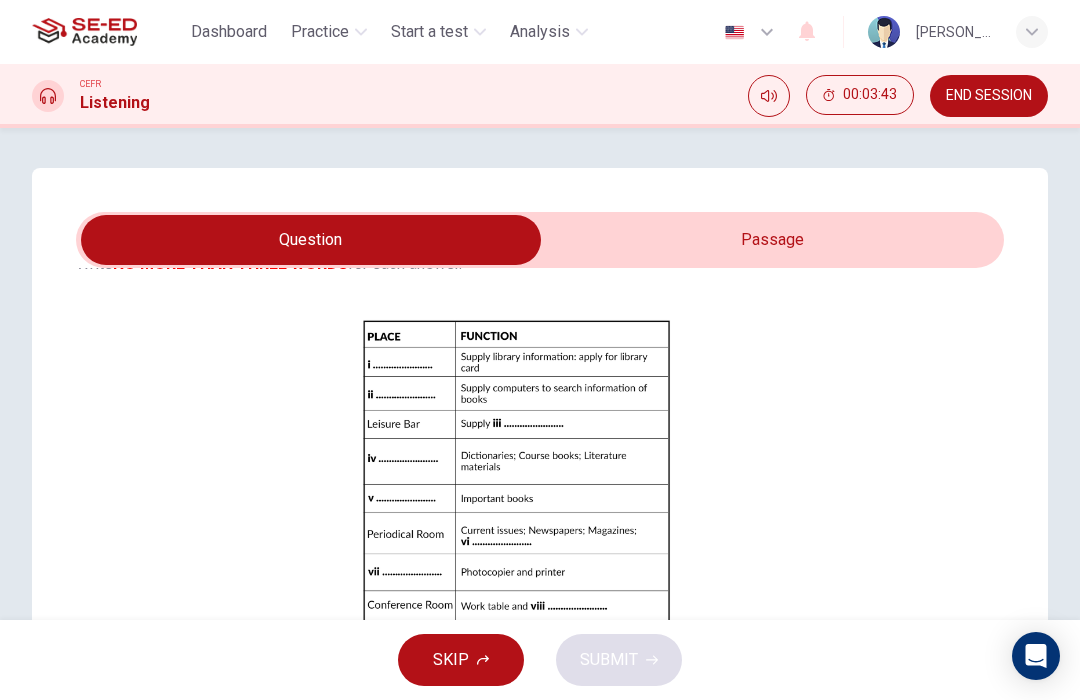 click on "SKIP" at bounding box center [461, 660] 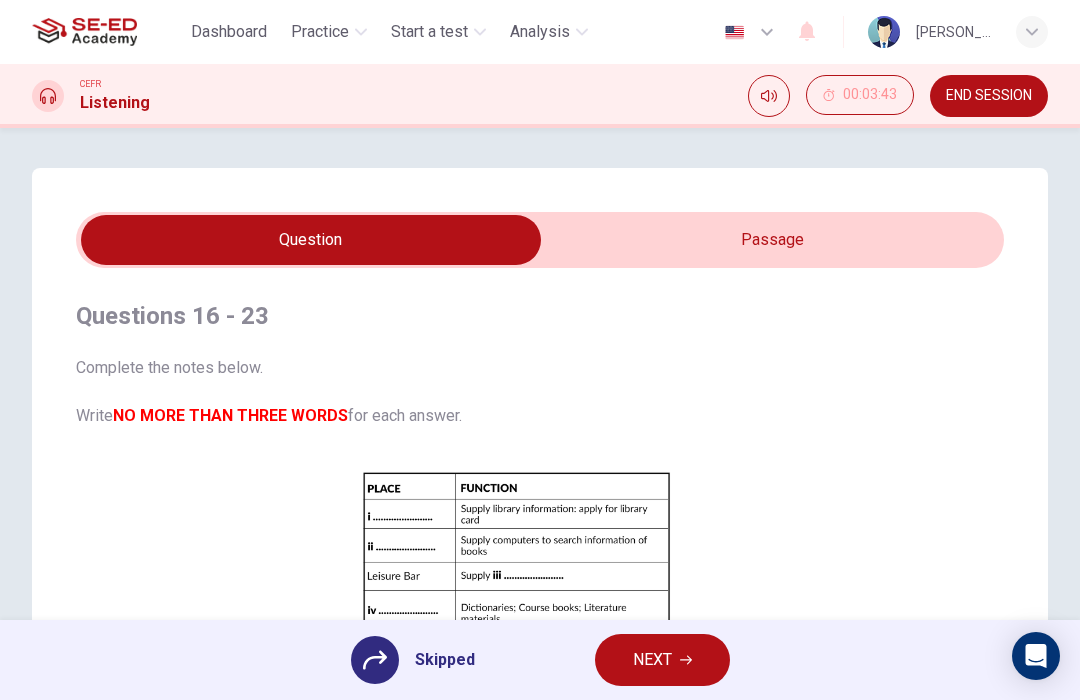 scroll, scrollTop: 0, scrollLeft: 0, axis: both 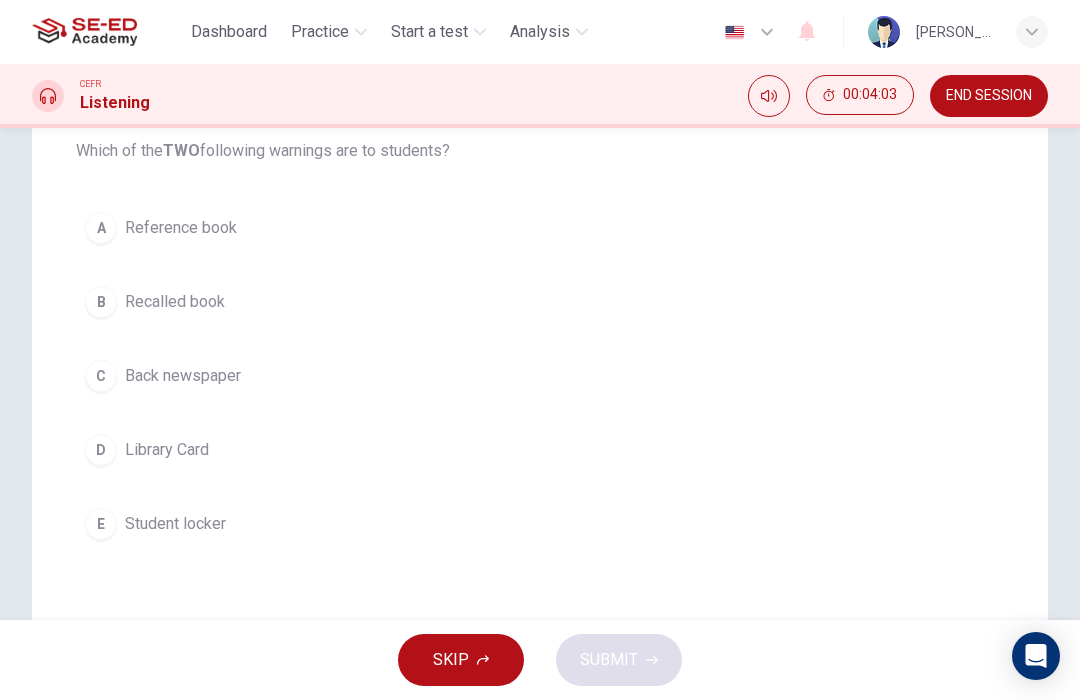 click on "C Back newspaper" at bounding box center [540, 376] 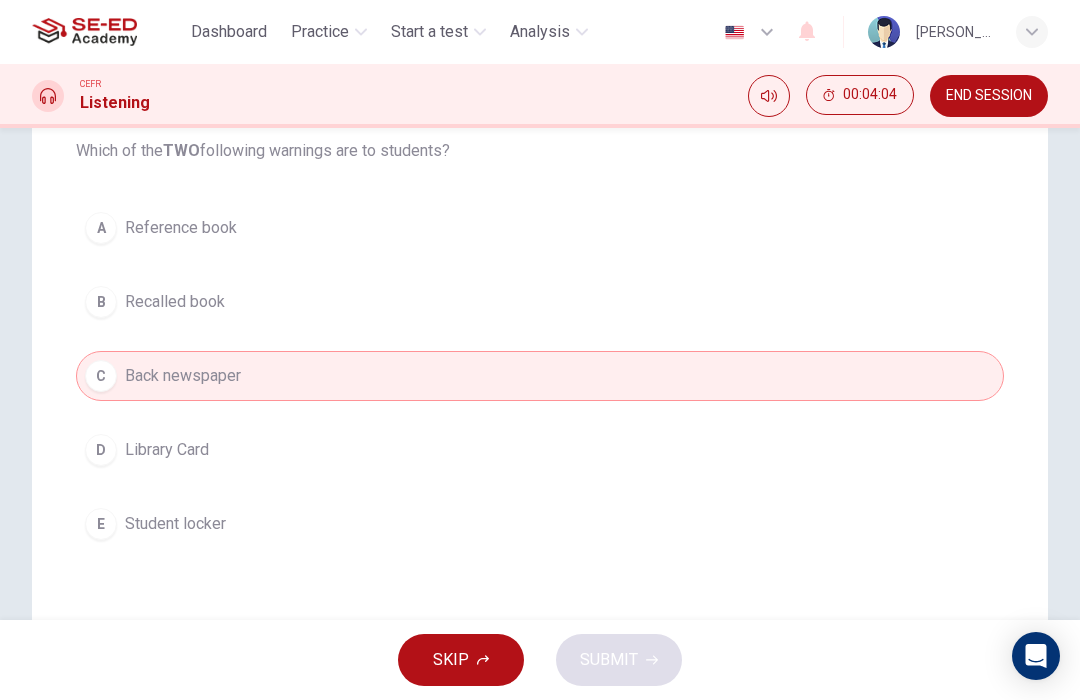 click on "A Reference book" at bounding box center [540, 228] 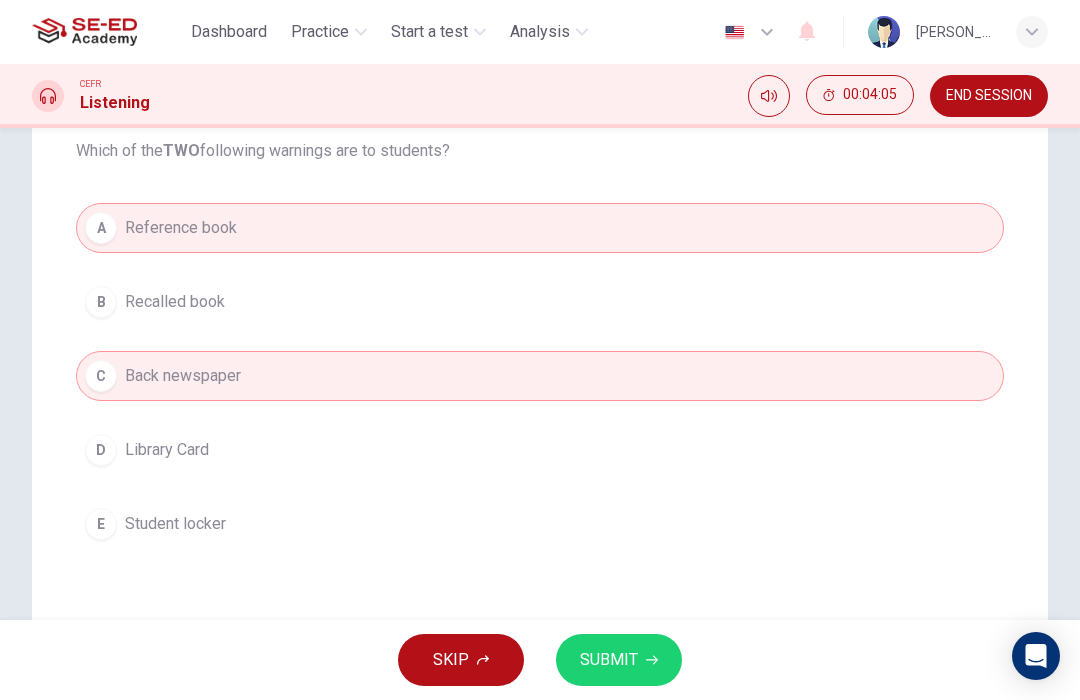 click on "SUBMIT" at bounding box center [609, 660] 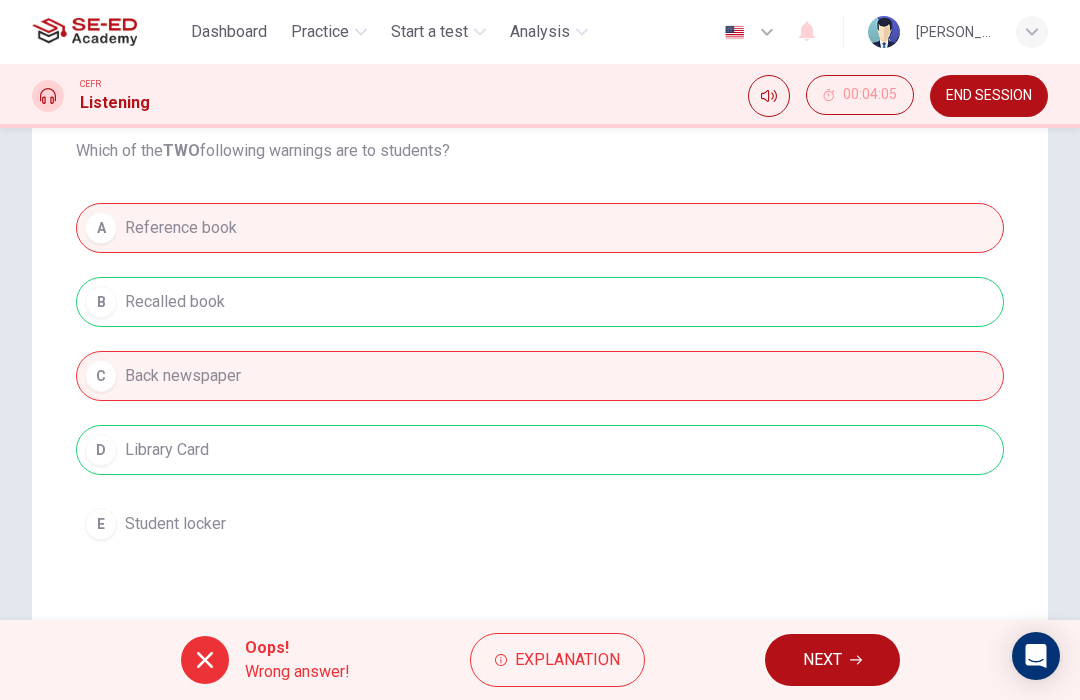click on "NEXT" at bounding box center (822, 660) 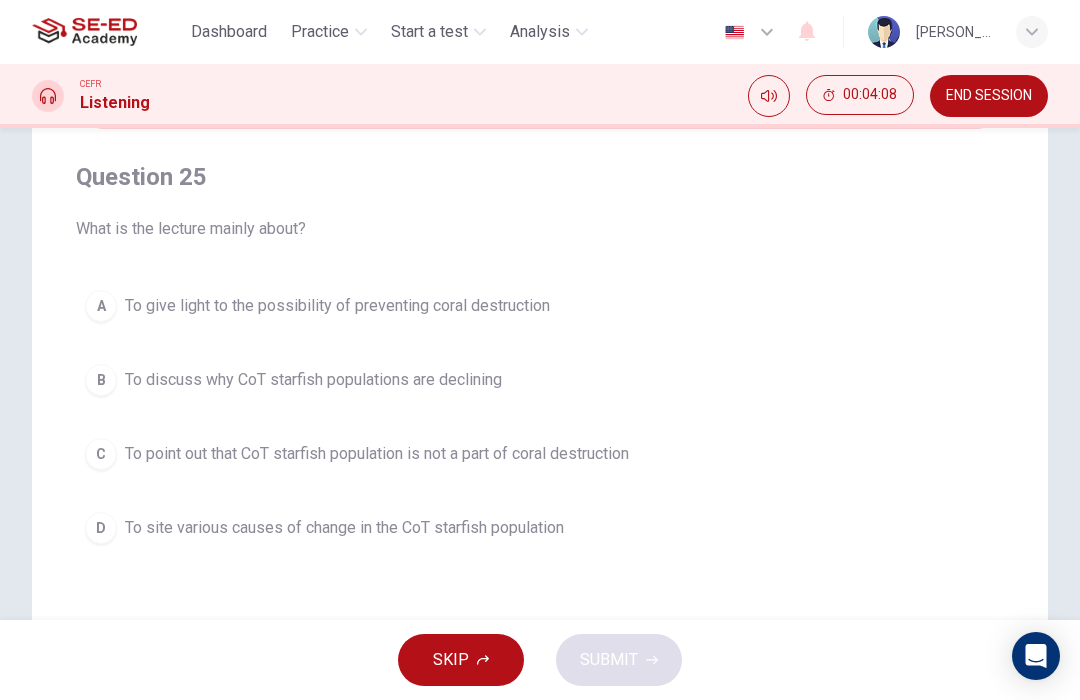 scroll, scrollTop: 144, scrollLeft: 0, axis: vertical 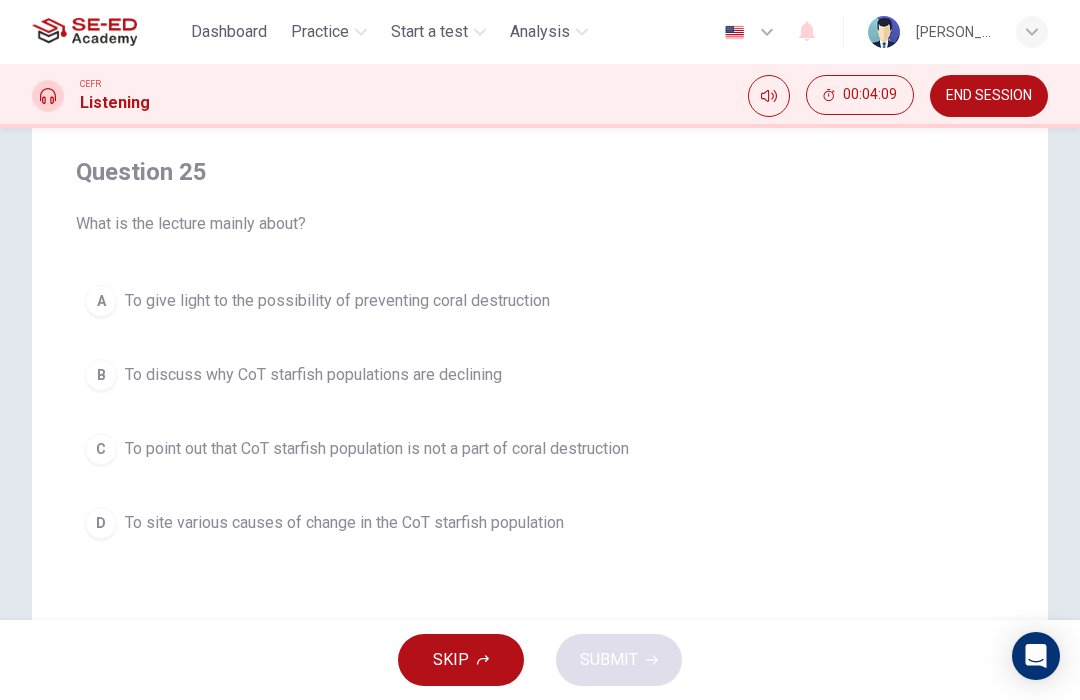 click on "C To point out that CoT starfish population is not a part of coral destruction" at bounding box center (540, 449) 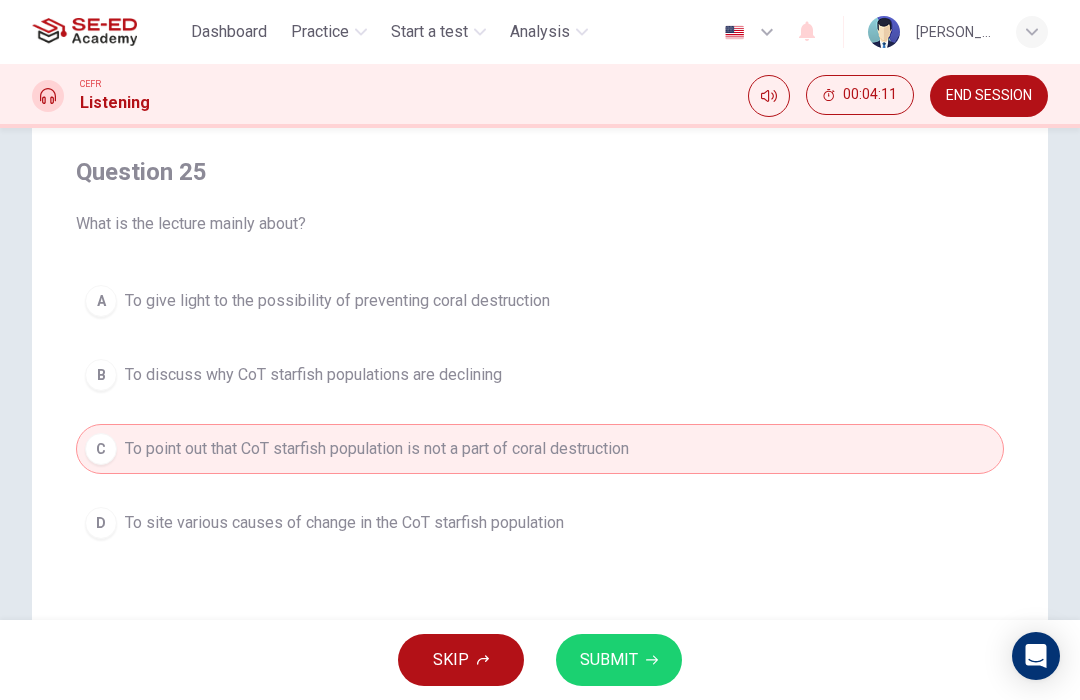 click on "SUBMIT" at bounding box center [609, 660] 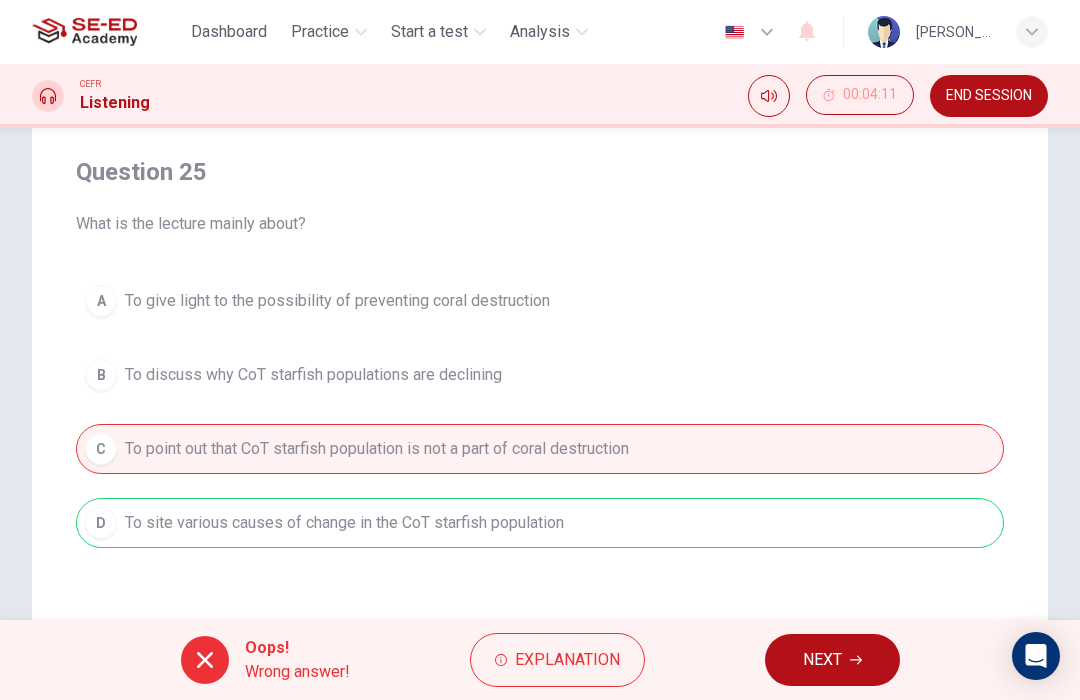click on "NEXT" at bounding box center [822, 660] 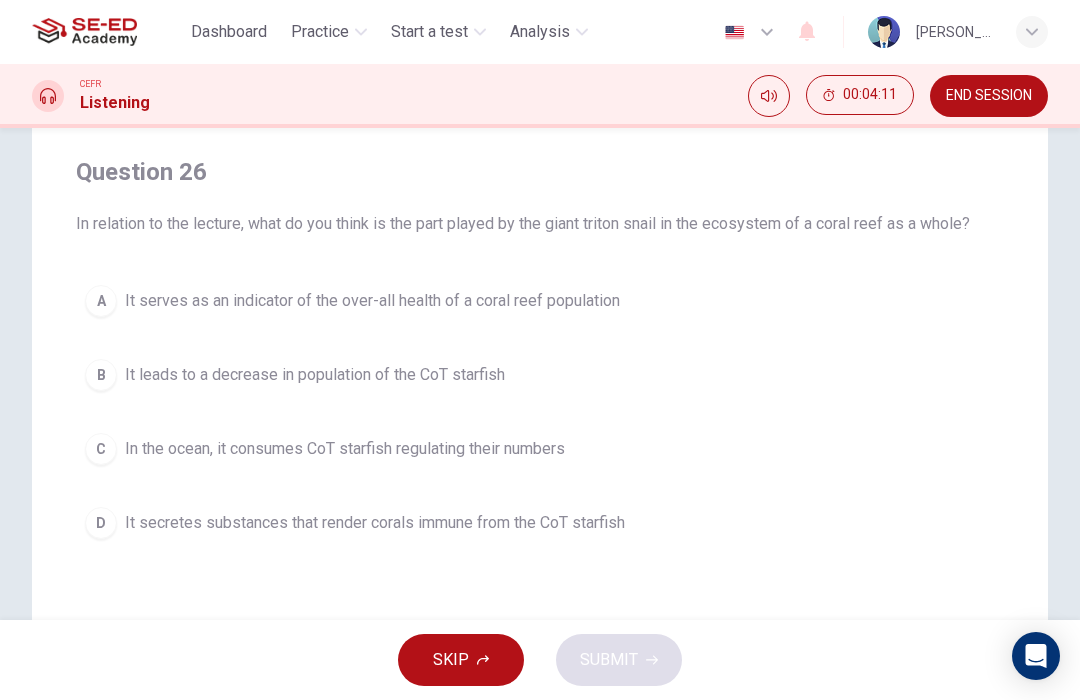 click on "D It secretes substances that render corals immune from the CoT starfish" at bounding box center (540, 523) 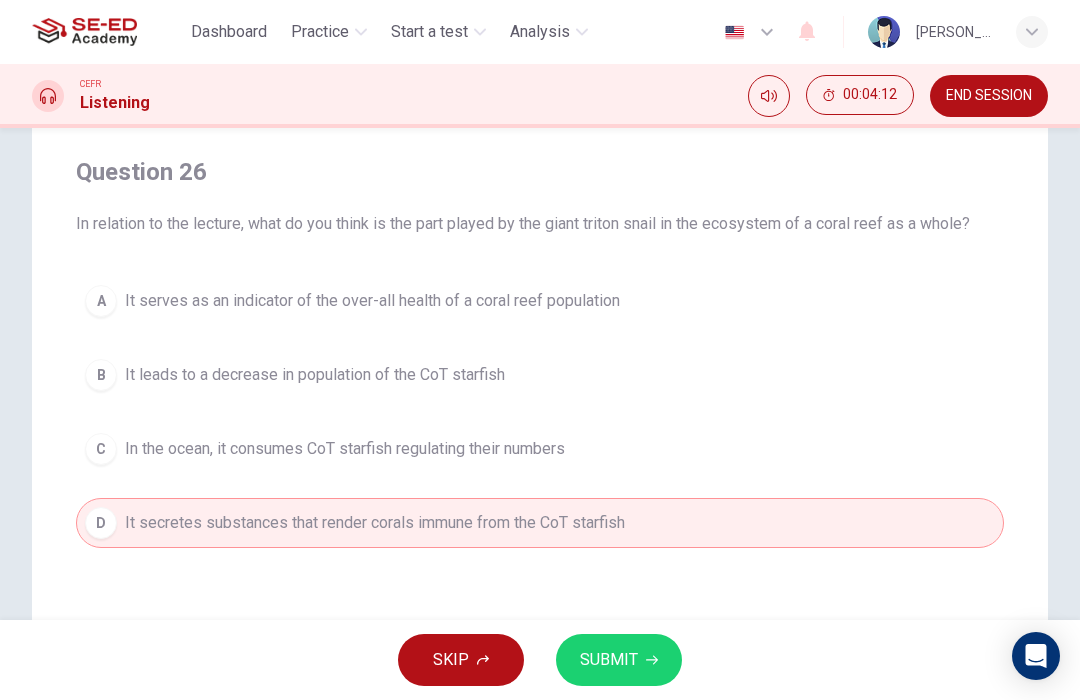 click on "SUBMIT" at bounding box center (609, 660) 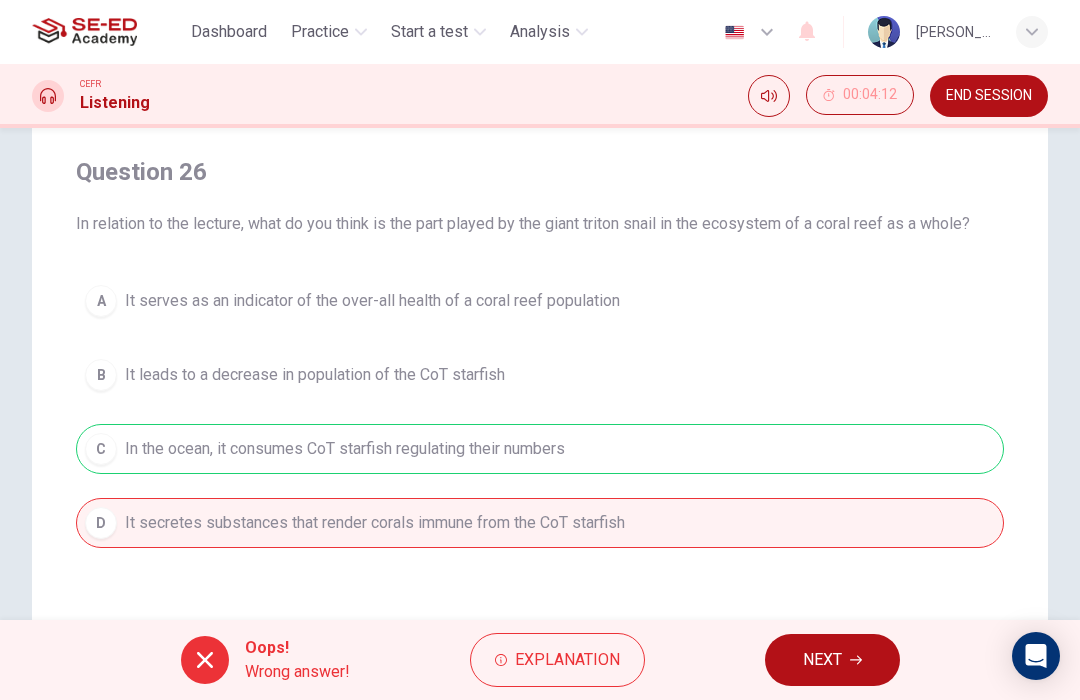 click on "NEXT" at bounding box center [822, 660] 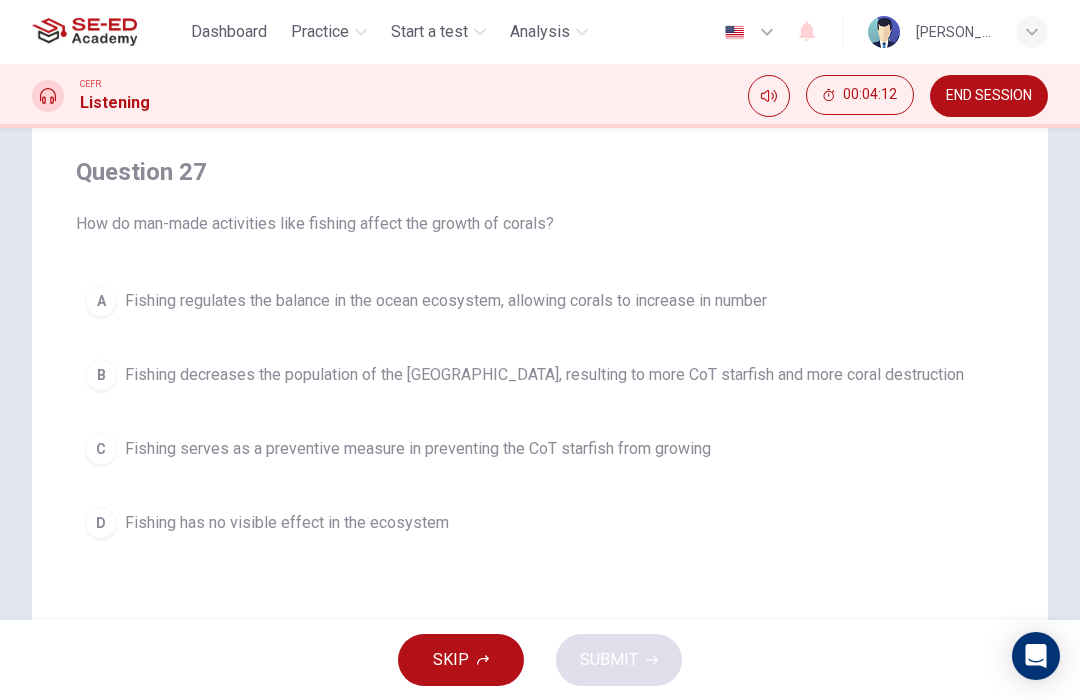 click on "B Fishing decreases the population of the Triton Snail, resulting to more CoT starfish and more coral destruction" at bounding box center [540, 375] 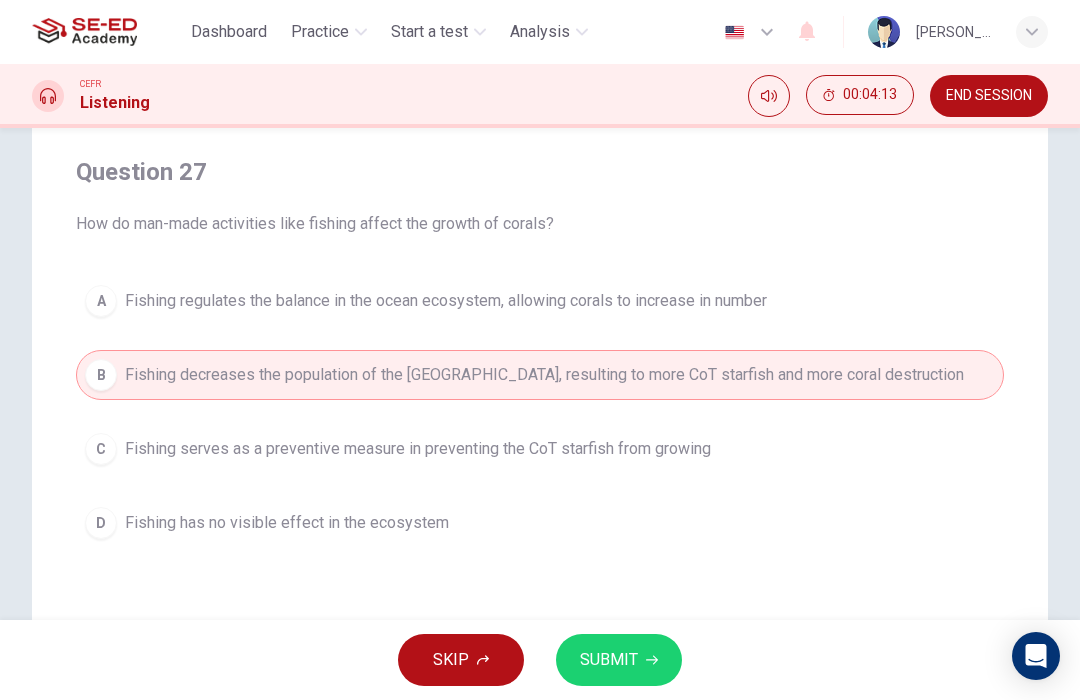 click on "SUBMIT" at bounding box center (609, 660) 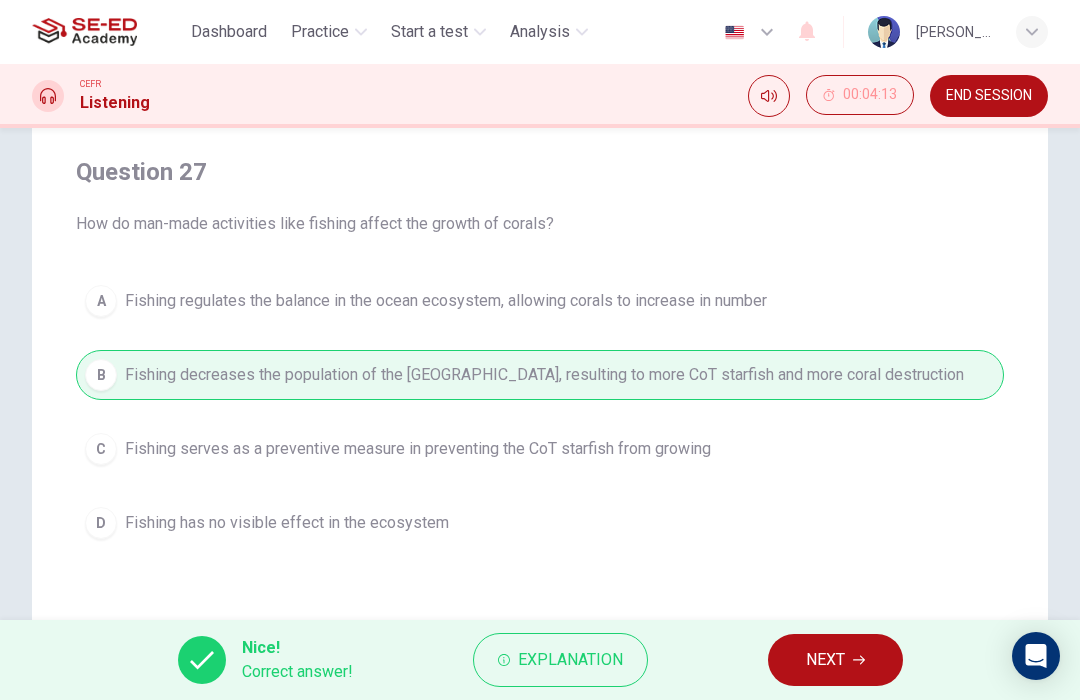 click on "NEXT" at bounding box center (825, 660) 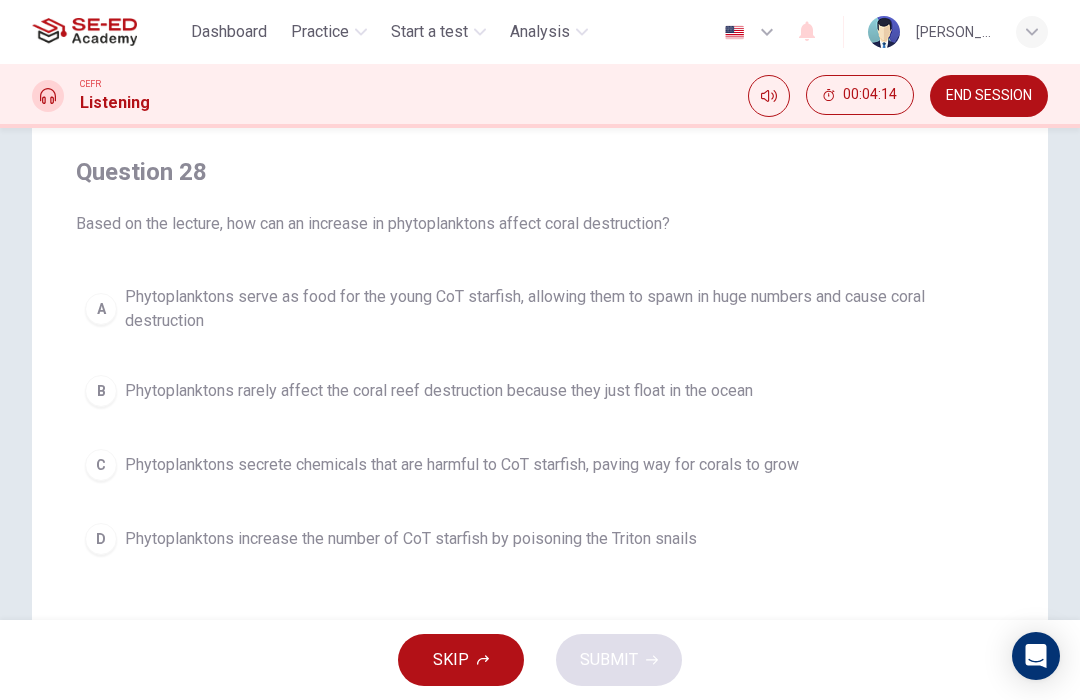click on "Phytoplanktons serve as food for the young CoT starfish, allowing them to spawn in huge numbers and cause coral destruction" at bounding box center [560, 309] 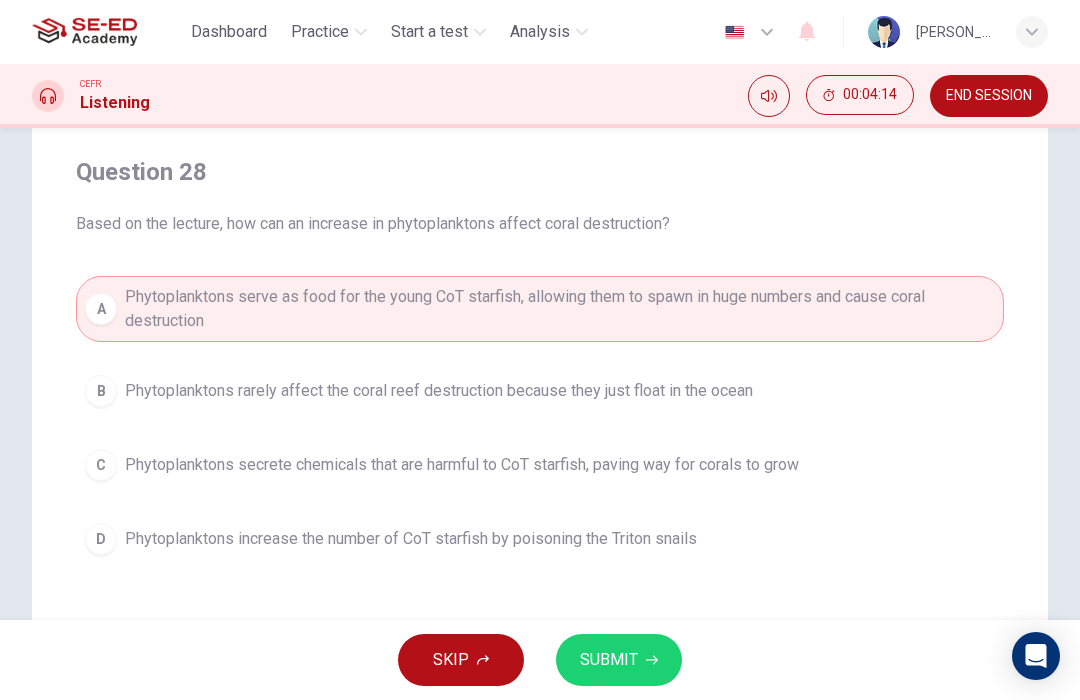 click on "SUBMIT" at bounding box center [619, 660] 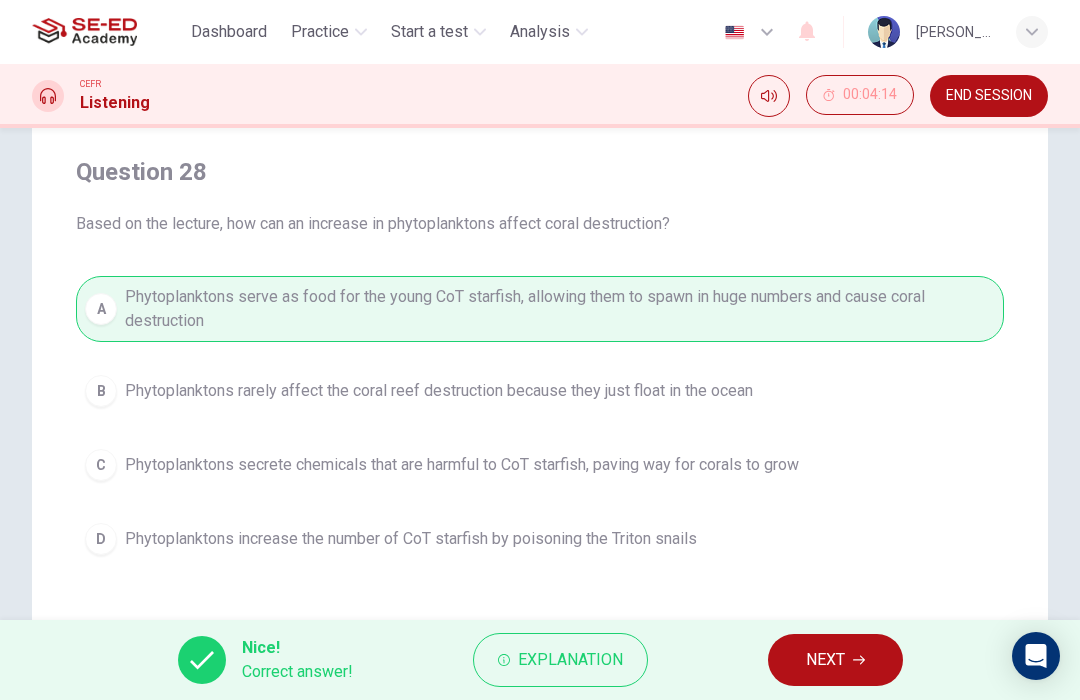 click on "NEXT" at bounding box center [825, 660] 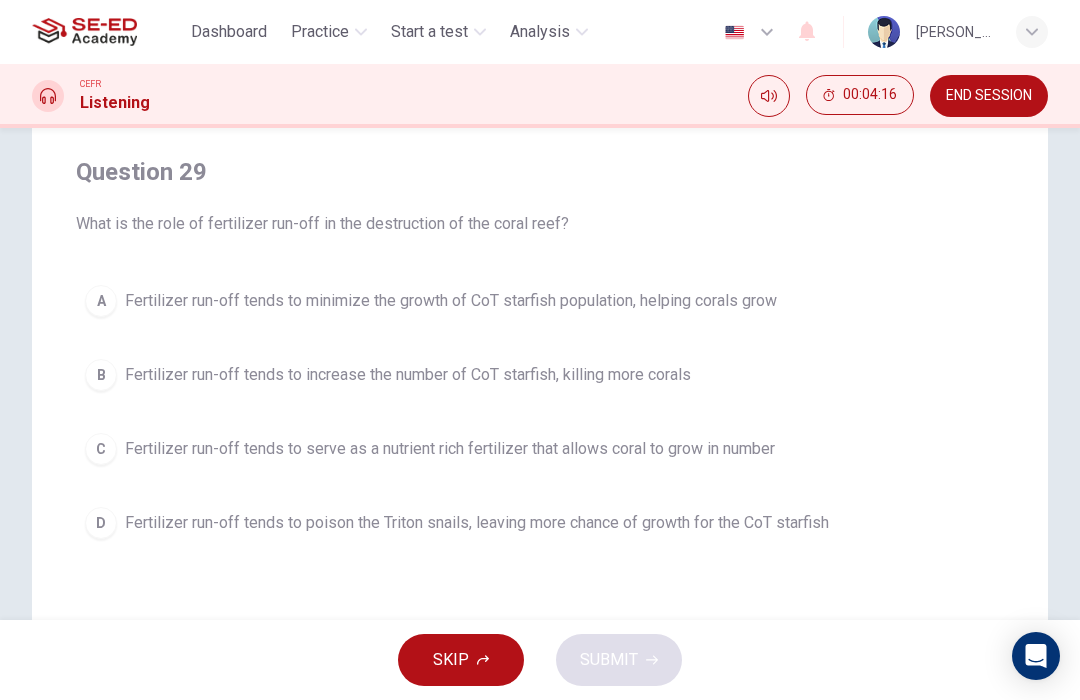 click on "Fertilizer run-off tends to minimize the growth of CoT starfish population, helping corals grow" at bounding box center [451, 301] 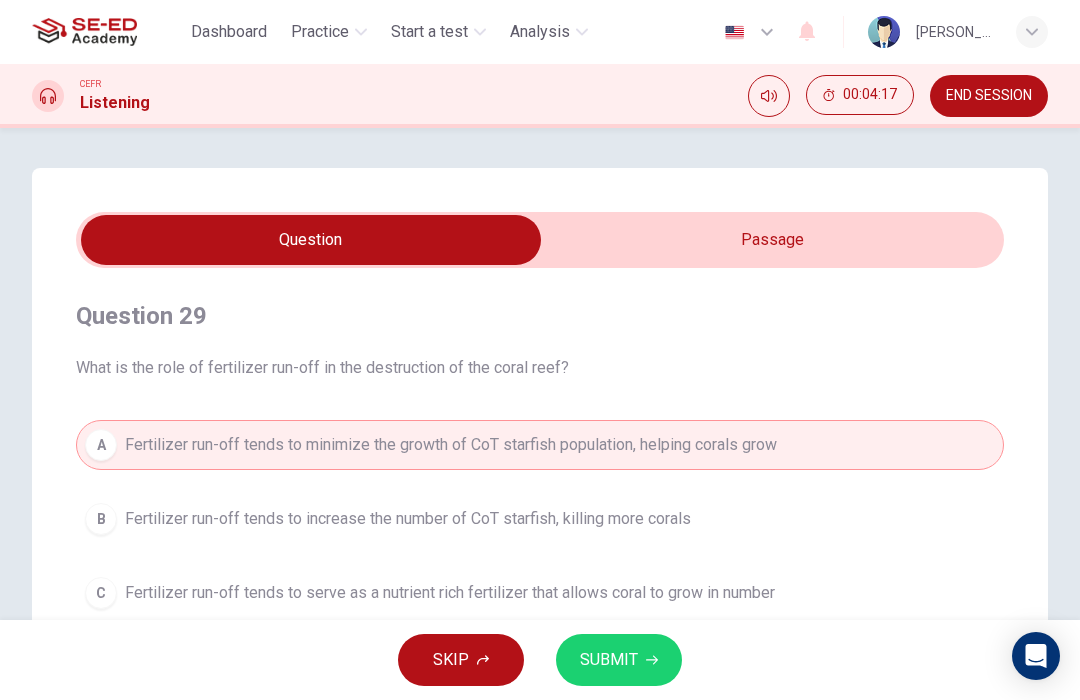 click on "SUBMIT" at bounding box center (619, 660) 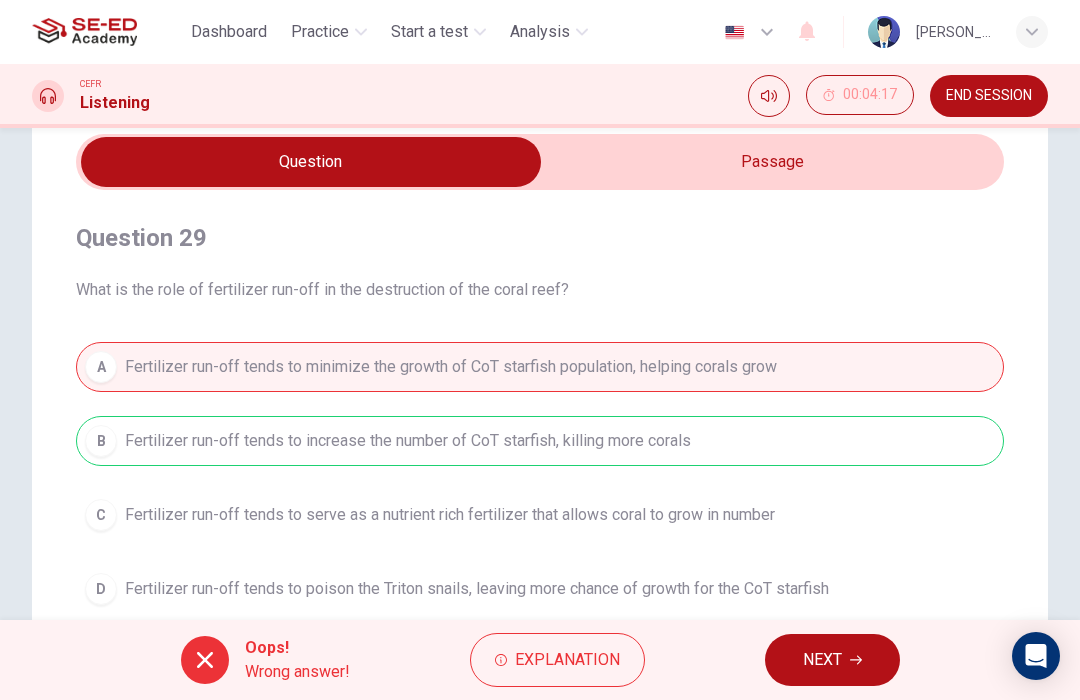 scroll, scrollTop: 79, scrollLeft: 0, axis: vertical 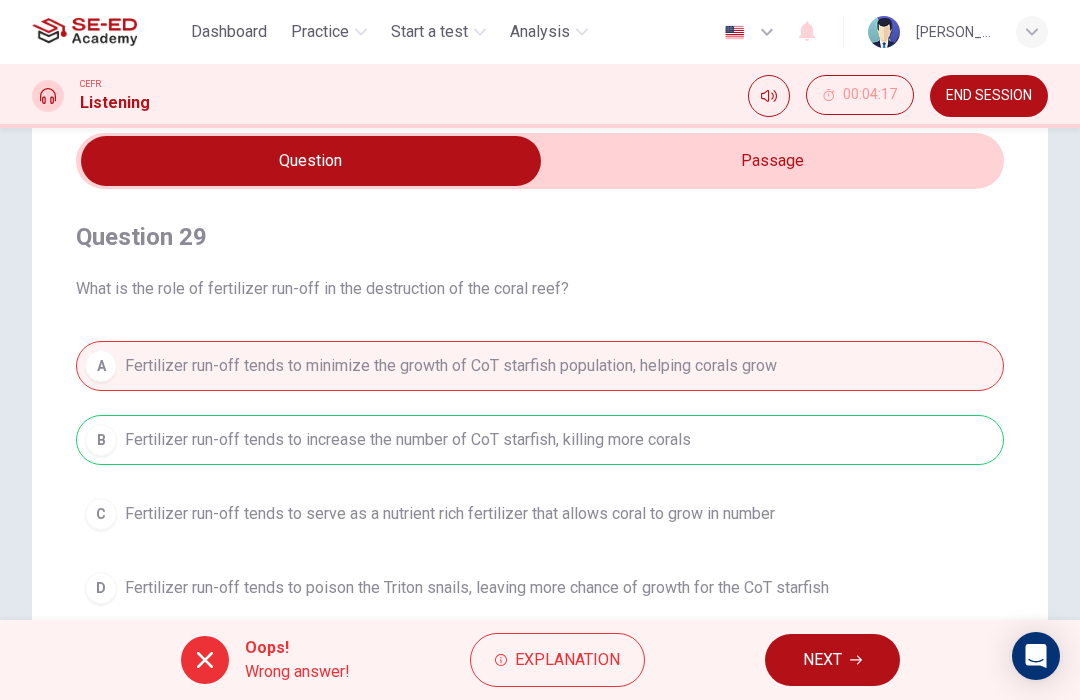 click on "NEXT" at bounding box center (832, 660) 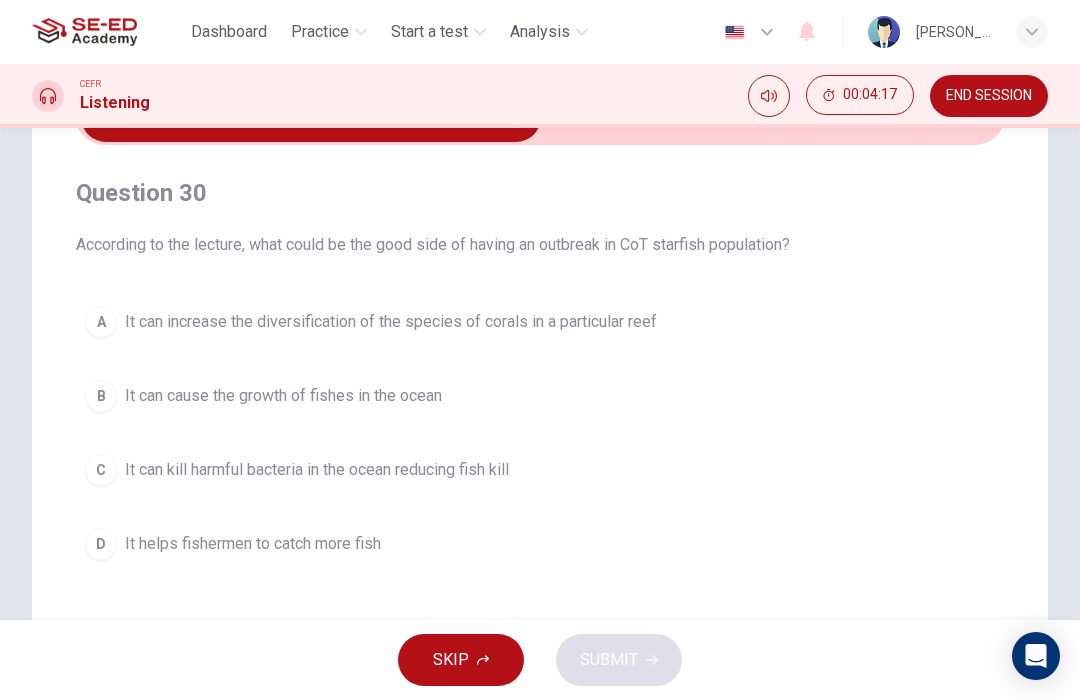 scroll, scrollTop: 124, scrollLeft: 0, axis: vertical 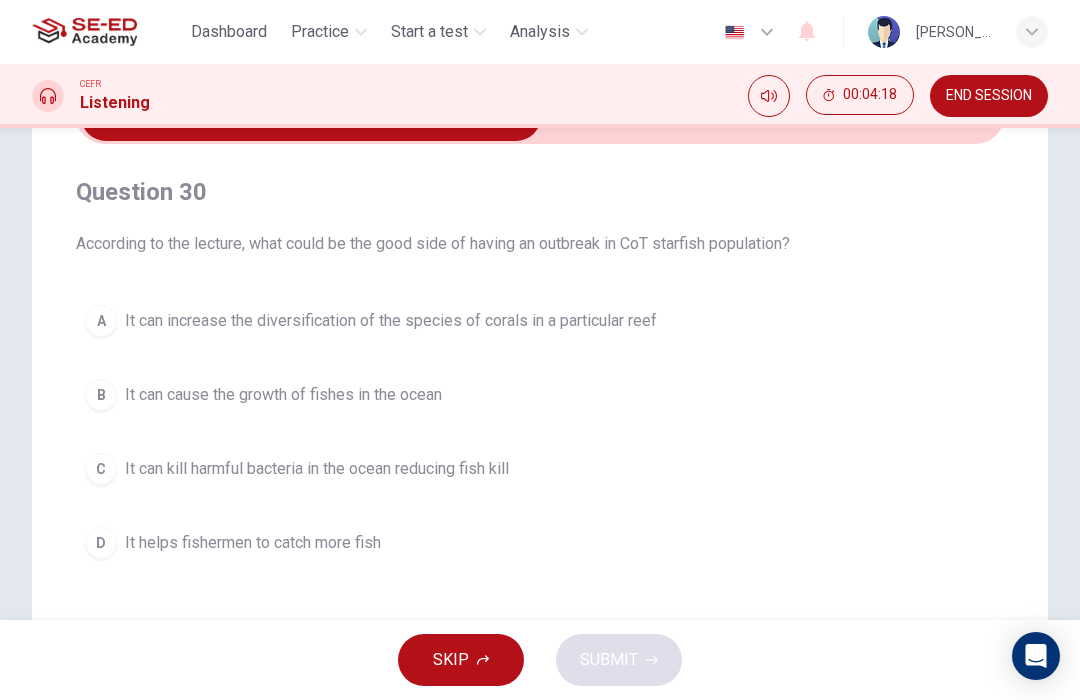 click on "It can increase the diversification of the species of corals in a particular reef" at bounding box center (391, 321) 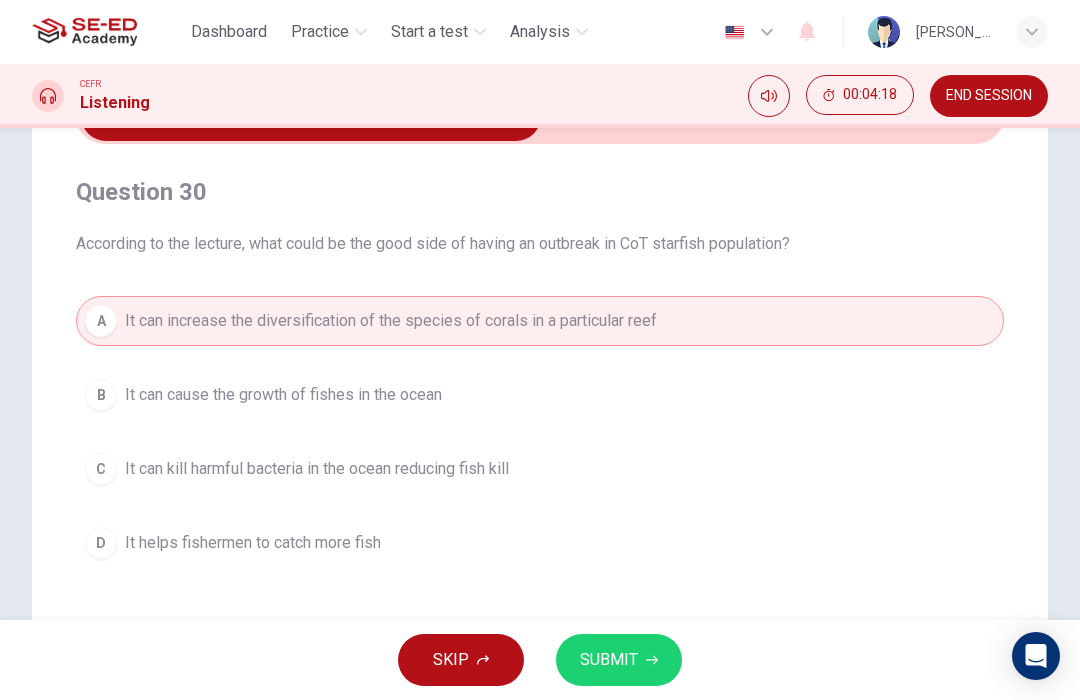 click on "SUBMIT" at bounding box center (619, 660) 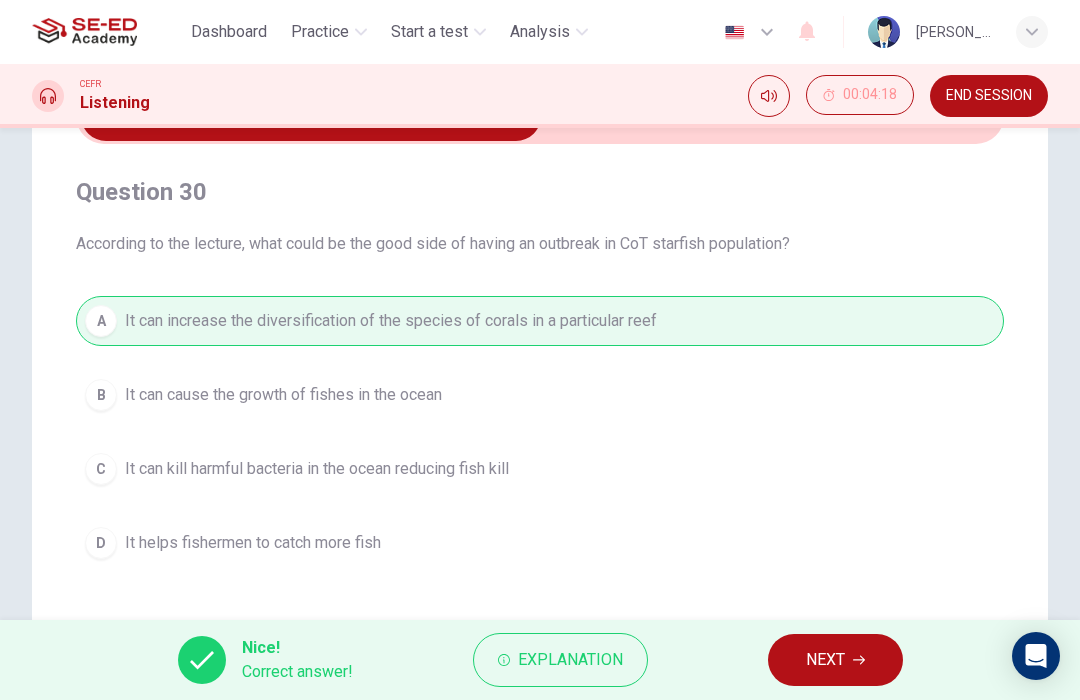click on "NEXT" at bounding box center (825, 660) 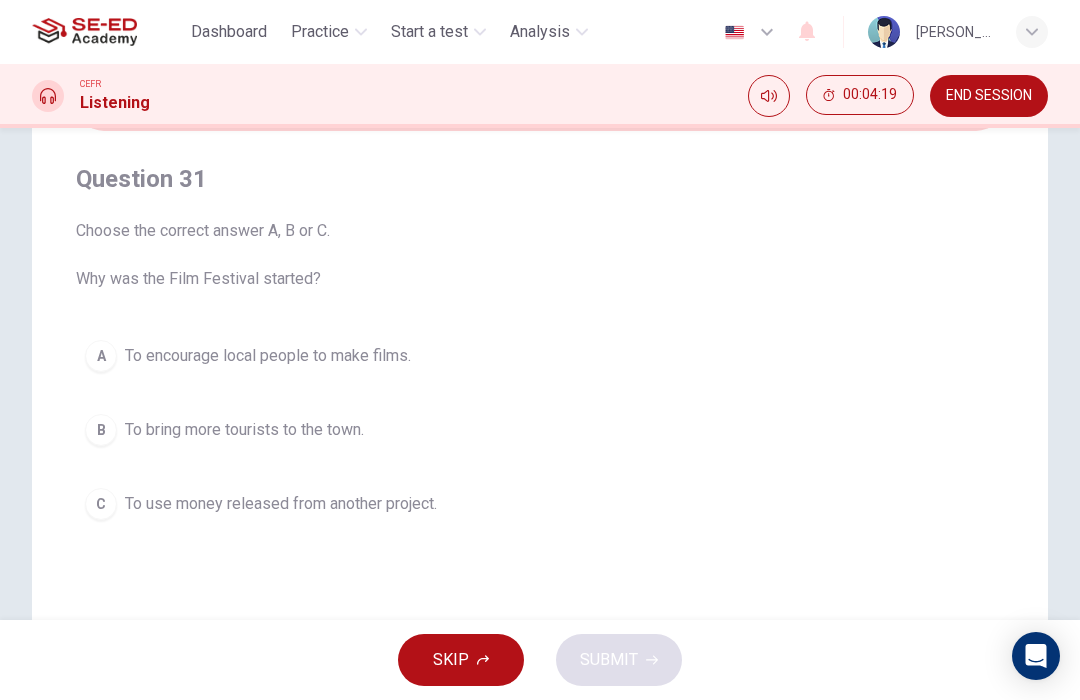 scroll, scrollTop: 142, scrollLeft: 0, axis: vertical 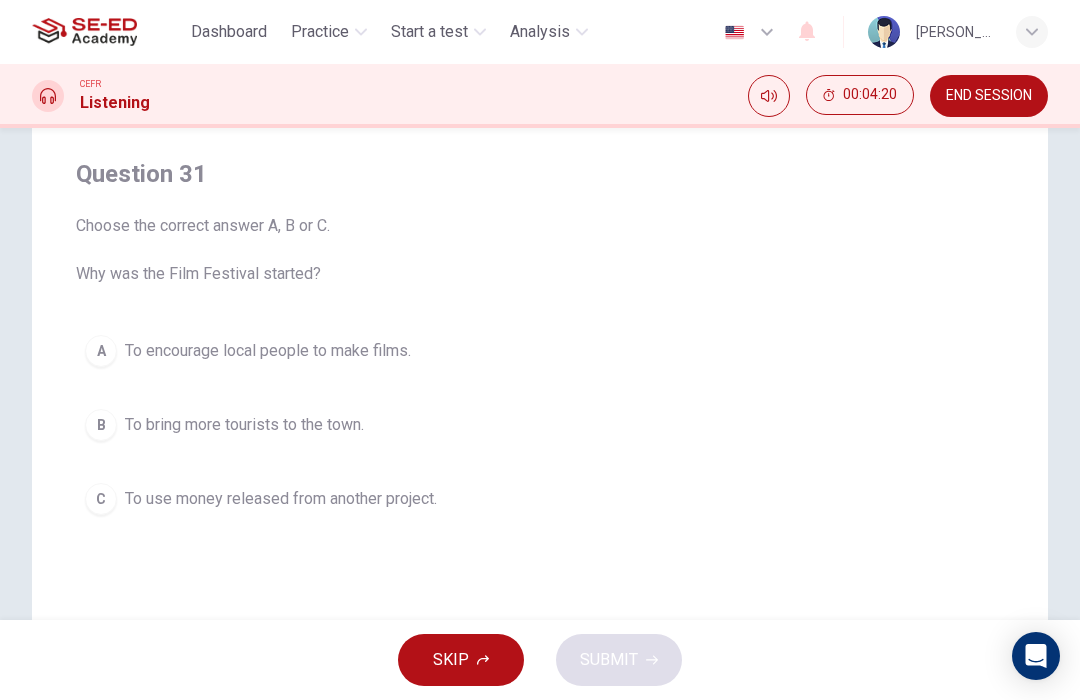 click on "To use money released from another project." at bounding box center (281, 499) 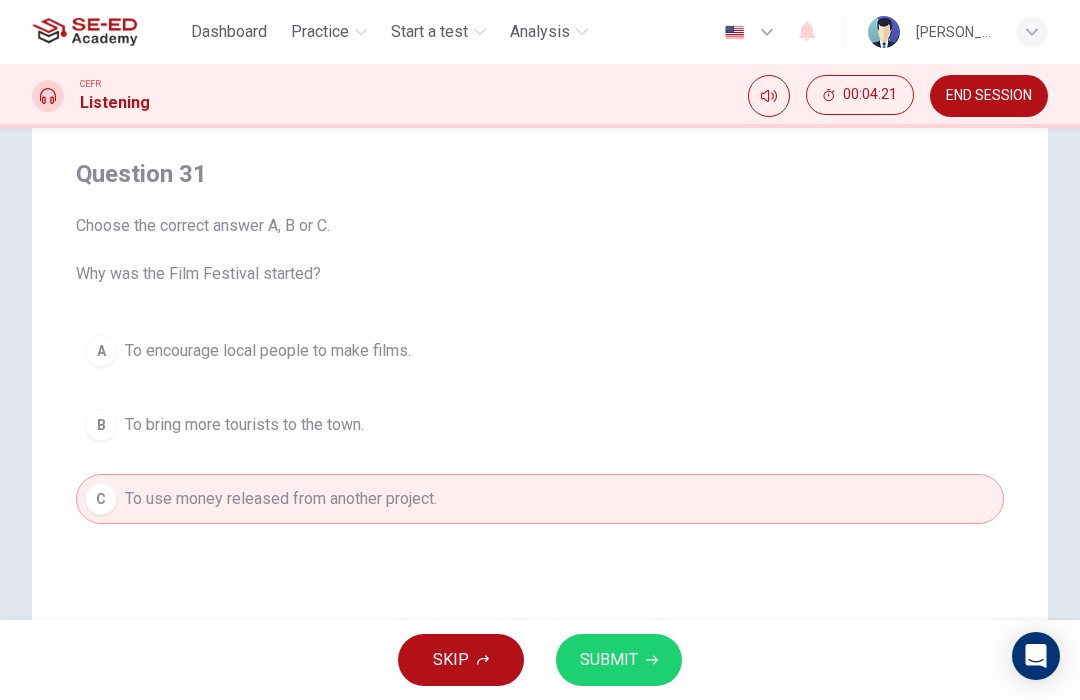 click on "SUBMIT" at bounding box center (619, 660) 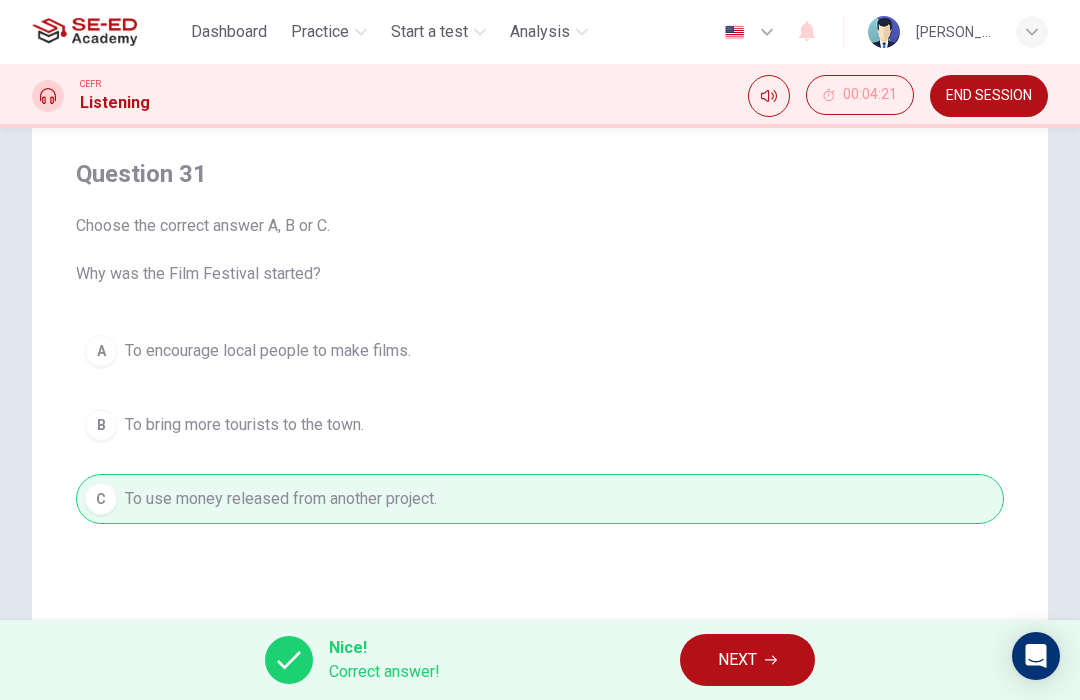 click on "NEXT" at bounding box center [737, 660] 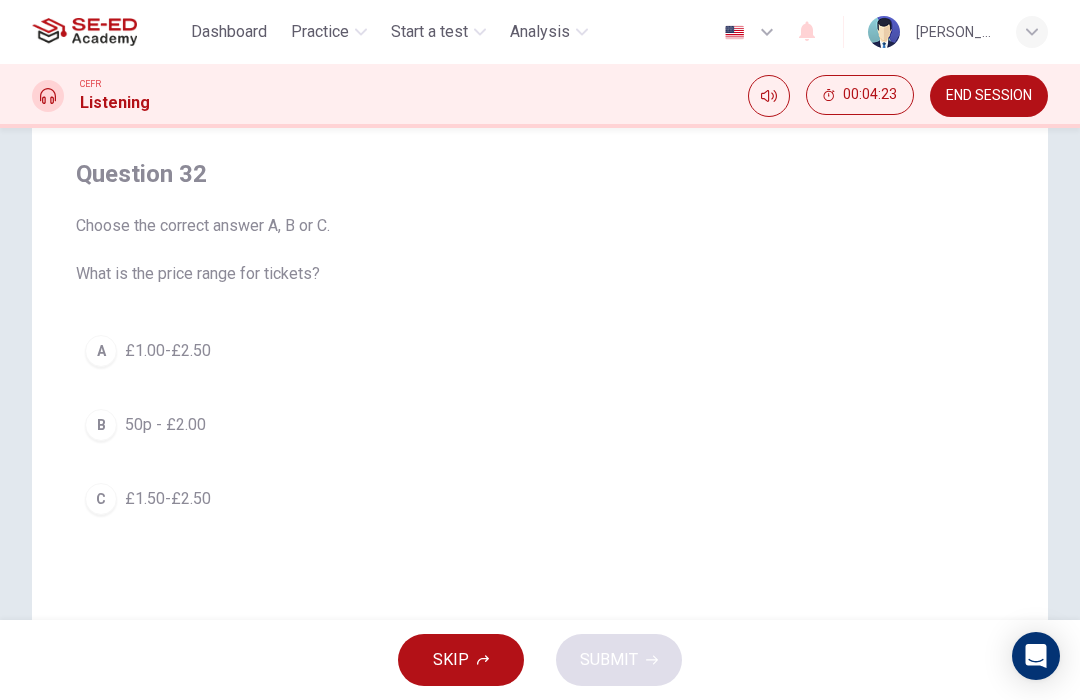 click on "C £1.50-£2.50" at bounding box center [540, 499] 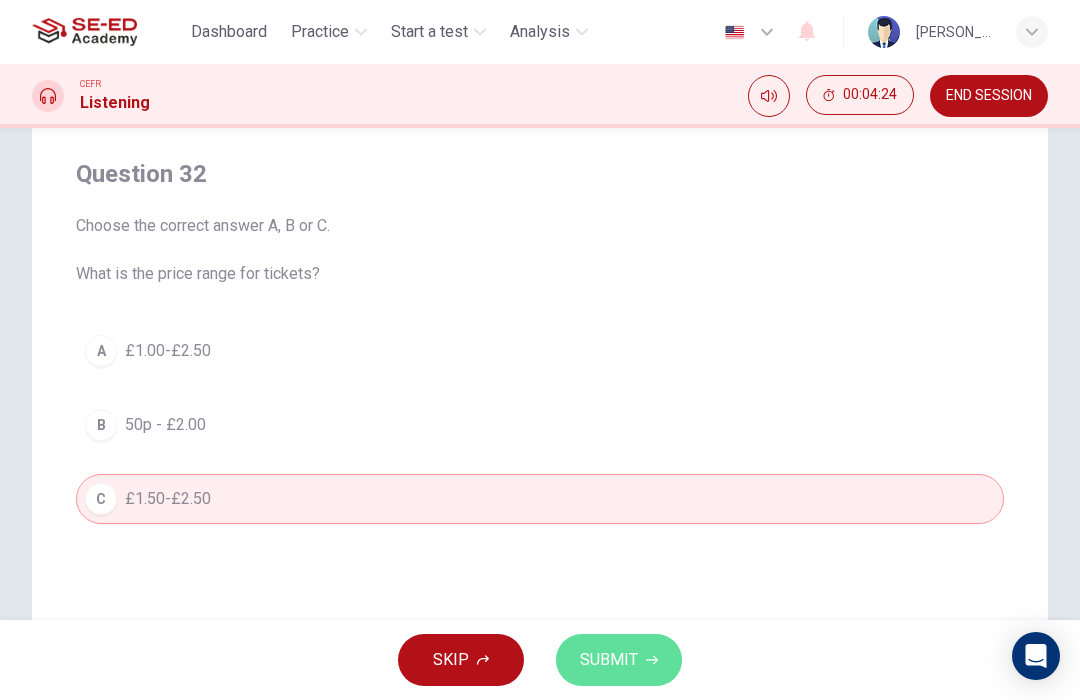 click on "SUBMIT" at bounding box center (619, 660) 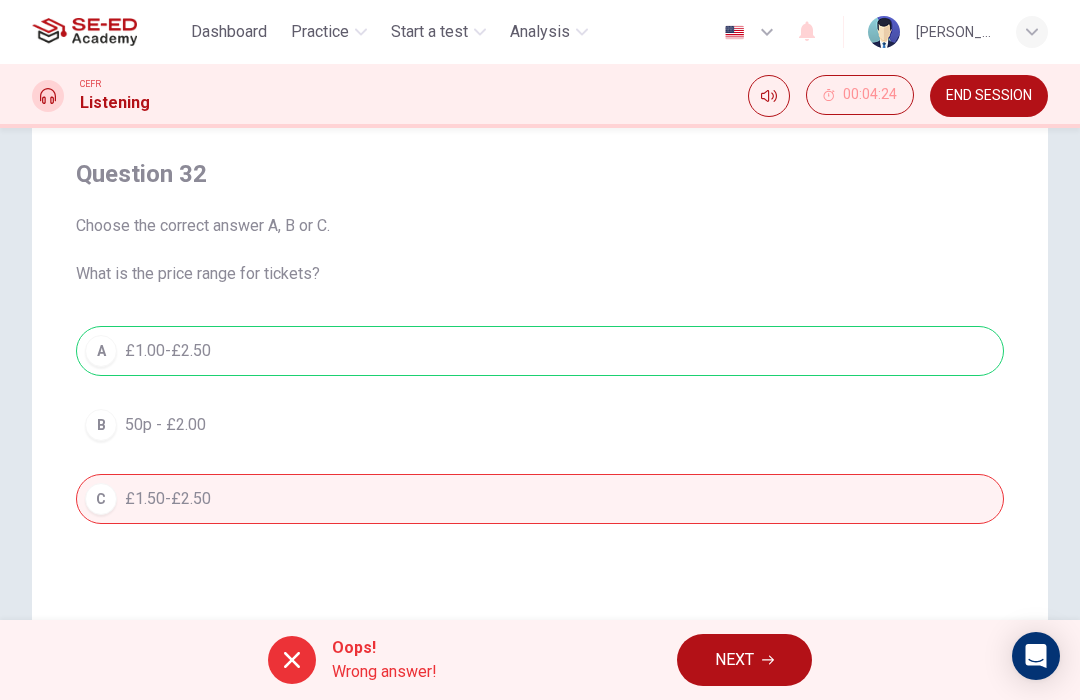 click on "NEXT" at bounding box center (734, 660) 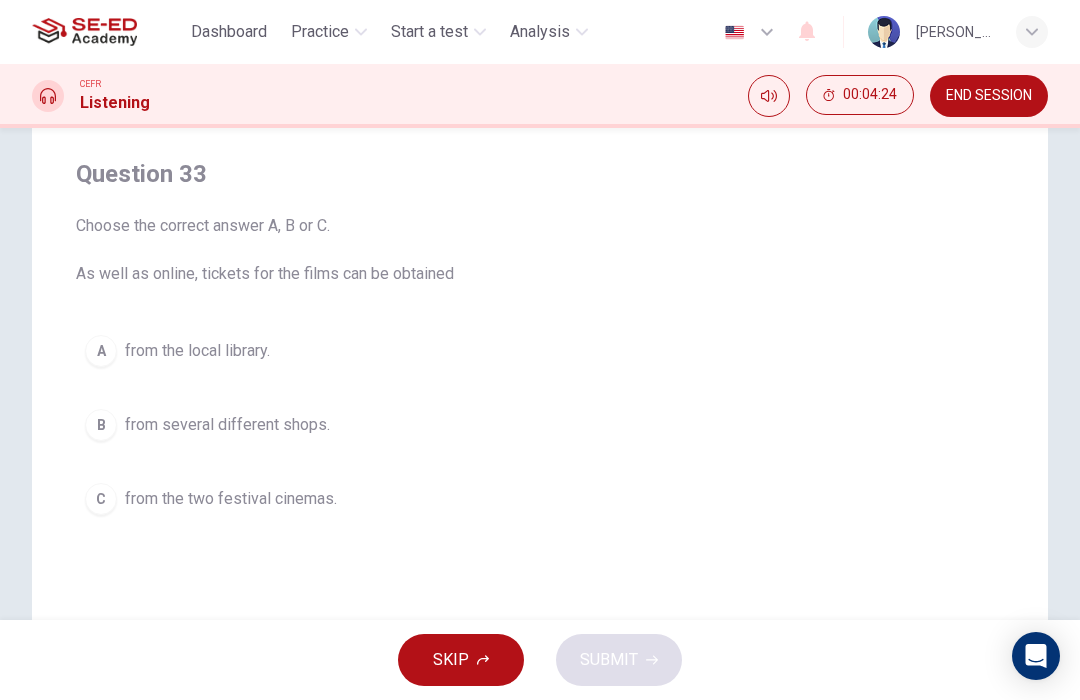 click on "B from several different shops." at bounding box center [540, 425] 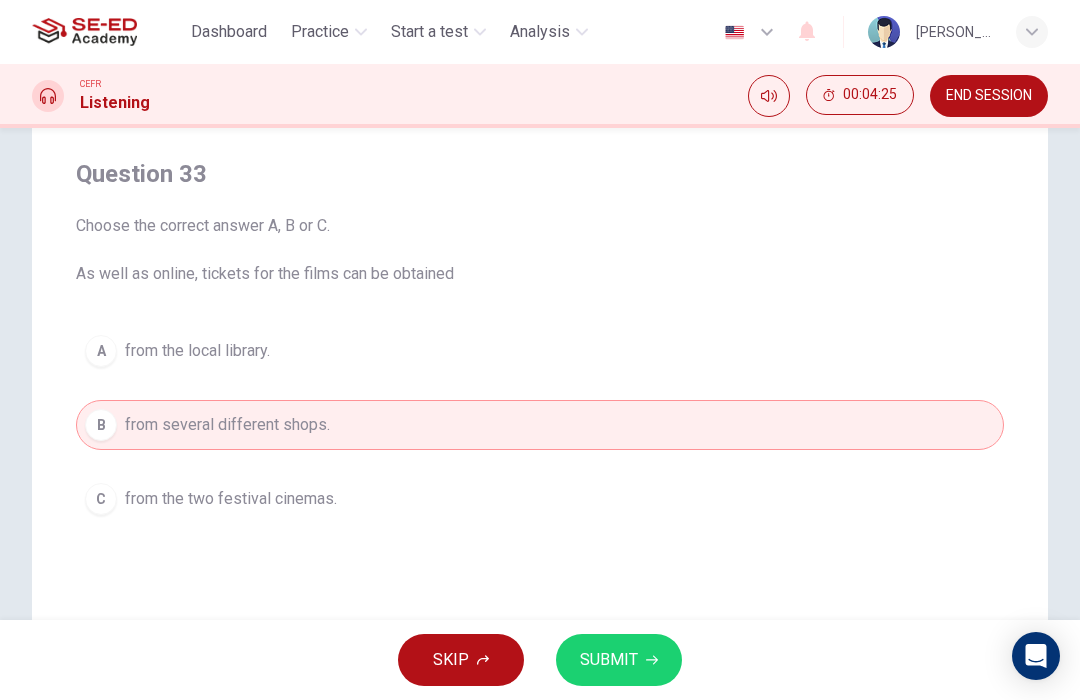 click on "SUBMIT" at bounding box center [619, 660] 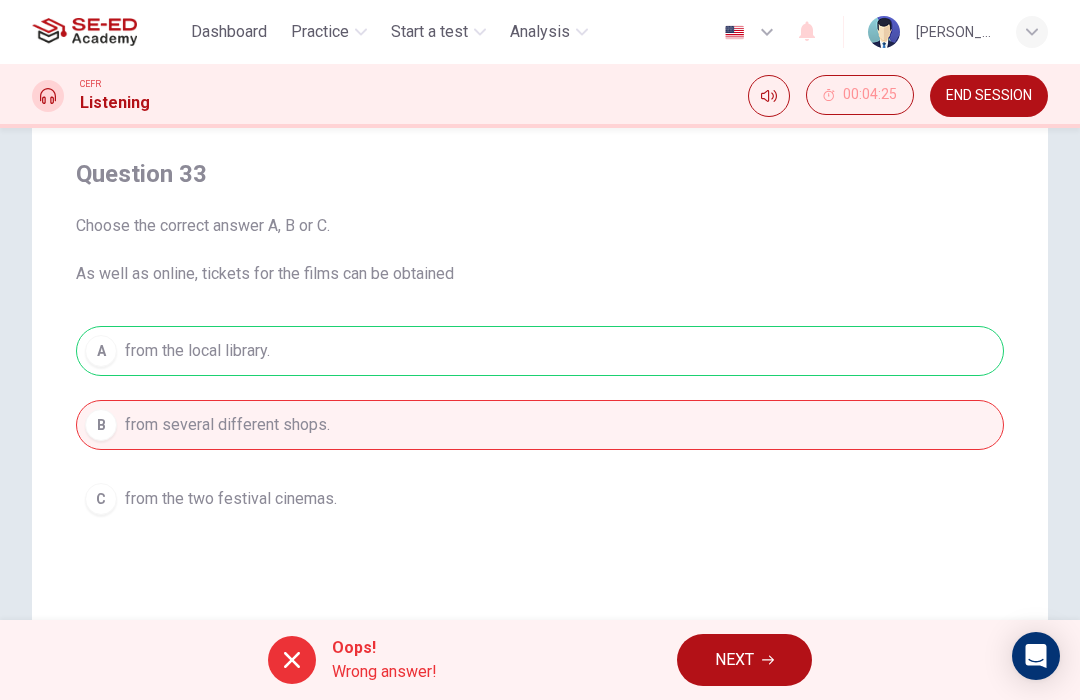 click on "NEXT" at bounding box center [734, 660] 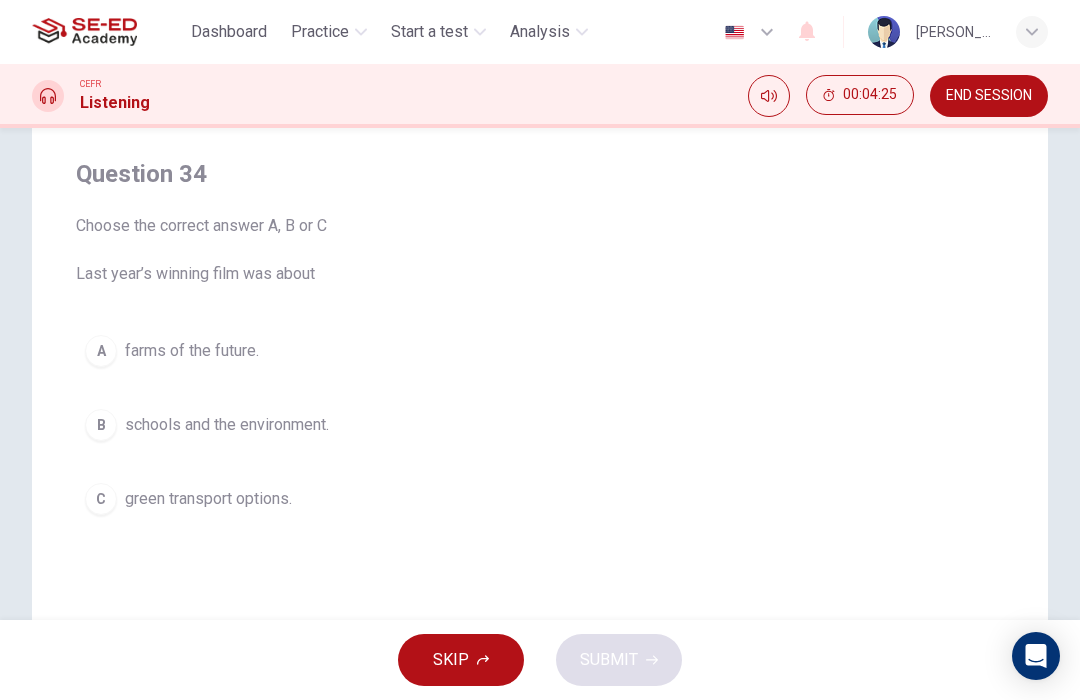 click on "B schools and the environment." at bounding box center [540, 425] 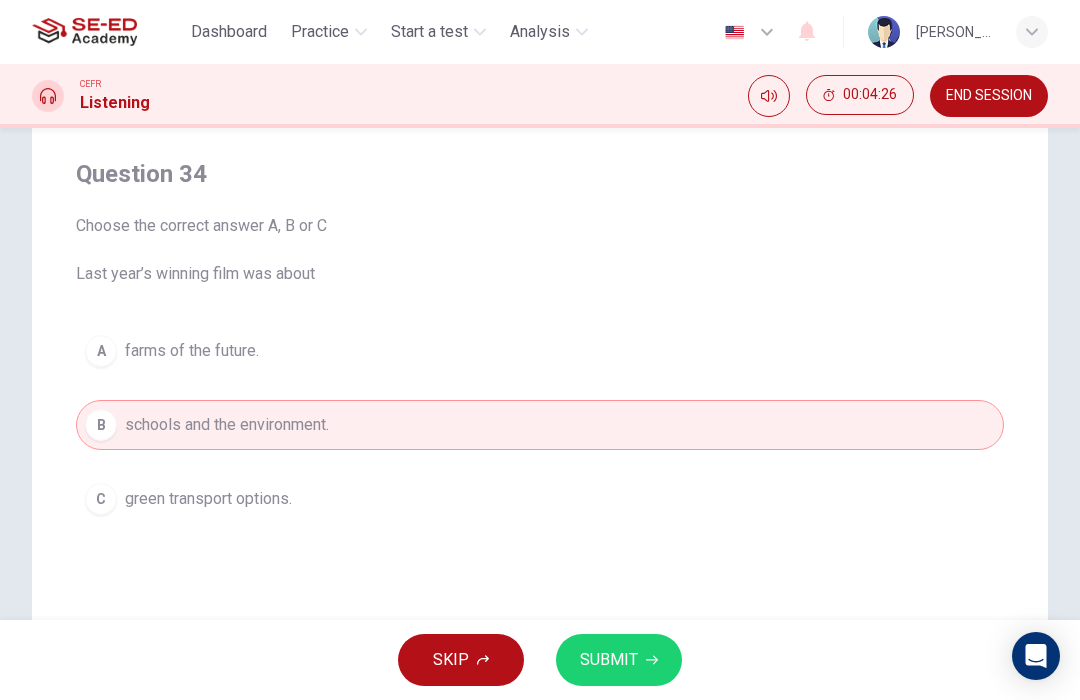 click on "SUBMIT" at bounding box center (619, 660) 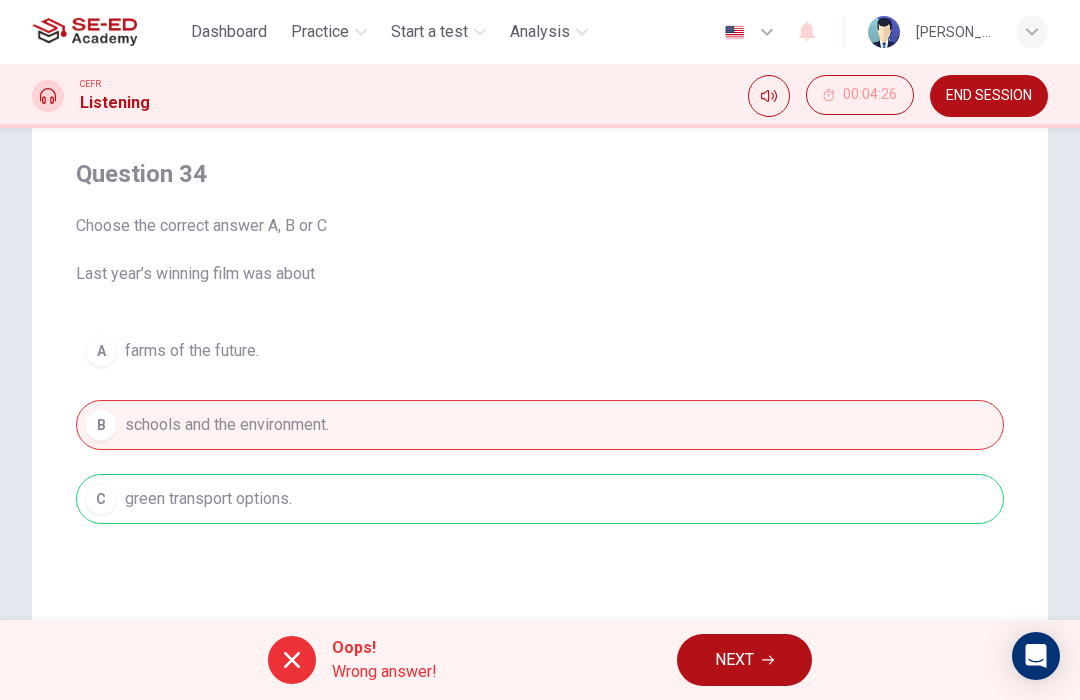 click on "NEXT" at bounding box center [744, 660] 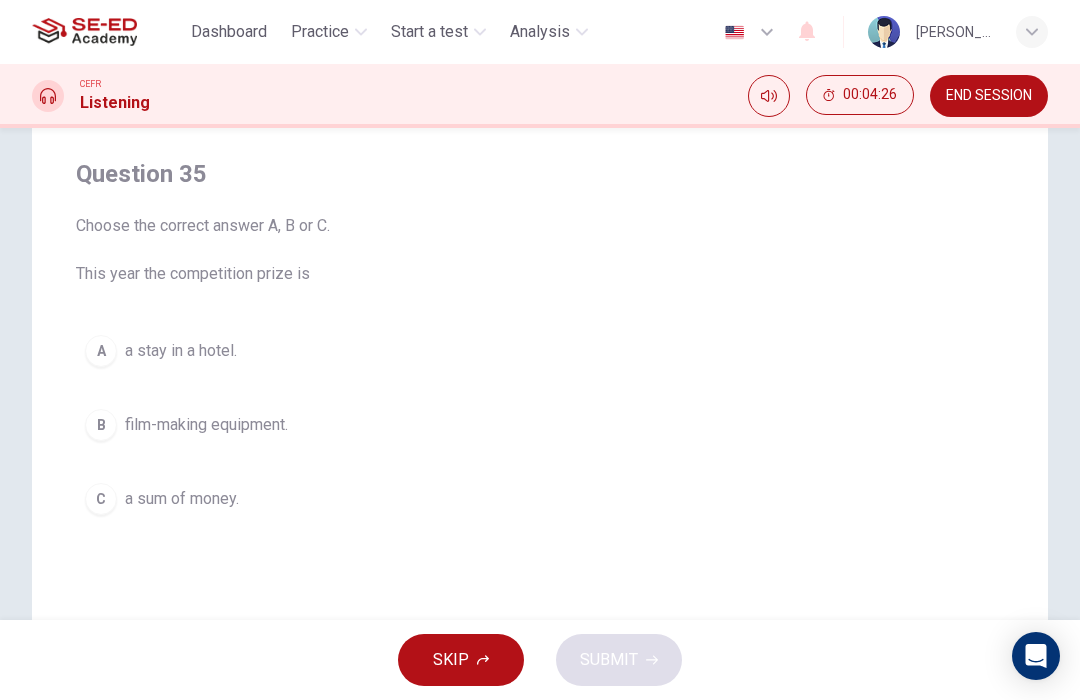 click on "A a stay in a hotel." at bounding box center (540, 351) 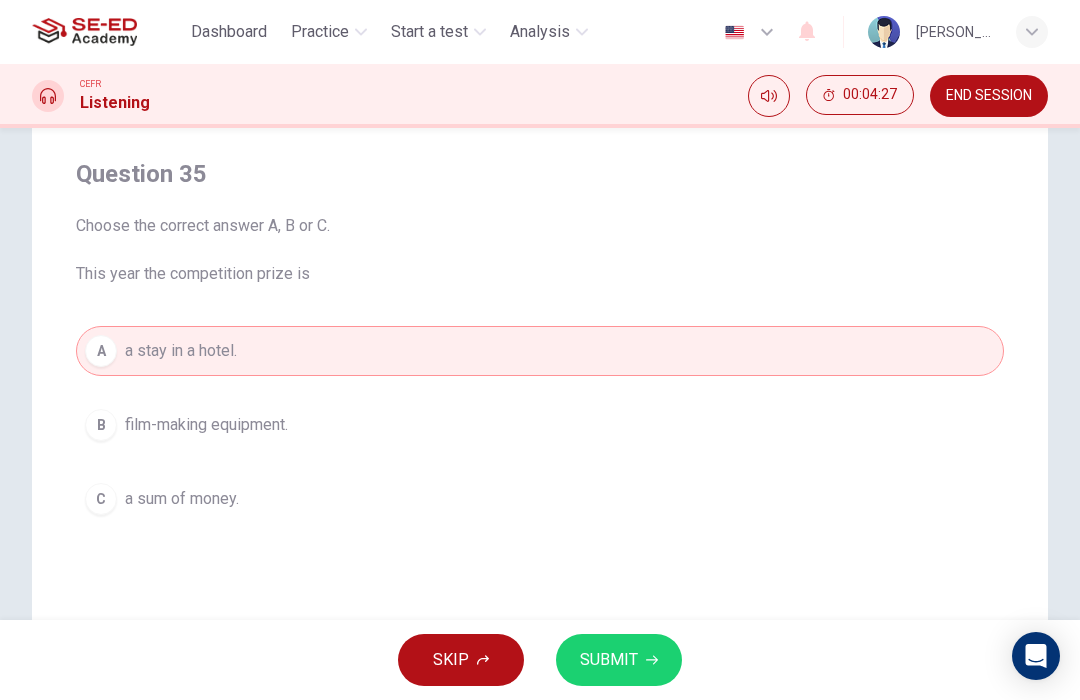 click on "SUBMIT" at bounding box center (609, 660) 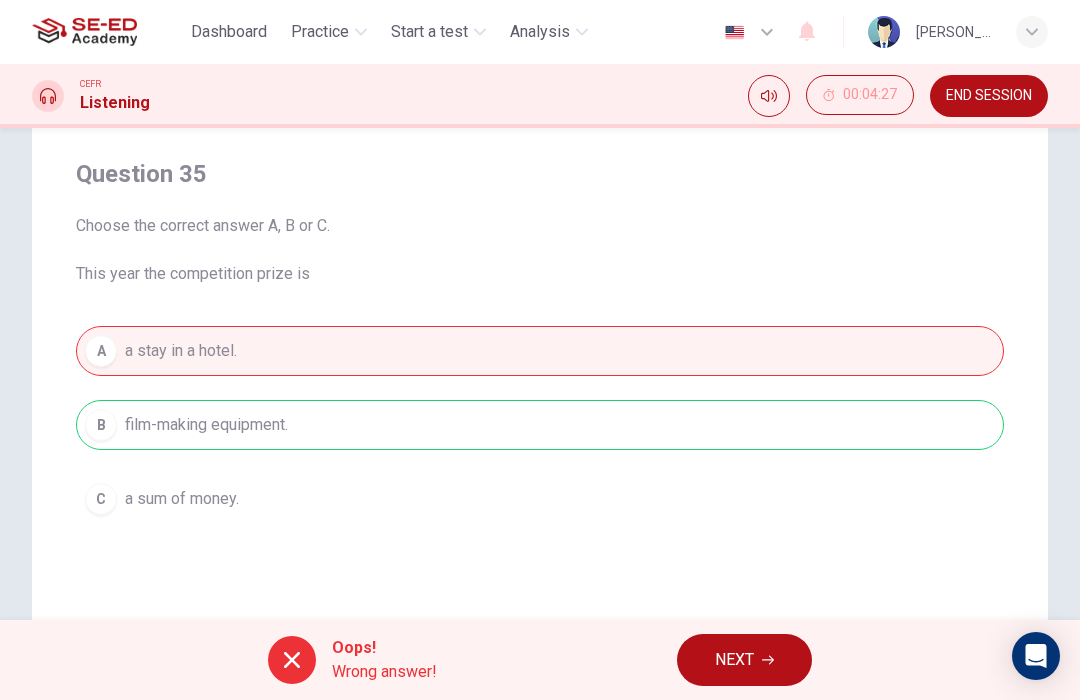 click on "NEXT" at bounding box center [744, 660] 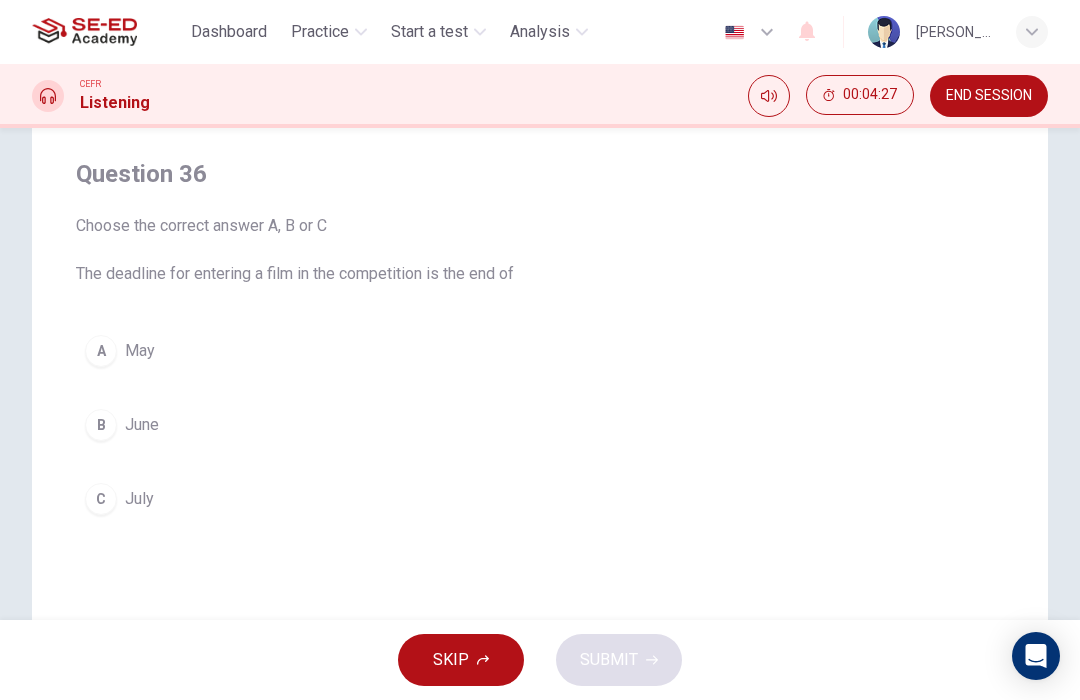 click on "C July" at bounding box center (540, 499) 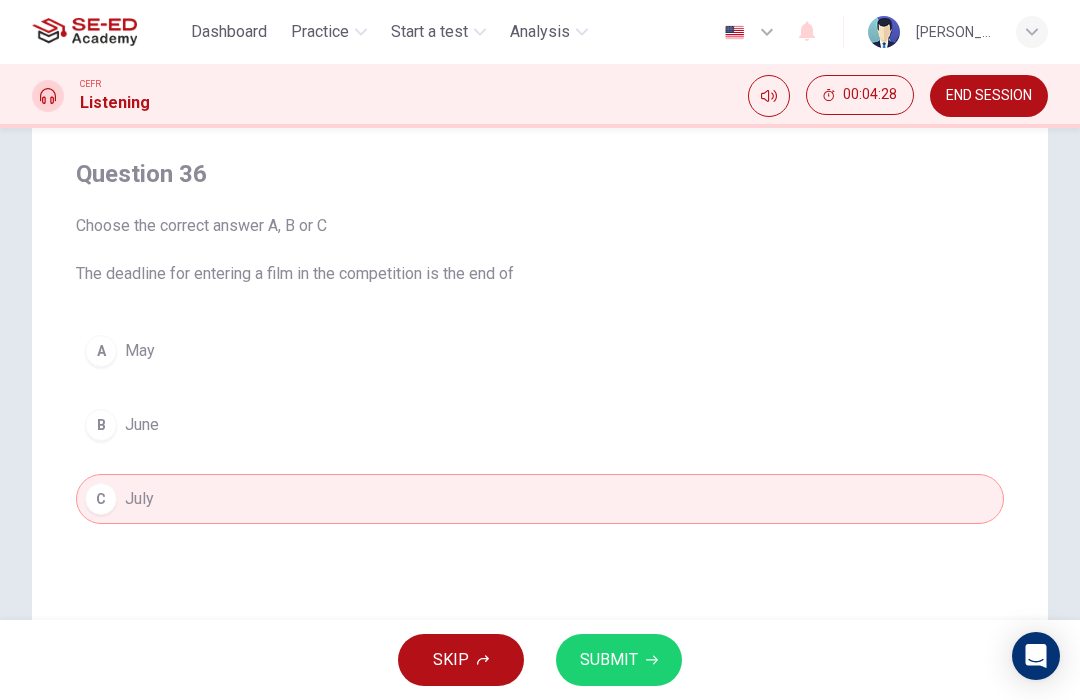 click on "SUBMIT" at bounding box center [619, 660] 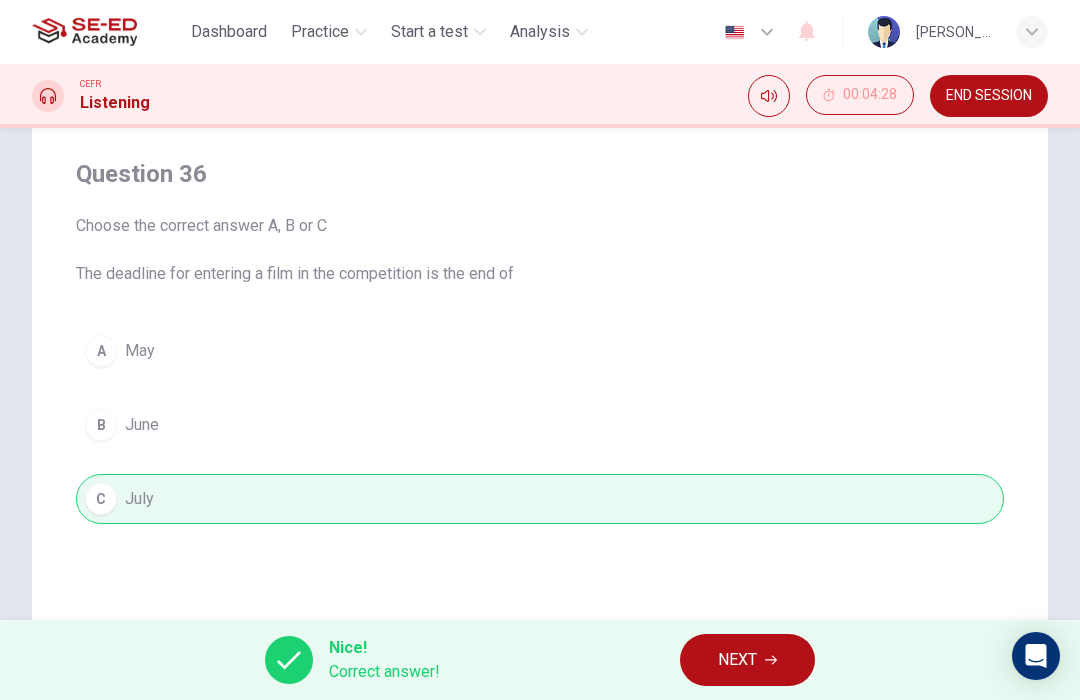 click on "NEXT" at bounding box center [737, 660] 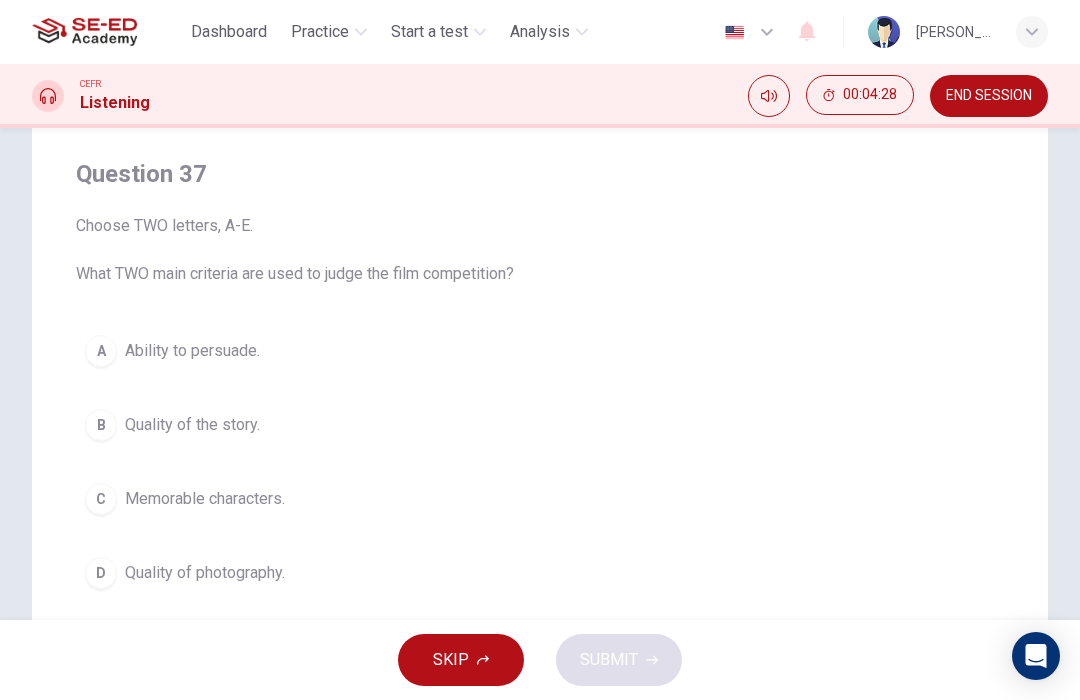 click on "B Quality of the story." at bounding box center [540, 425] 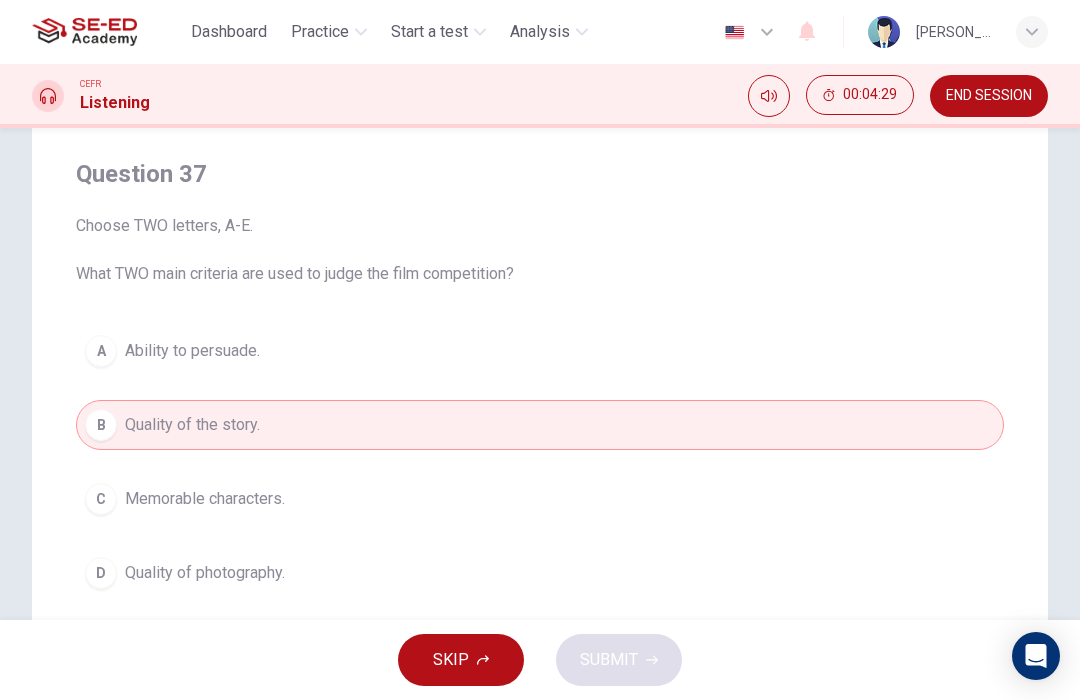 click on "SKIP SUBMIT" at bounding box center (540, 660) 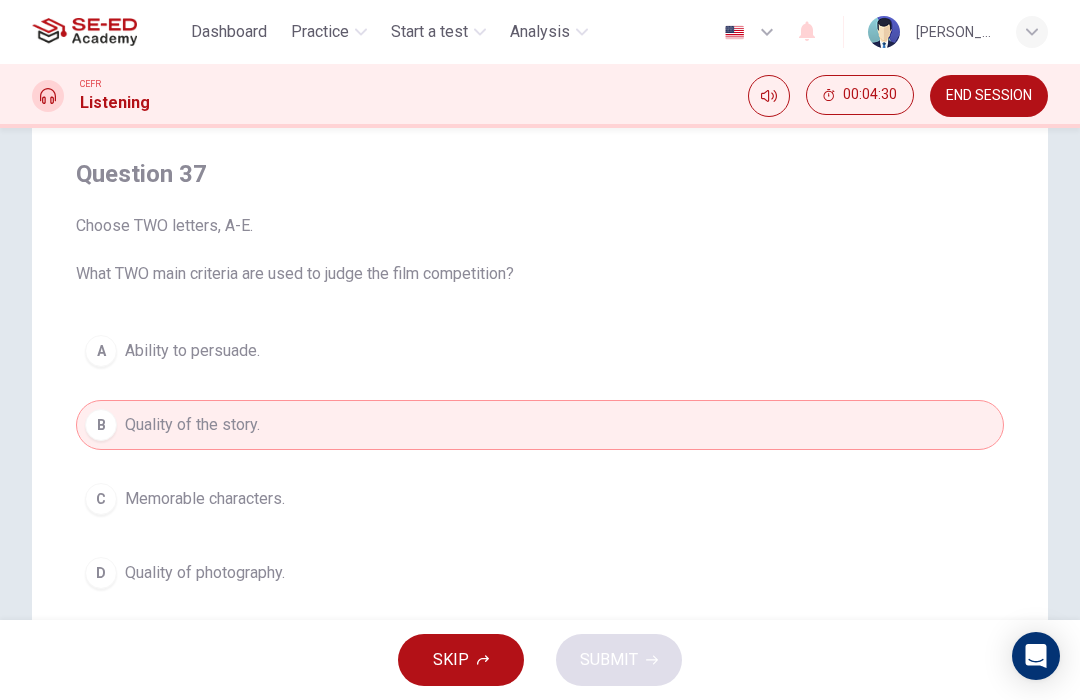 click on "D Quality of photography." at bounding box center (540, 573) 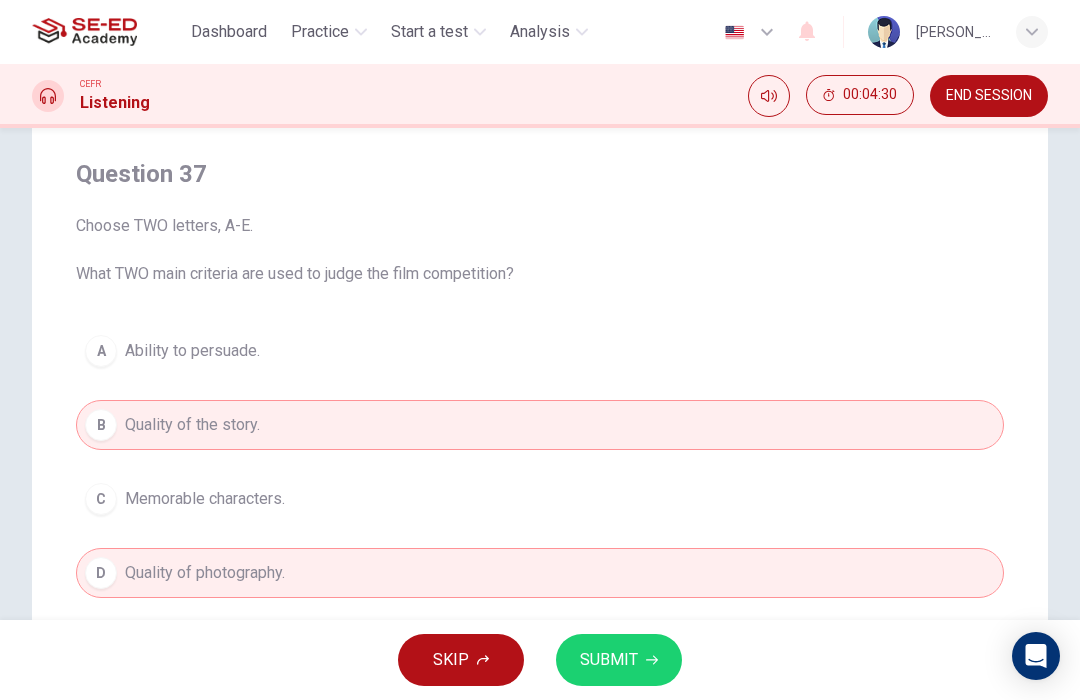 click on "SUBMIT" at bounding box center [609, 660] 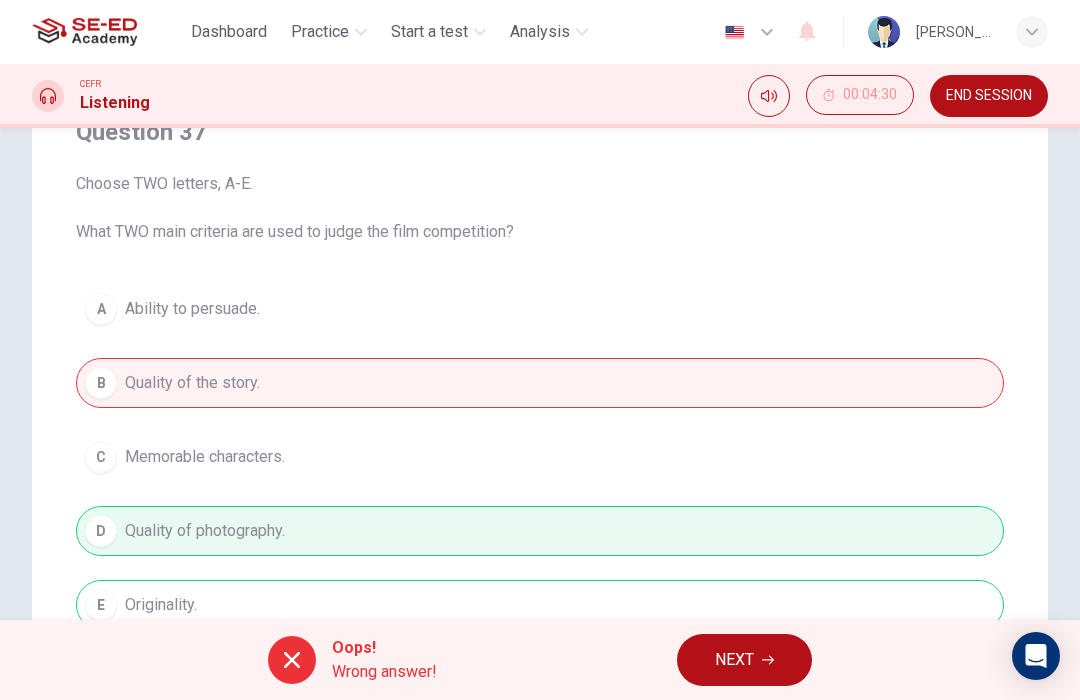 scroll, scrollTop: 220, scrollLeft: 0, axis: vertical 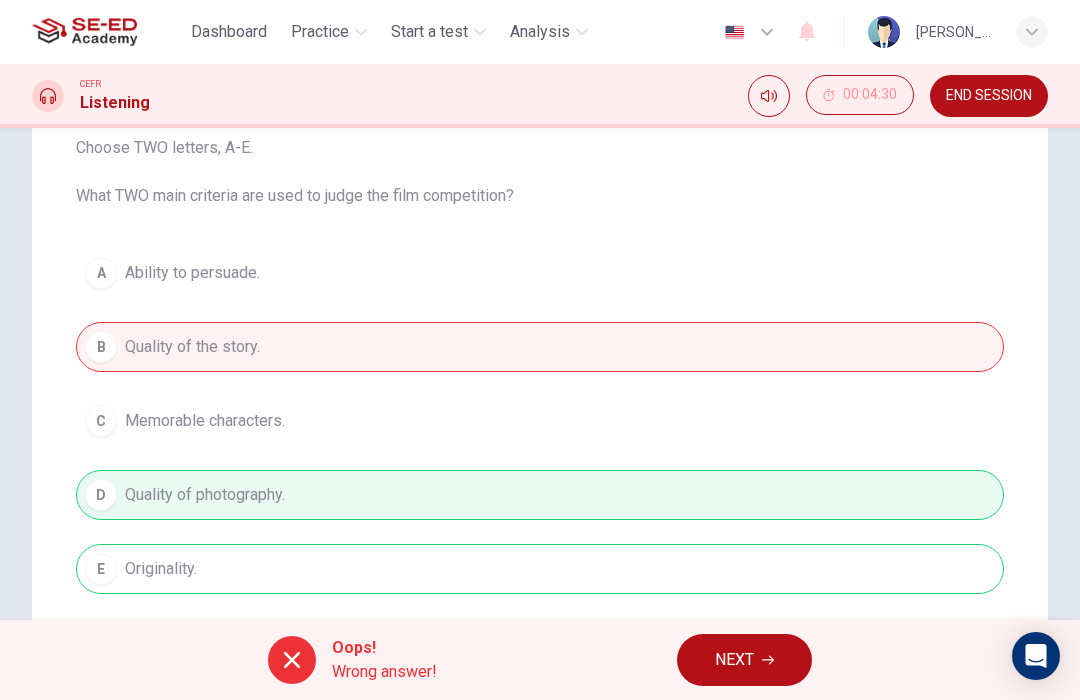 click on "NEXT" at bounding box center [744, 660] 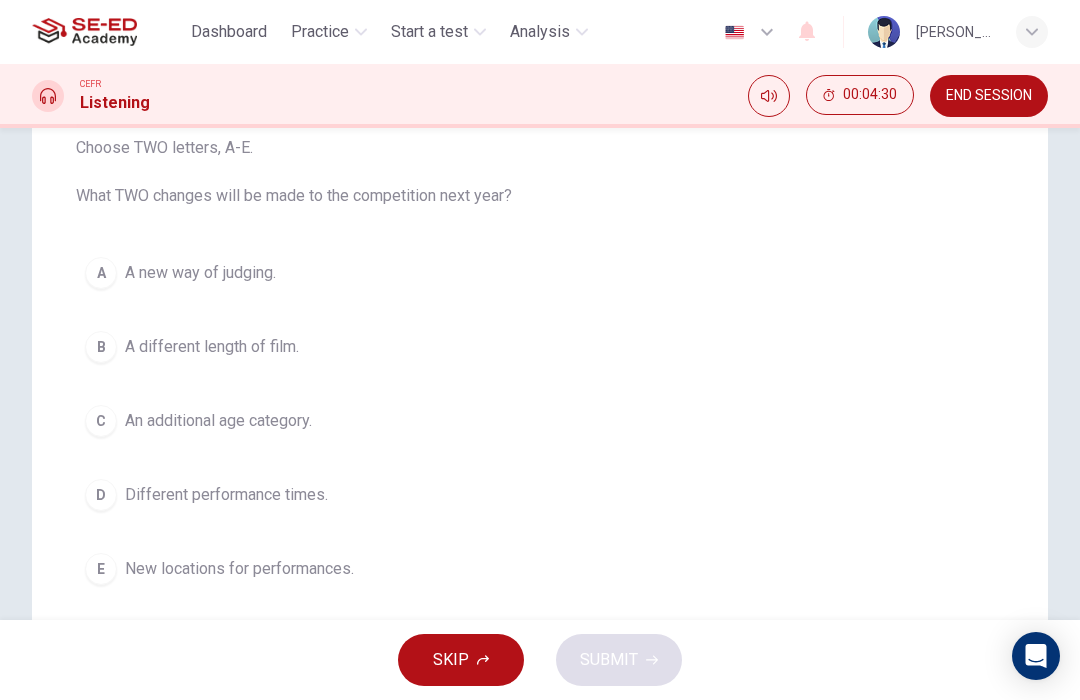 click on "D Different performance times." at bounding box center (540, 495) 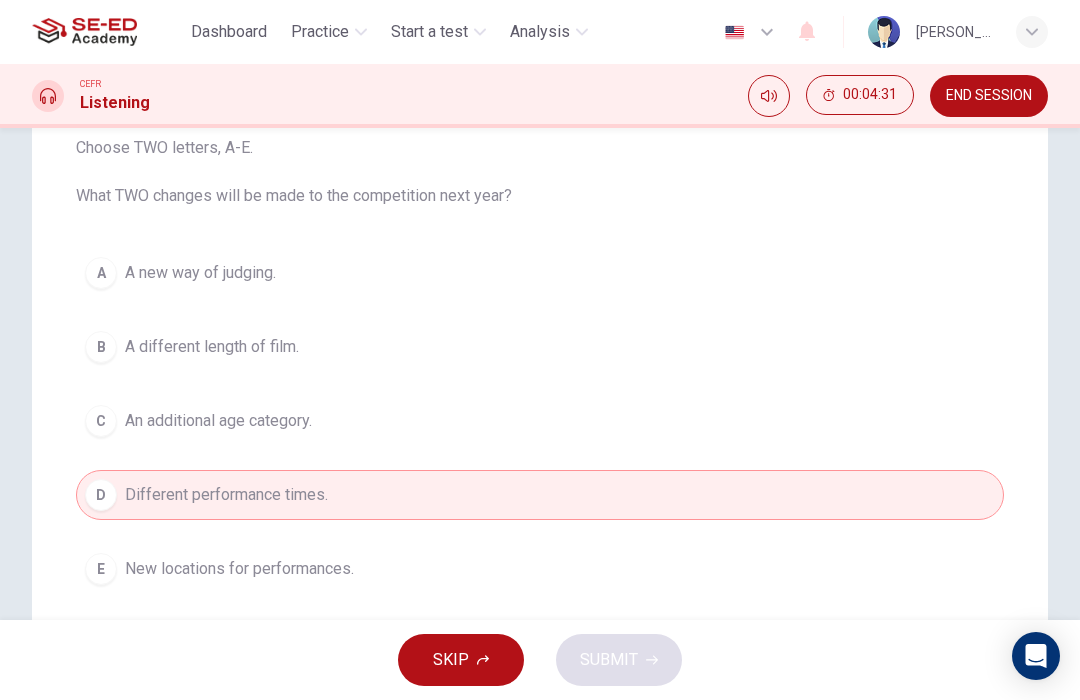 click on "B A different length of film." at bounding box center [540, 347] 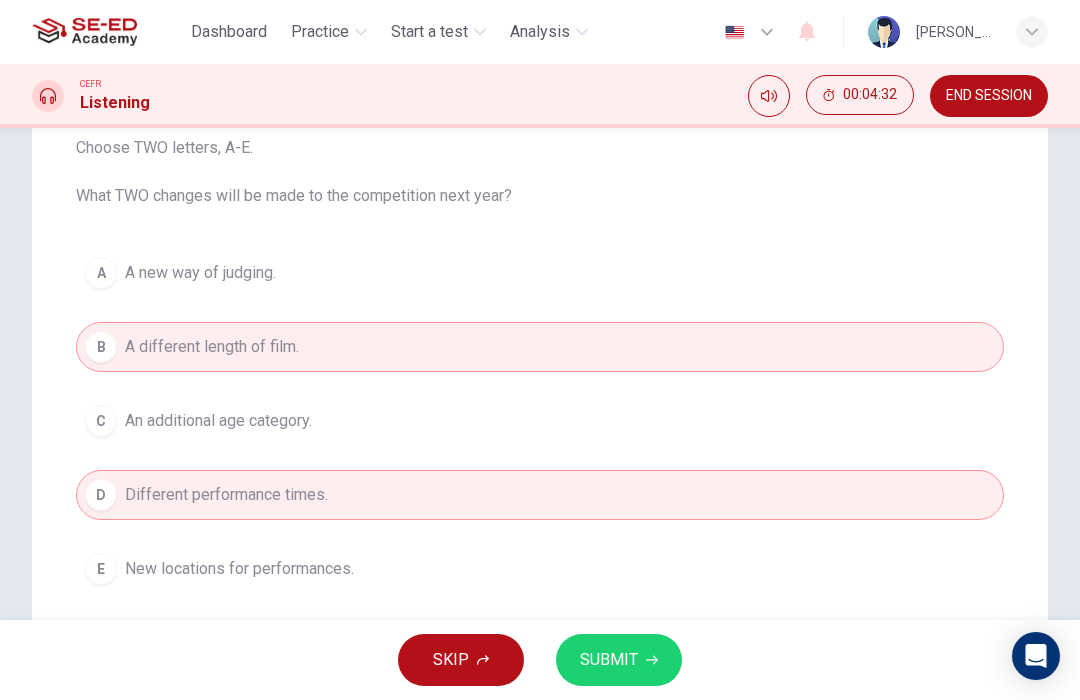 click on "SUBMIT" at bounding box center (619, 660) 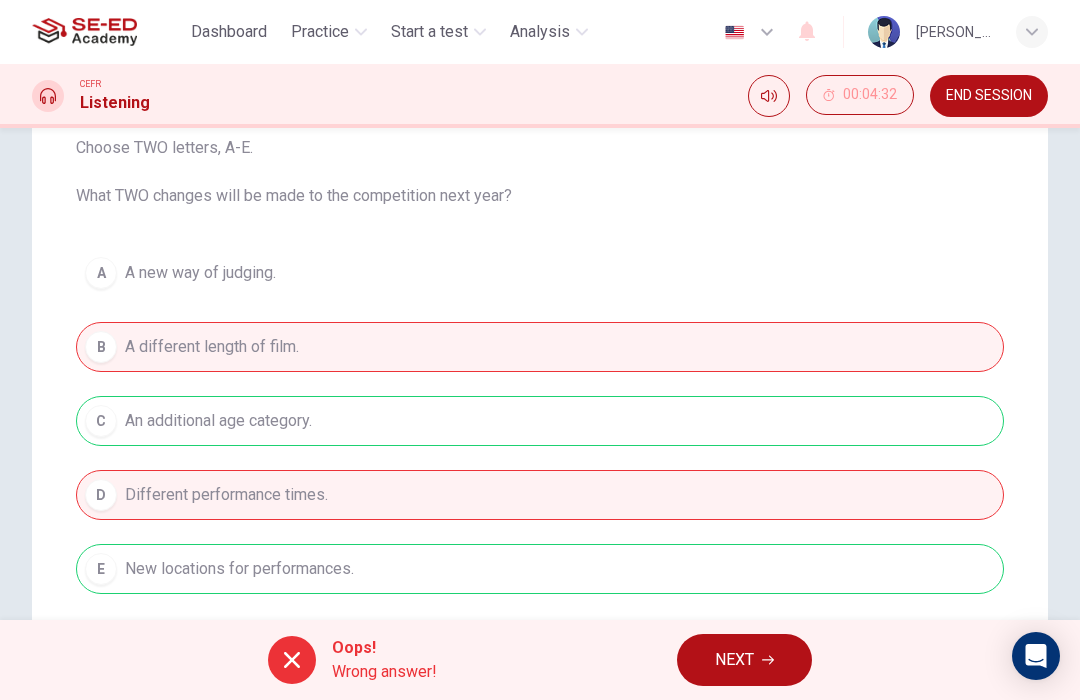 click on "NEXT" at bounding box center [734, 660] 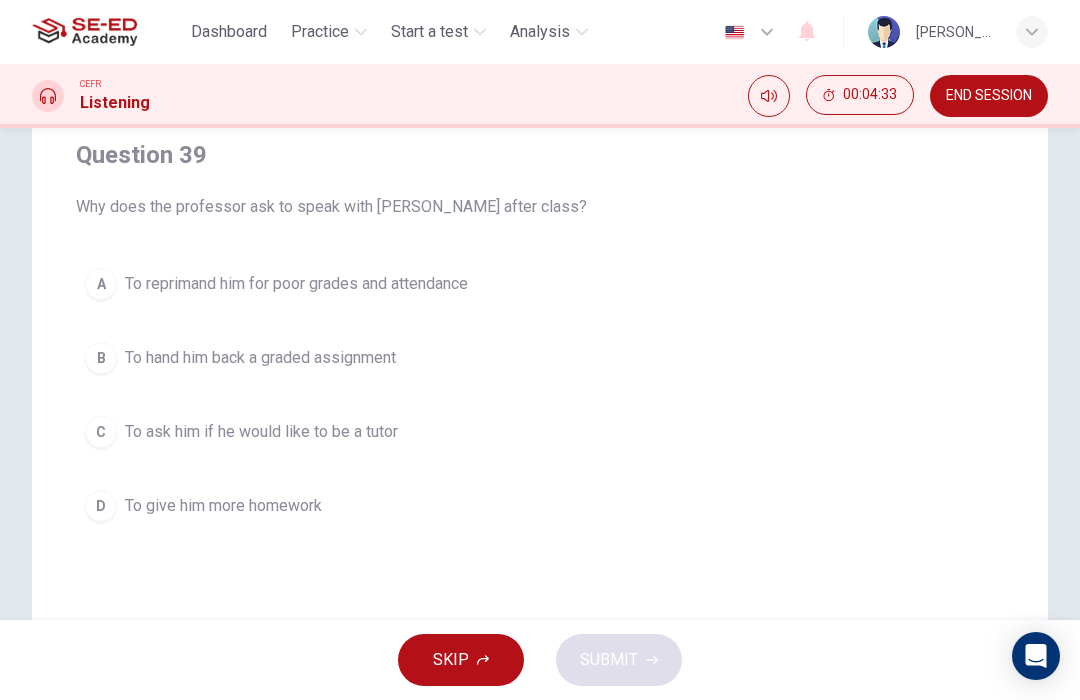 scroll, scrollTop: 167, scrollLeft: 0, axis: vertical 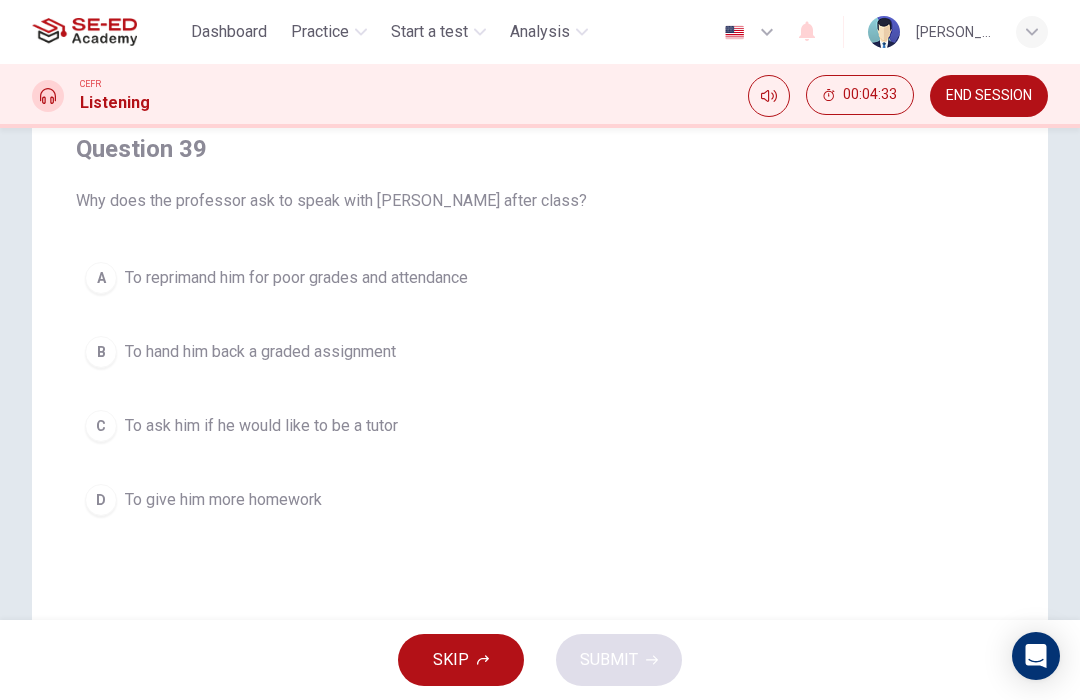 click on "A To reprimand him for poor grades and attendance" at bounding box center [540, 278] 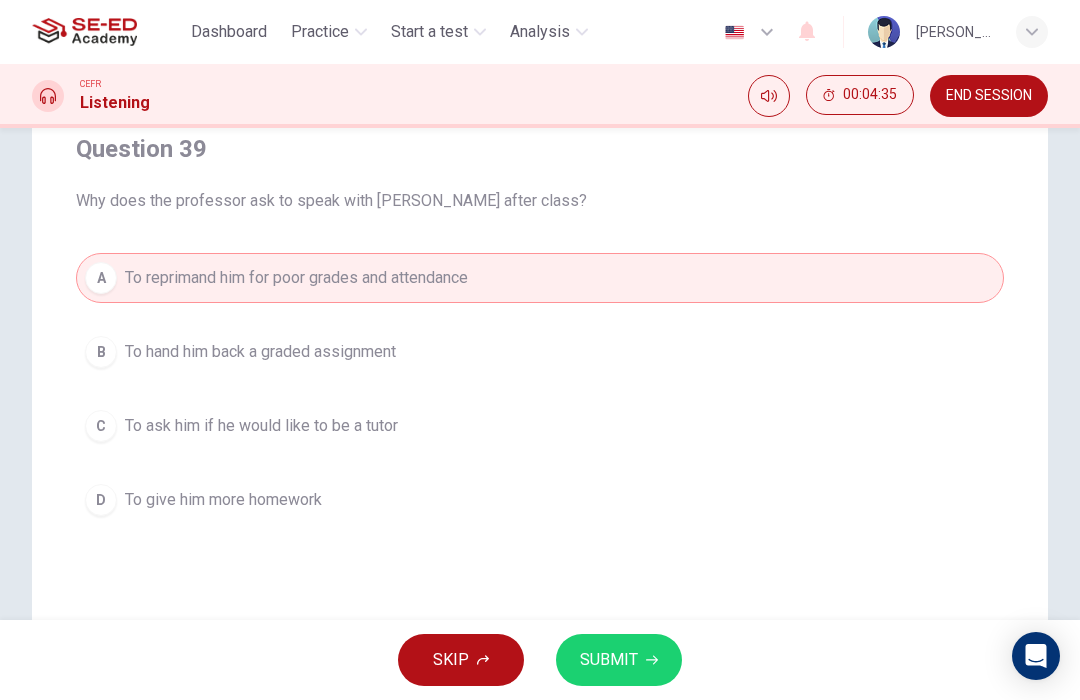 click on "C To ask him if he would like to be a tutor" at bounding box center [540, 426] 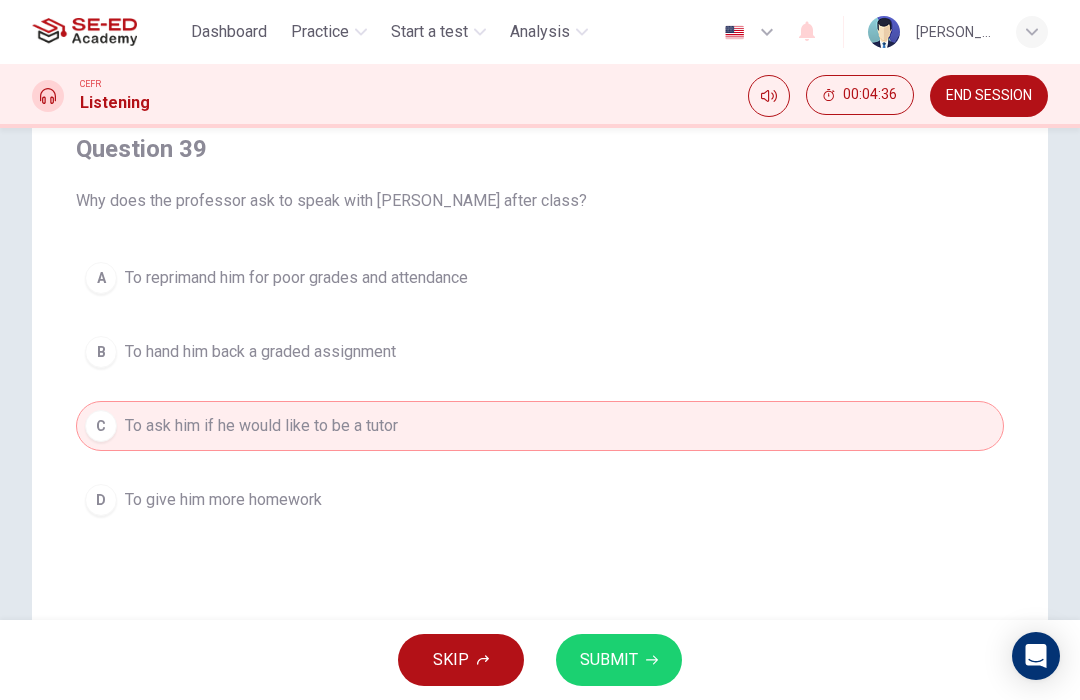 click on "A To reprimand him for poor grades and attendance" at bounding box center [540, 278] 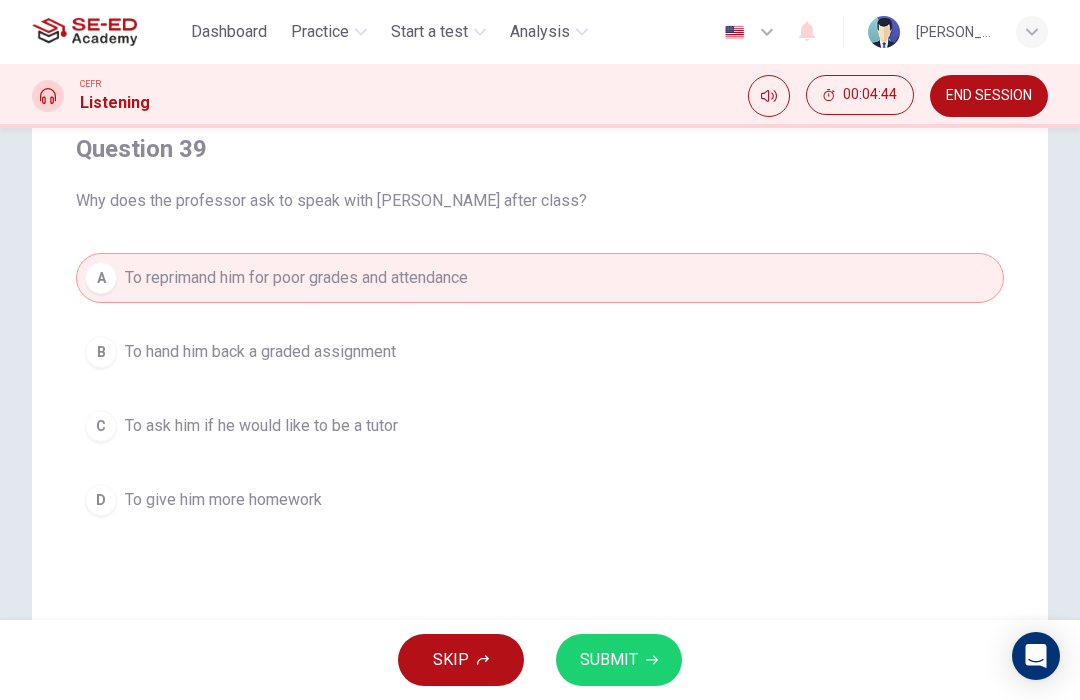 click on "B To hand him back a graded assignment" at bounding box center (540, 352) 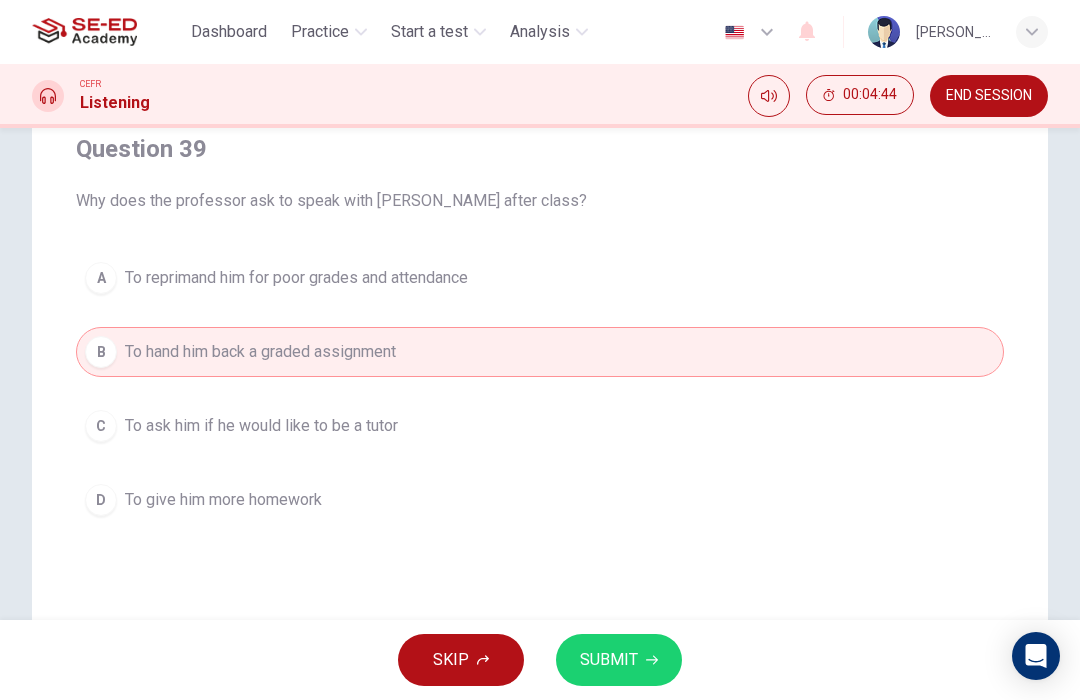 click on "SUBMIT" at bounding box center [619, 660] 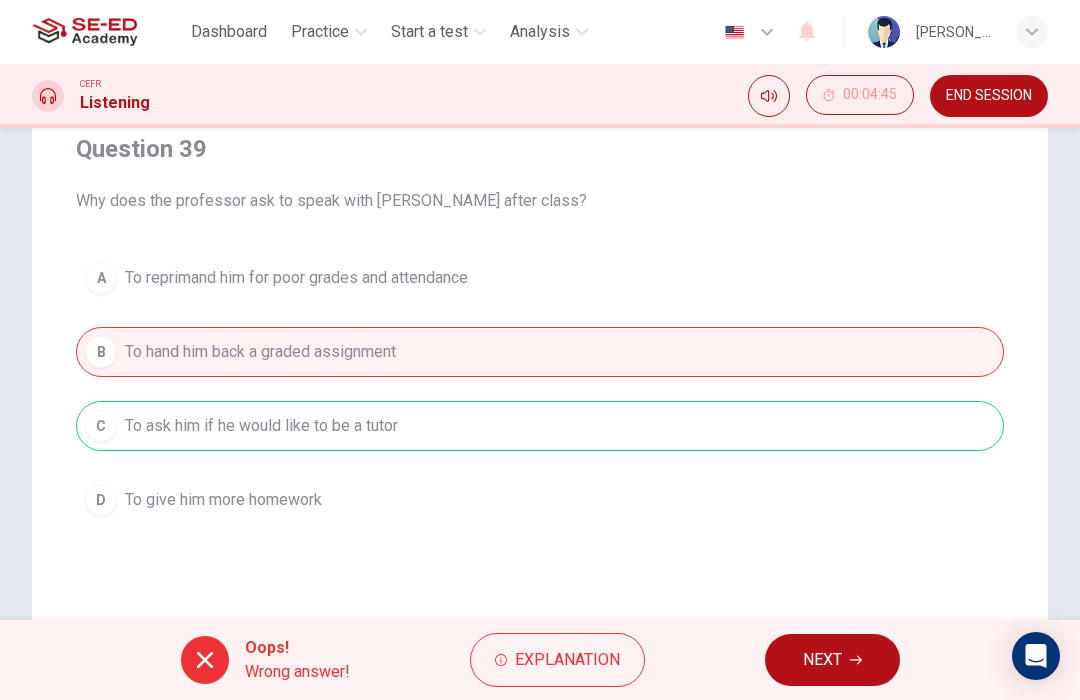 click on "NEXT" at bounding box center (832, 660) 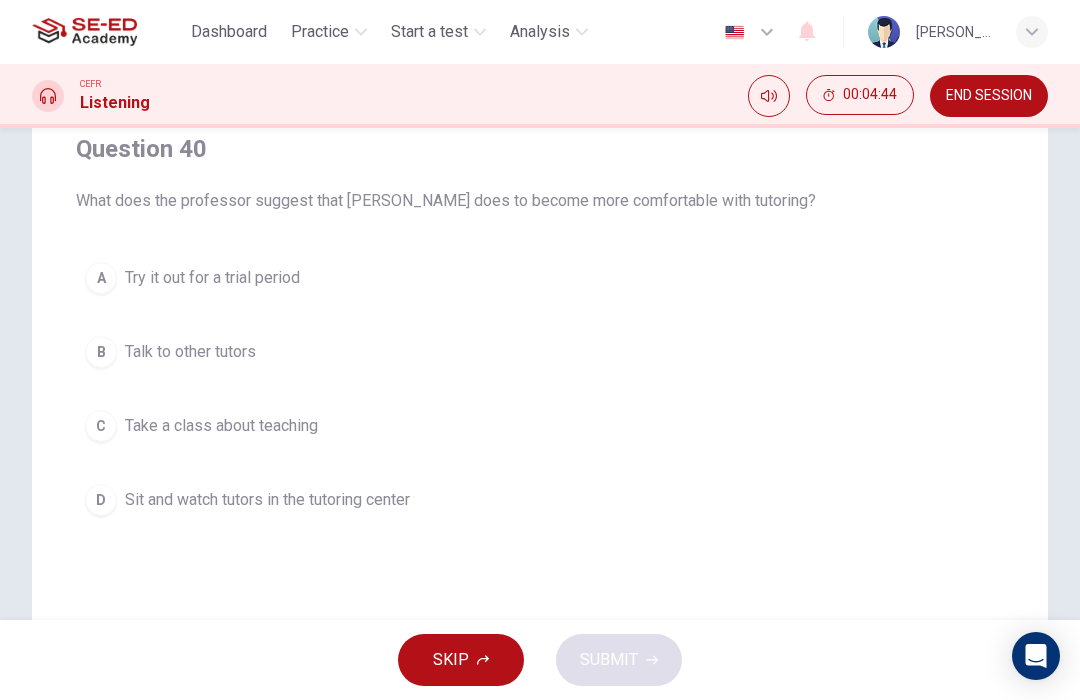 click on "C Take a class about teaching" at bounding box center [540, 426] 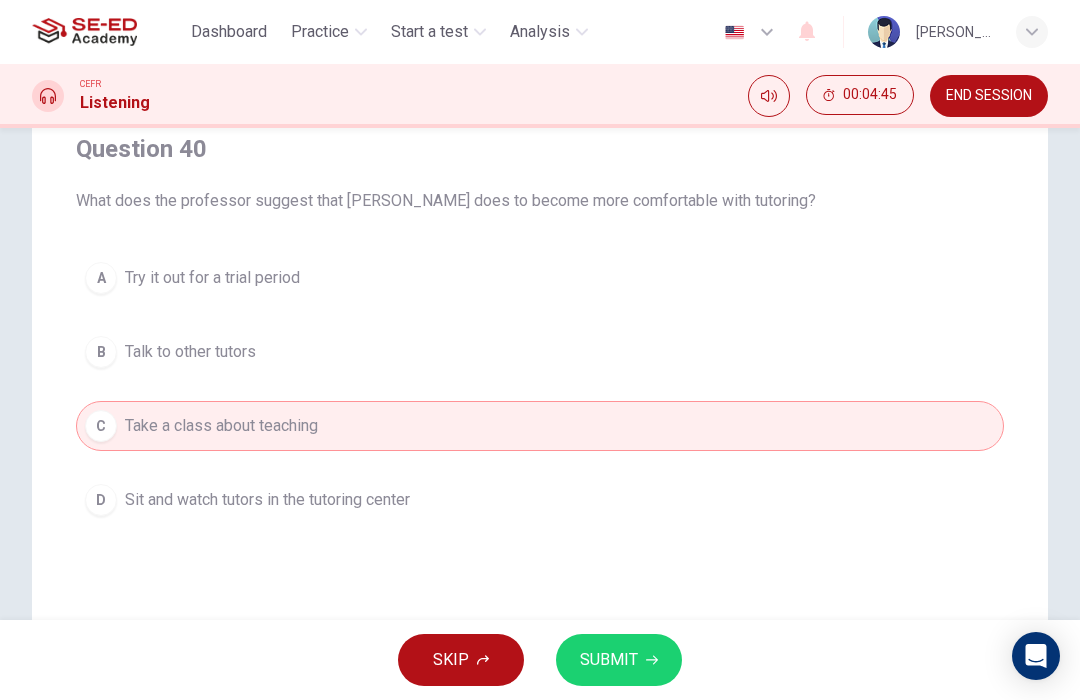 click on "D Sit and watch tutors in the tutoring center" at bounding box center [540, 500] 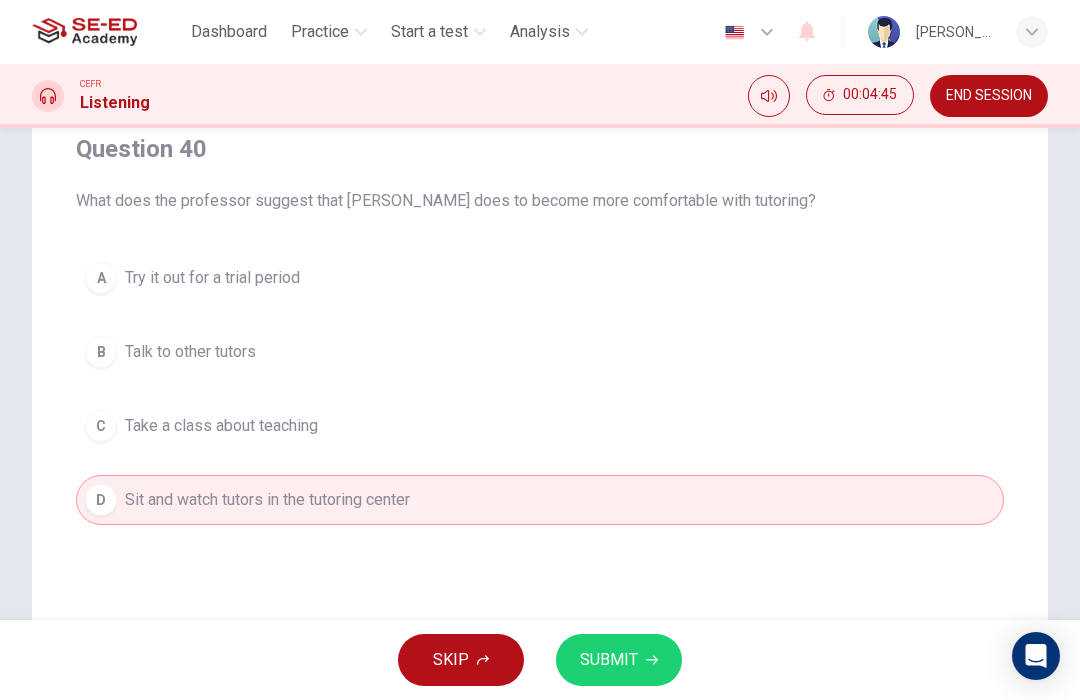 click on "SUBMIT" at bounding box center (609, 660) 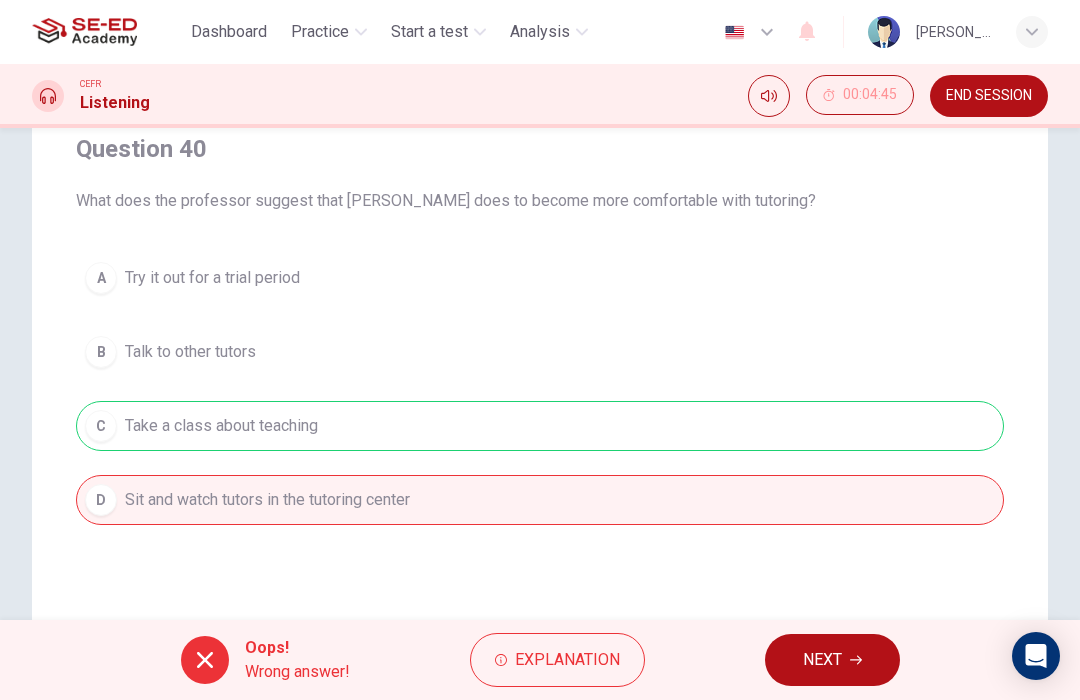 click on "NEXT" at bounding box center (832, 660) 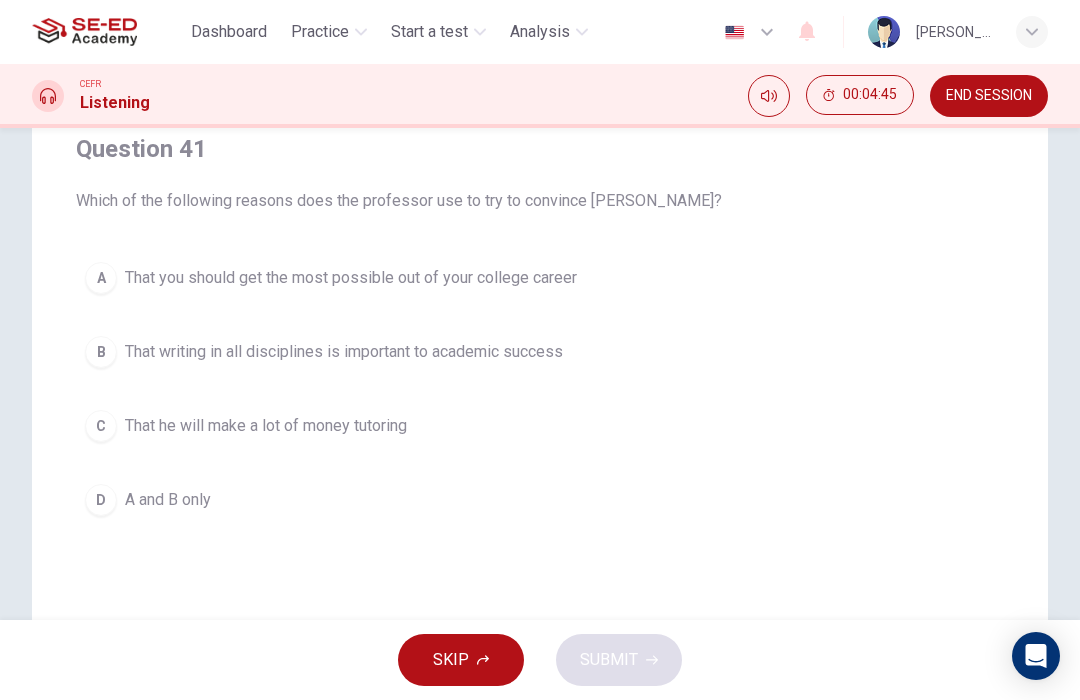 click on "B That writing in all disciplines is important to academic success" at bounding box center [540, 352] 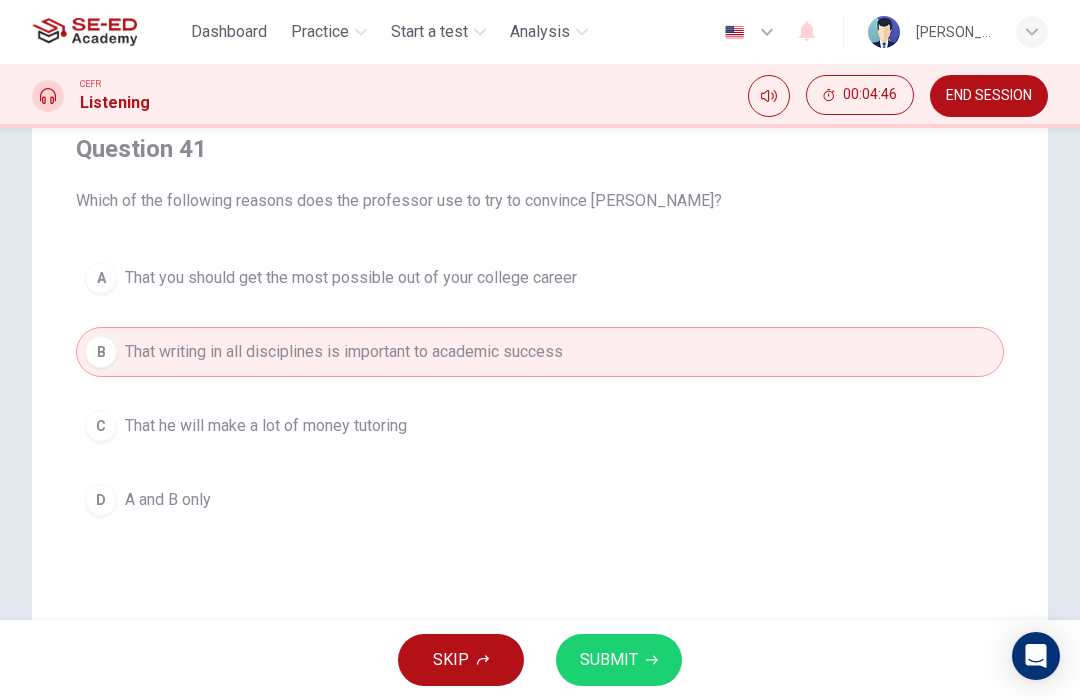 click on "SUBMIT" at bounding box center [619, 660] 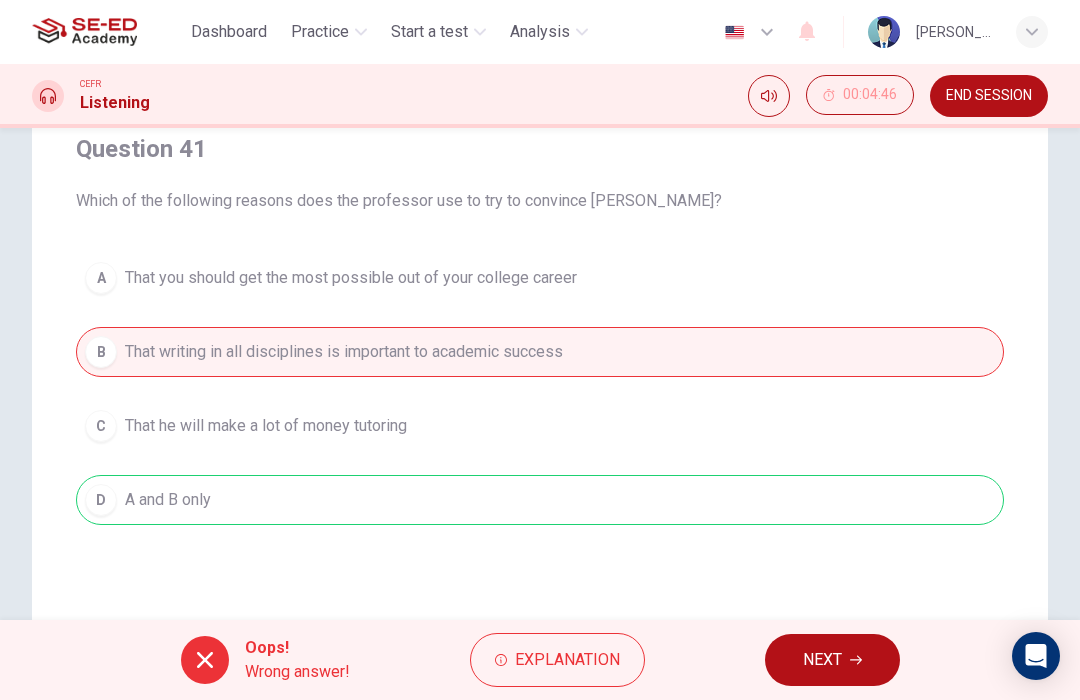 click on "Oops! Wrong answer! Explanation NEXT" at bounding box center [540, 660] 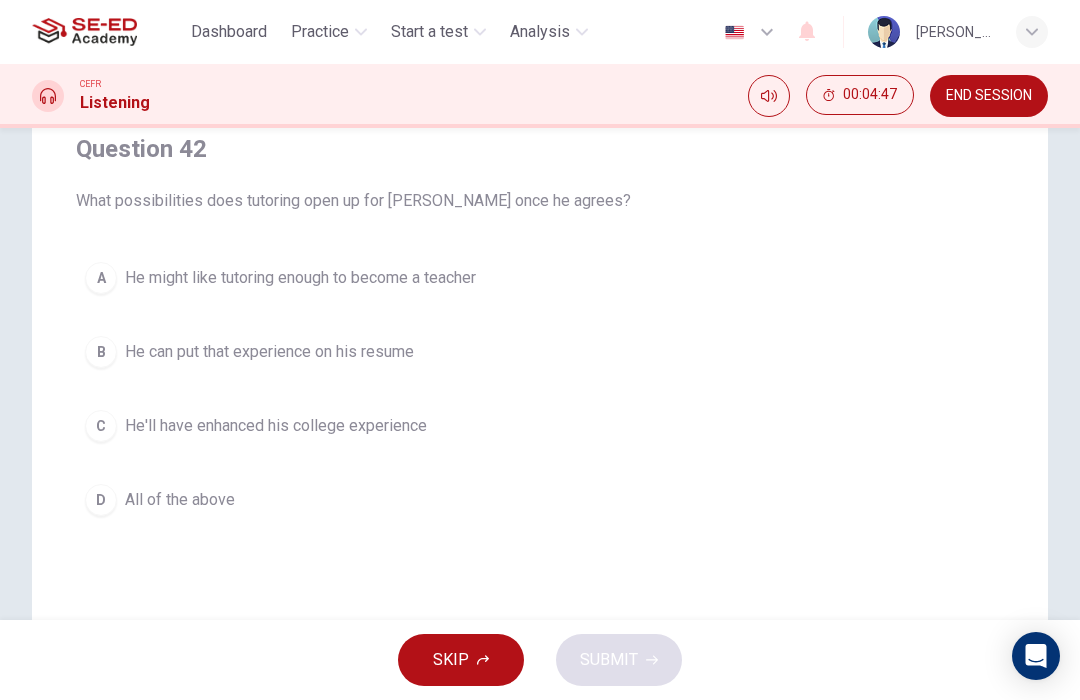 click on "A He might like tutoring enough to become a teacher" at bounding box center [540, 278] 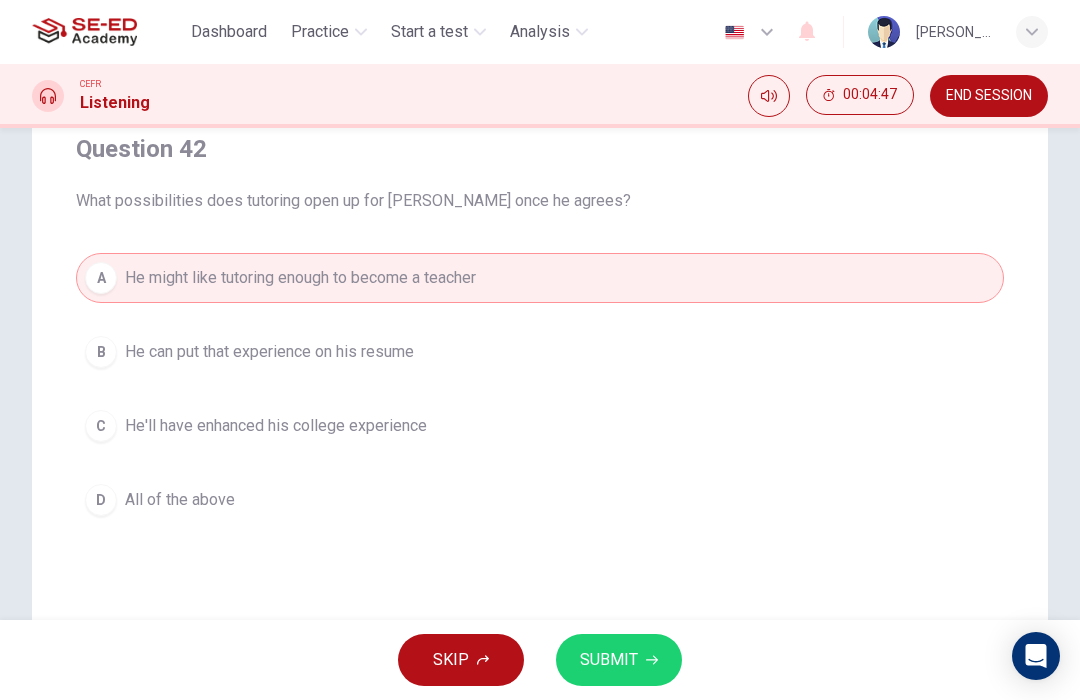 click 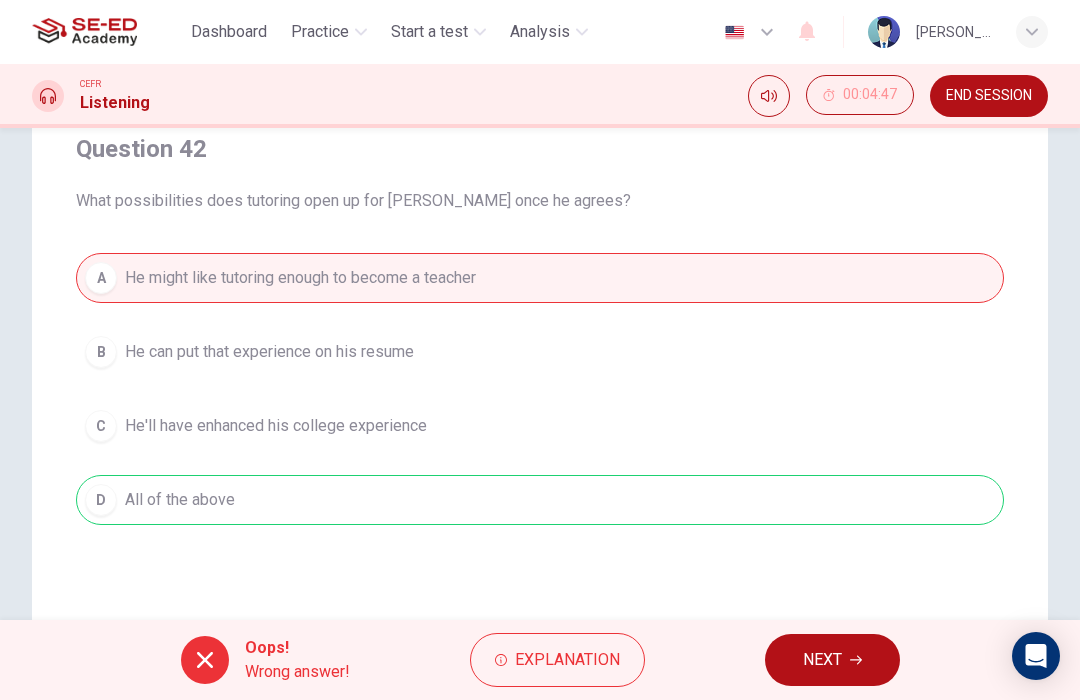 click on "NEXT" at bounding box center (832, 660) 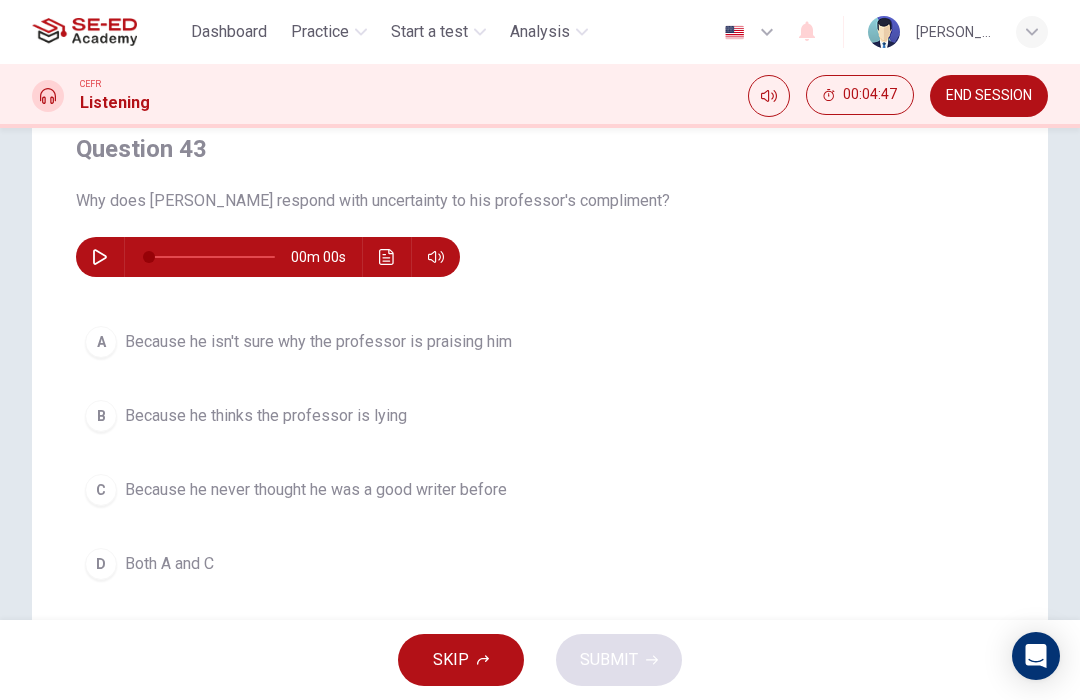 click on "B Because he thinks the professor is lying" at bounding box center [540, 416] 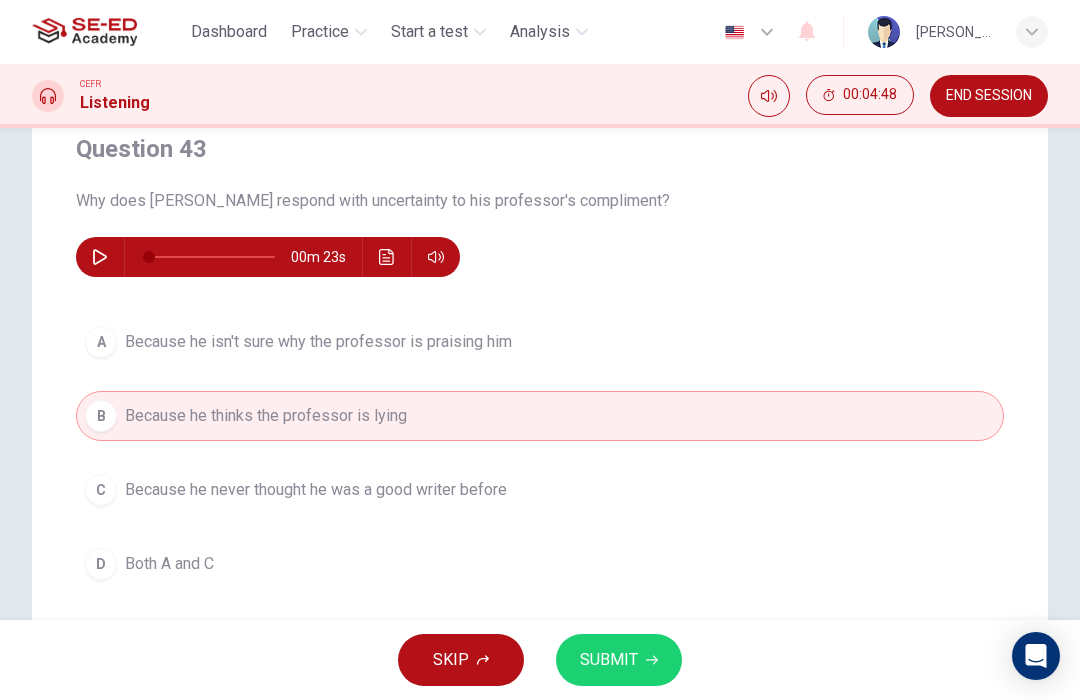 click on "SUBMIT" at bounding box center [619, 660] 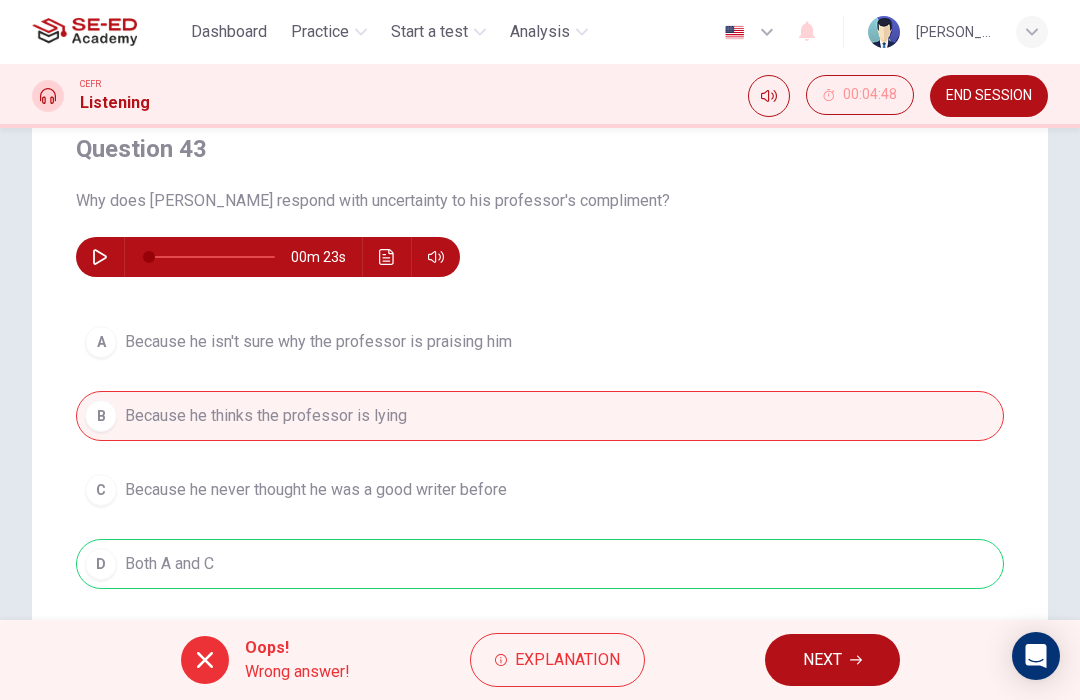 click on "Oops! Wrong answer! Explanation NEXT" at bounding box center (540, 660) 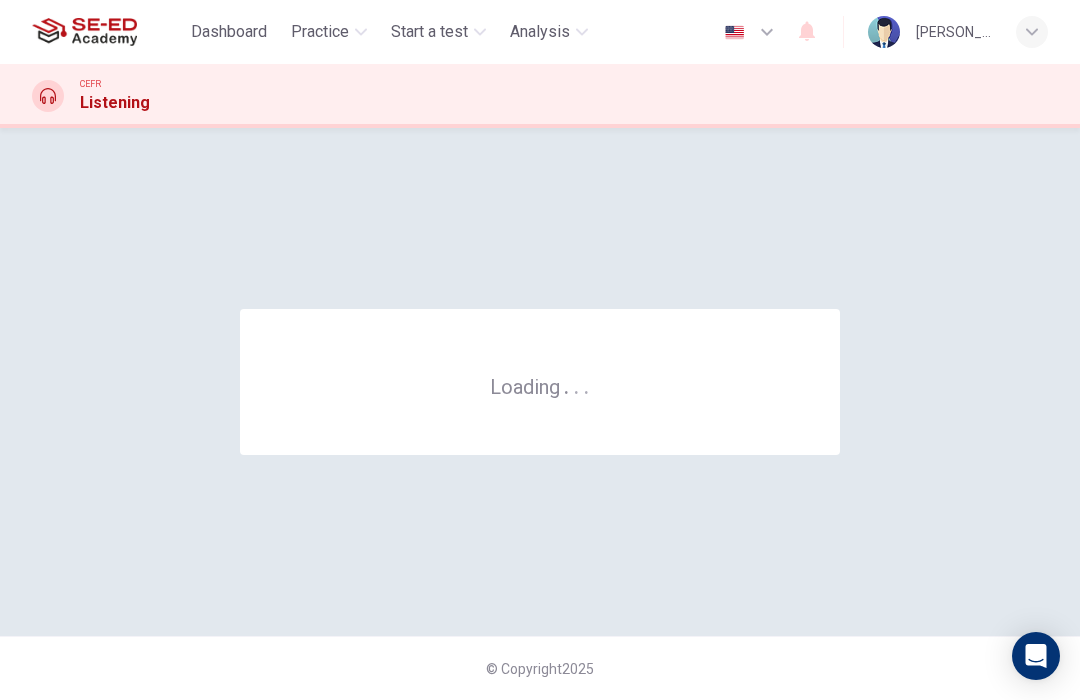 scroll, scrollTop: 0, scrollLeft: 0, axis: both 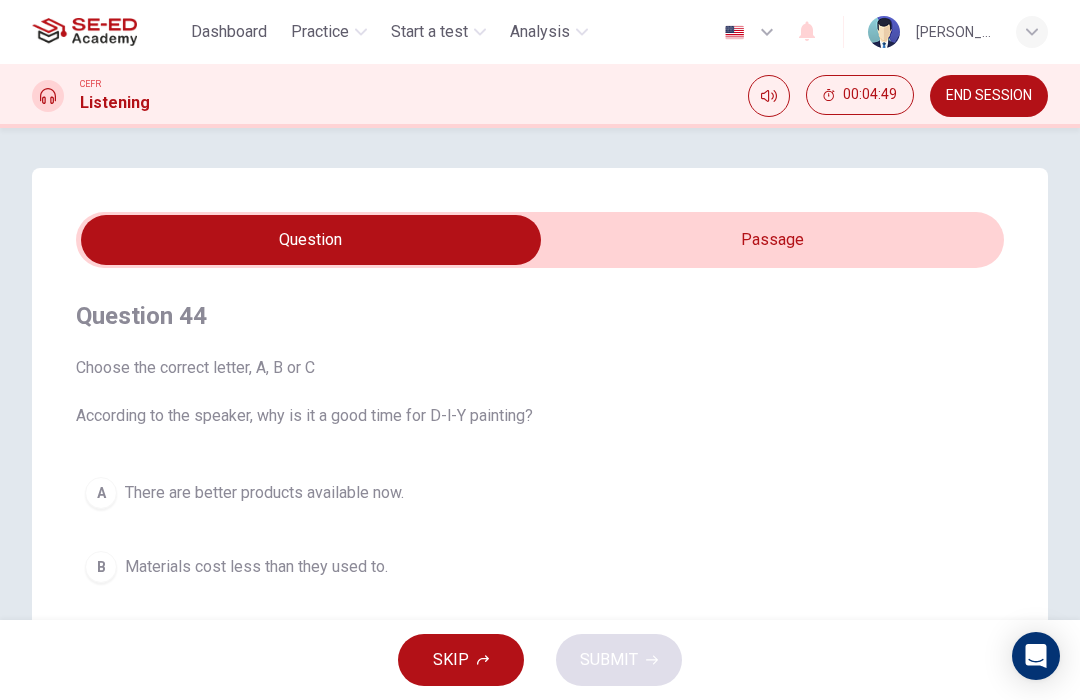 click on "Choose the correct letter, A, B or C According to the speaker, why is it a good time for D-l-Y painting?" at bounding box center (540, 392) 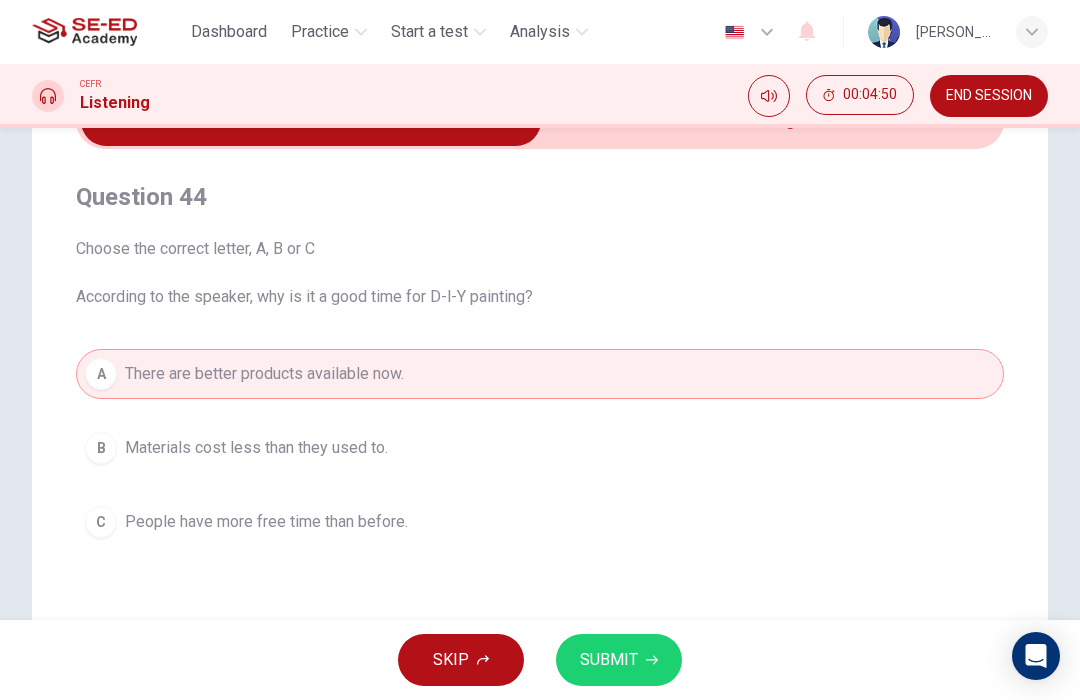 scroll, scrollTop: 123, scrollLeft: 0, axis: vertical 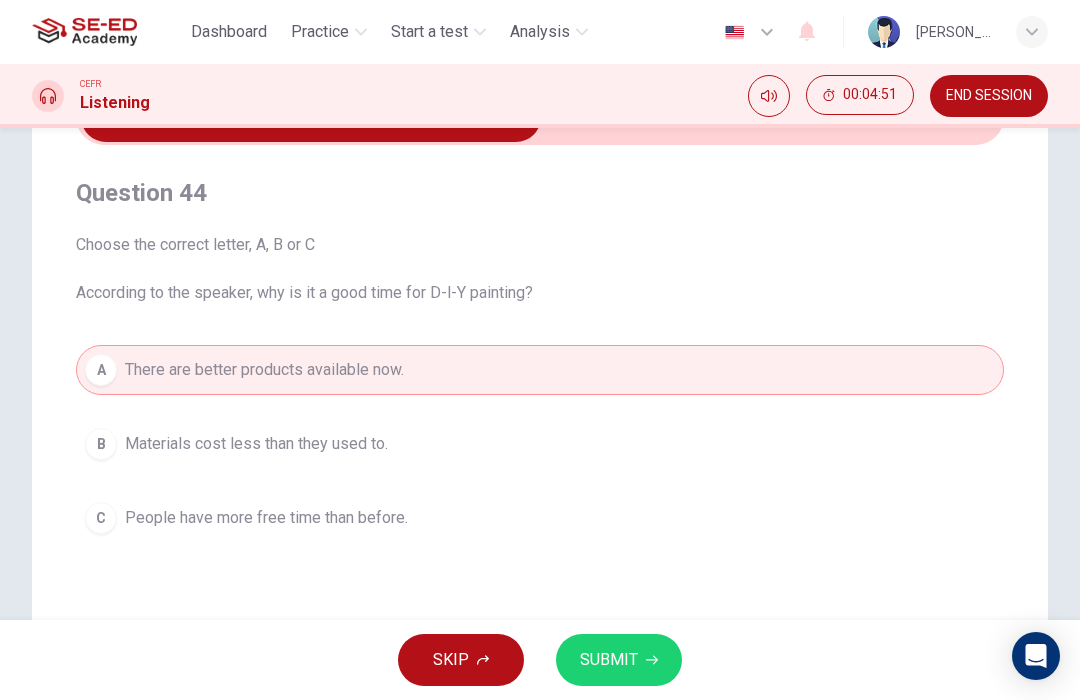 click on "SUBMIT" at bounding box center (619, 660) 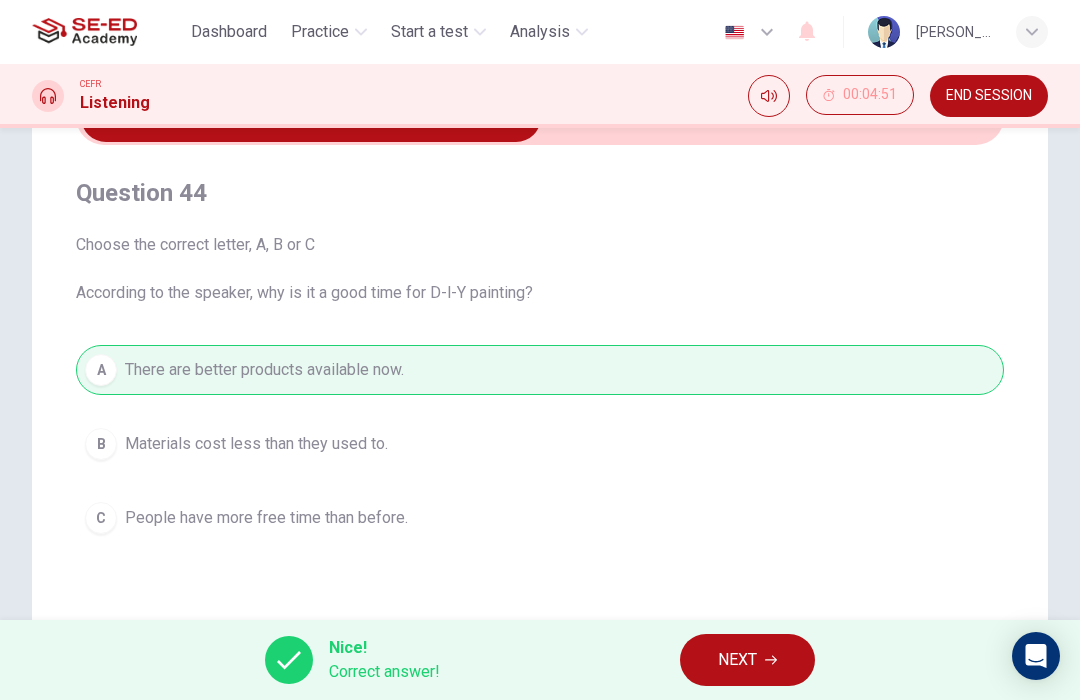 click on "NEXT" at bounding box center (737, 660) 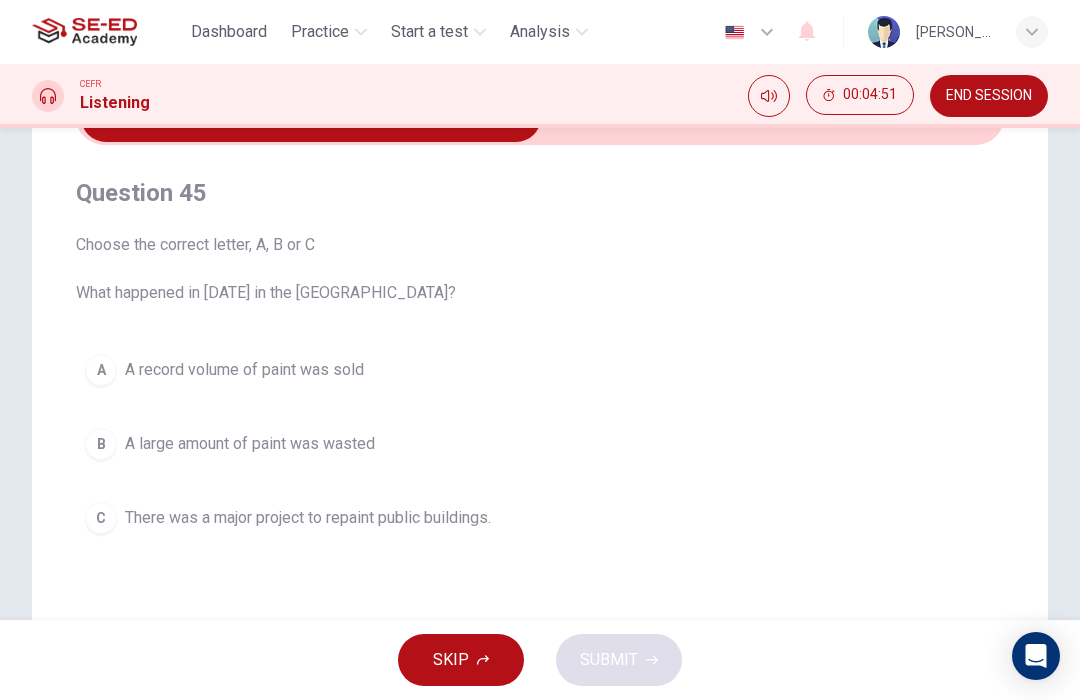 click on "C There was a major project to repaint public buildings." at bounding box center [540, 518] 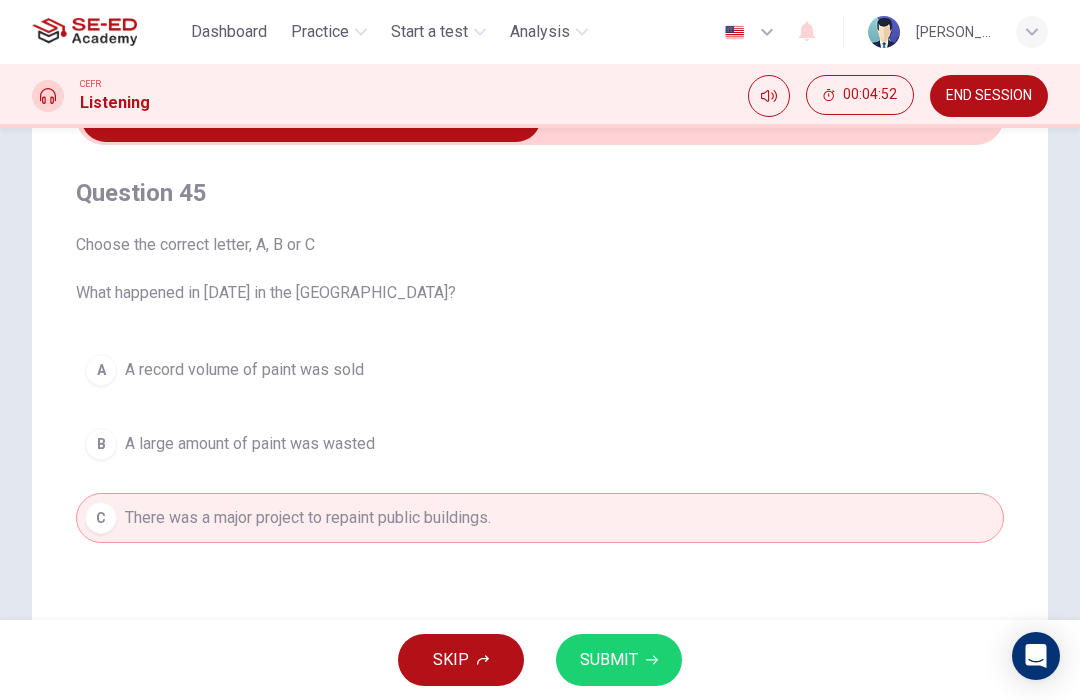 click on "SUBMIT" at bounding box center (619, 660) 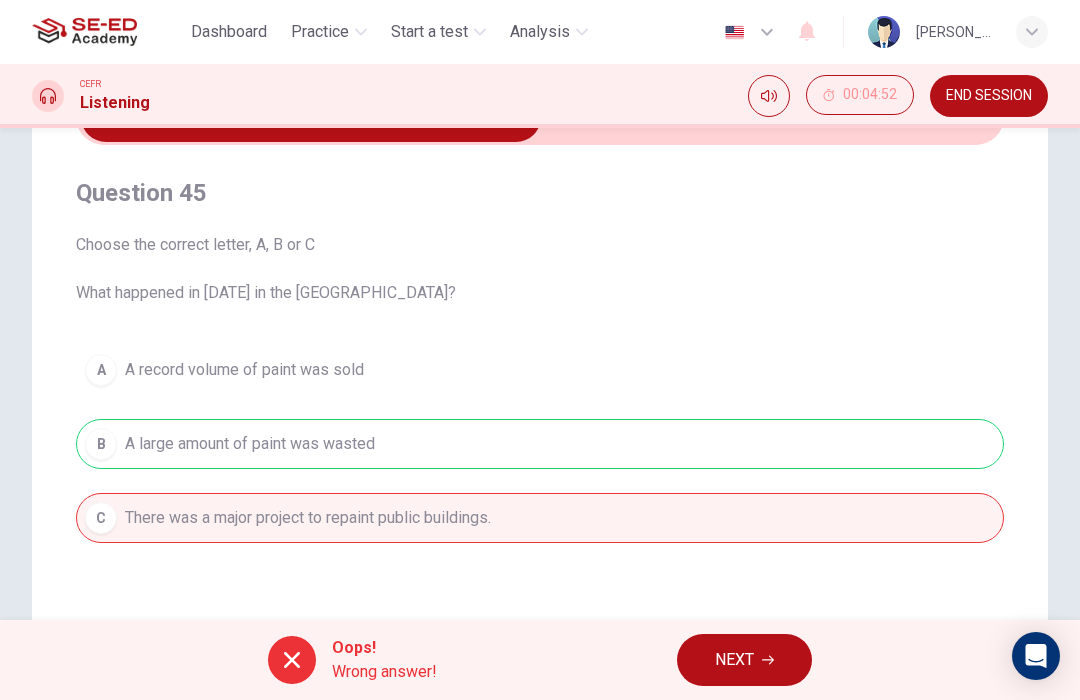 click on "NEXT" at bounding box center (734, 660) 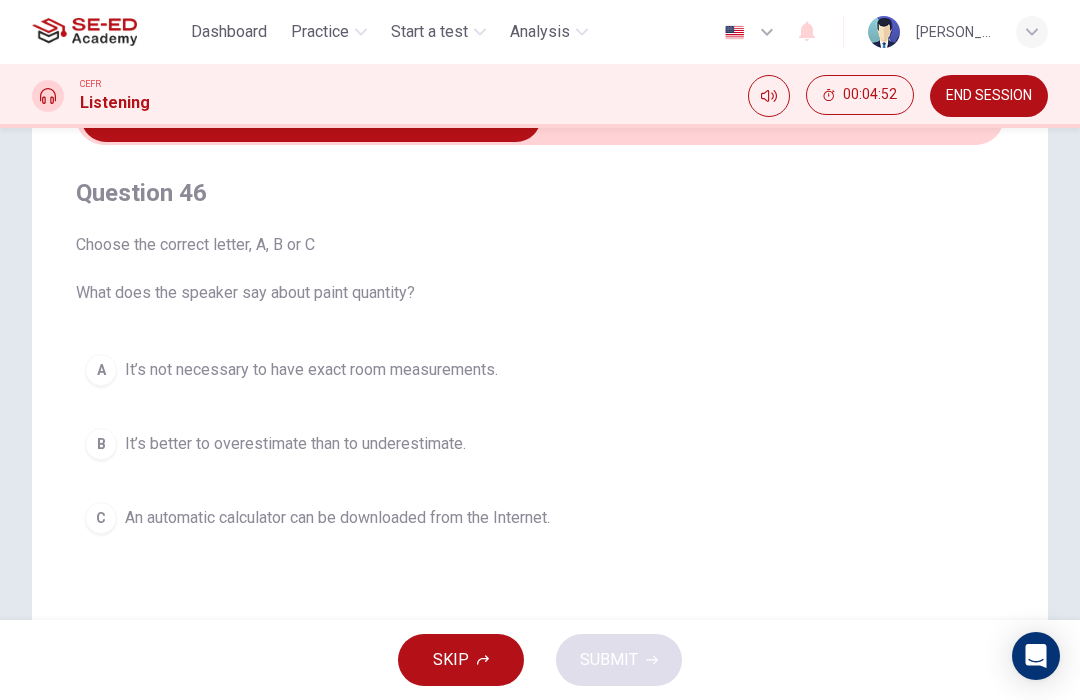 click on "A It’s not necessary to have exact room measurements." at bounding box center (540, 370) 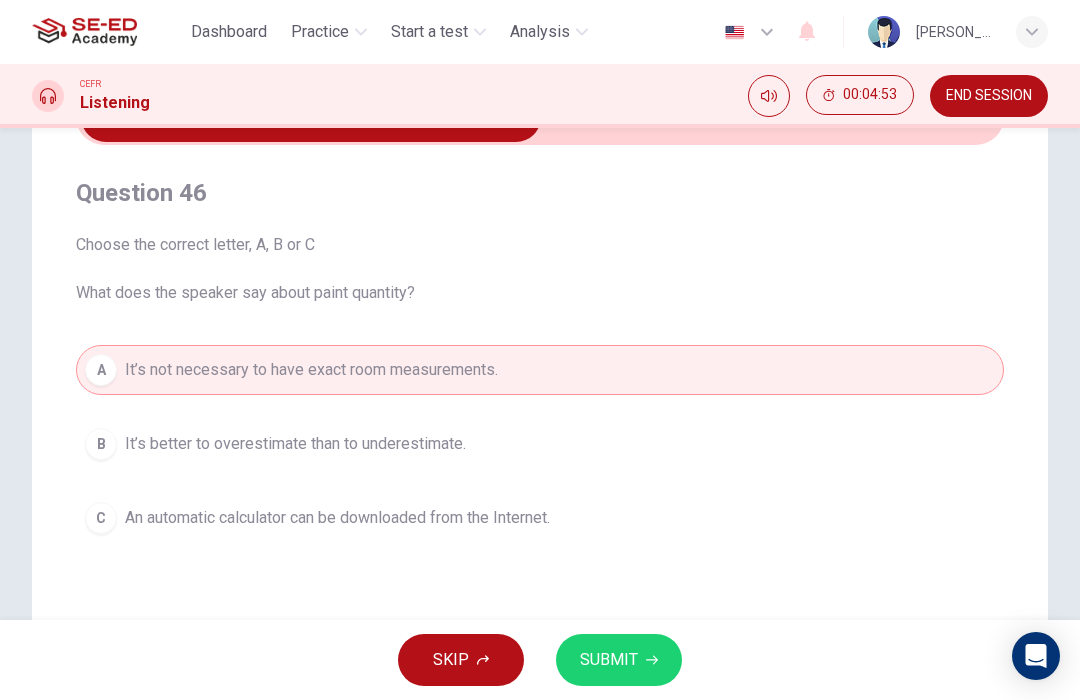 click on "SUBMIT" at bounding box center (619, 660) 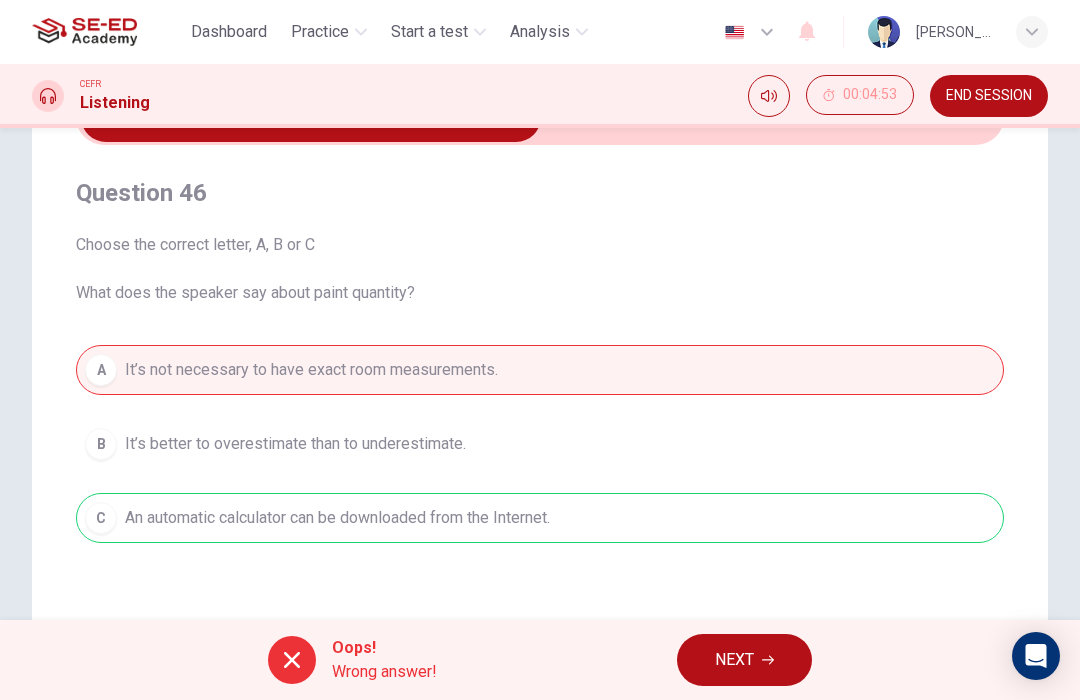 click on "NEXT" at bounding box center [744, 660] 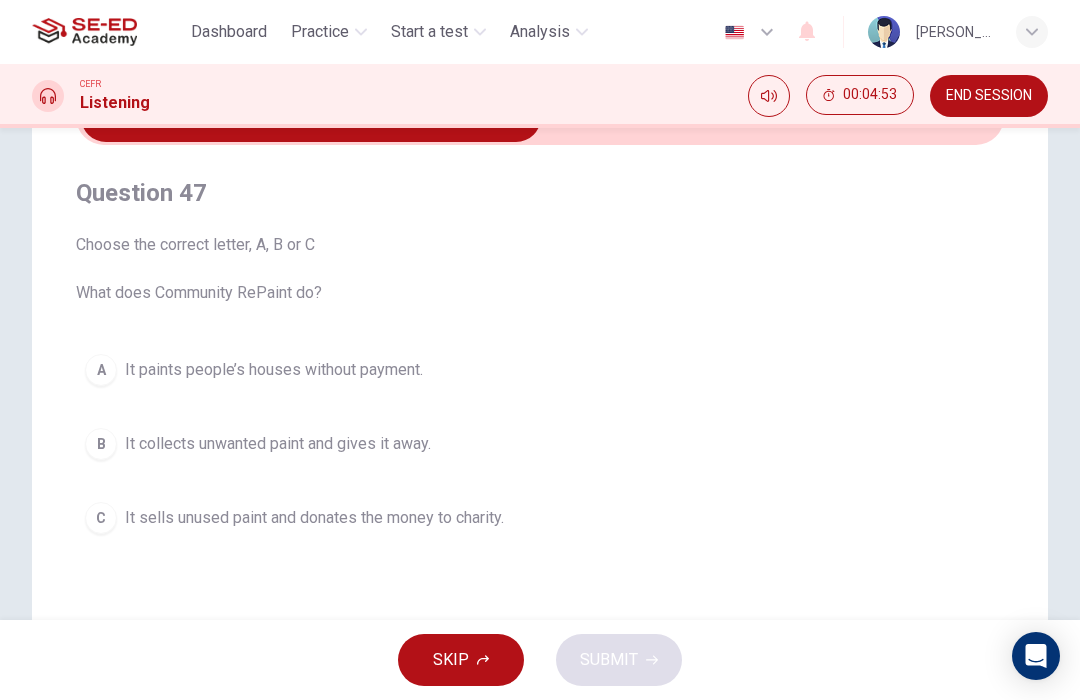 click on "C It sells unused paint and donates the money to charity." at bounding box center [540, 518] 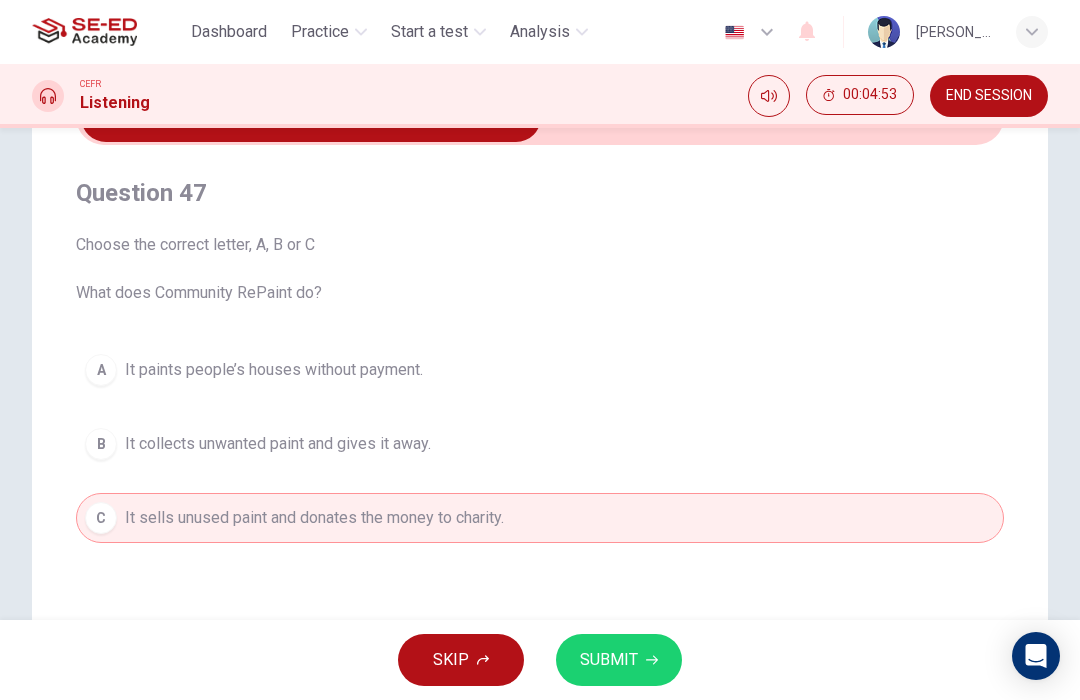 click on "SUBMIT" at bounding box center [609, 660] 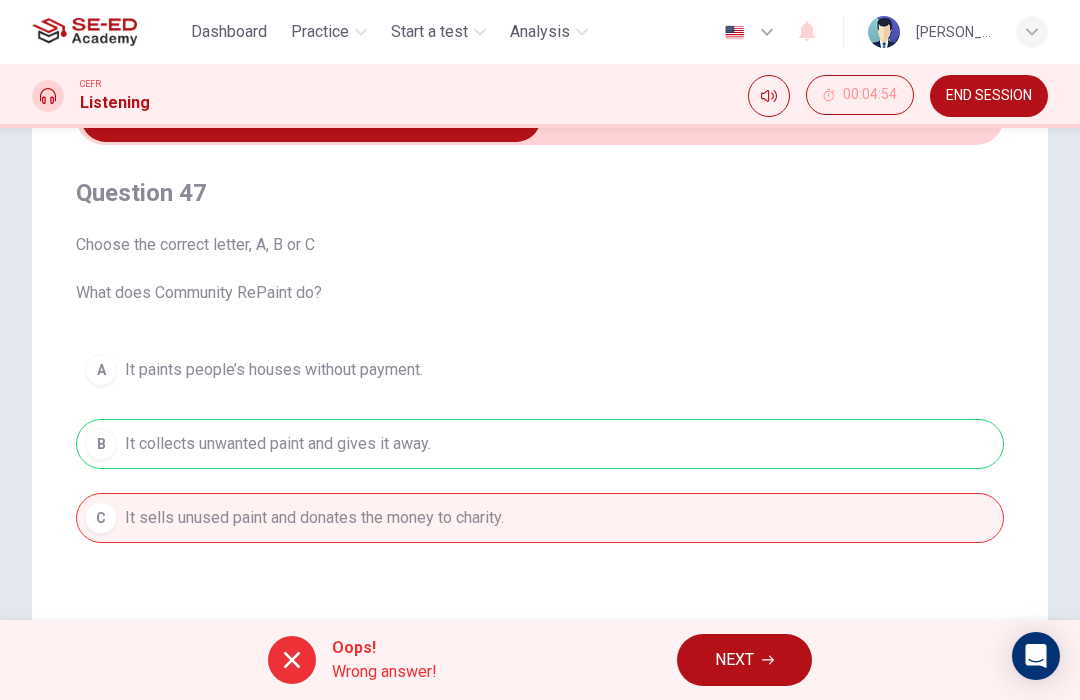 click on "NEXT" at bounding box center [734, 660] 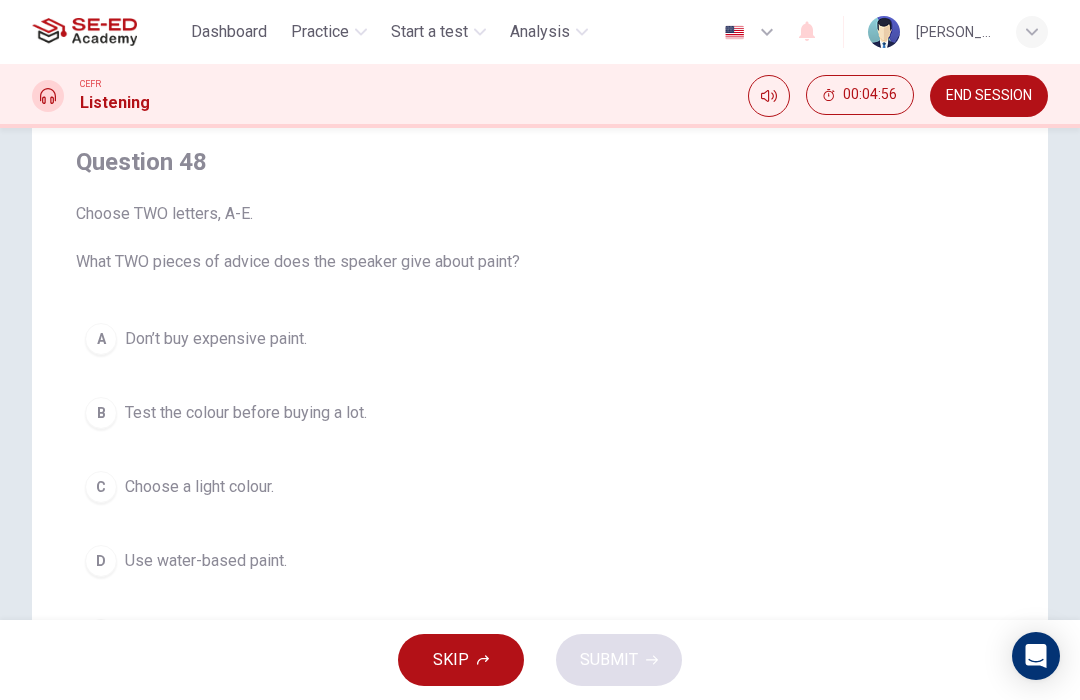 scroll, scrollTop: 155, scrollLeft: 0, axis: vertical 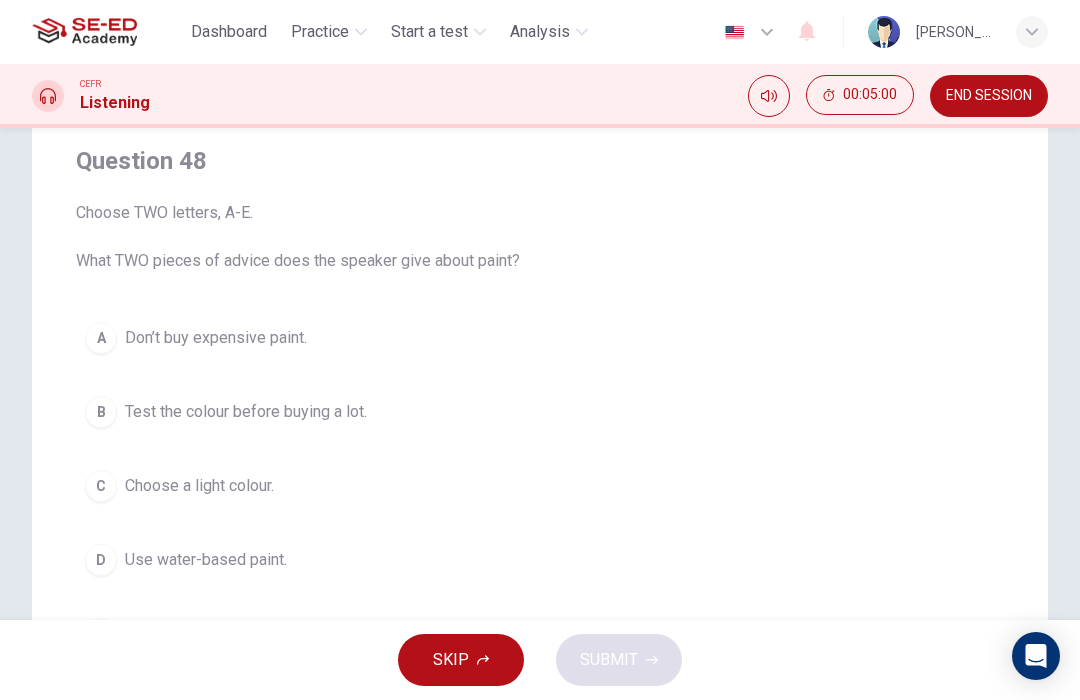 click on "B Test the colour before buying a lot." at bounding box center [540, 412] 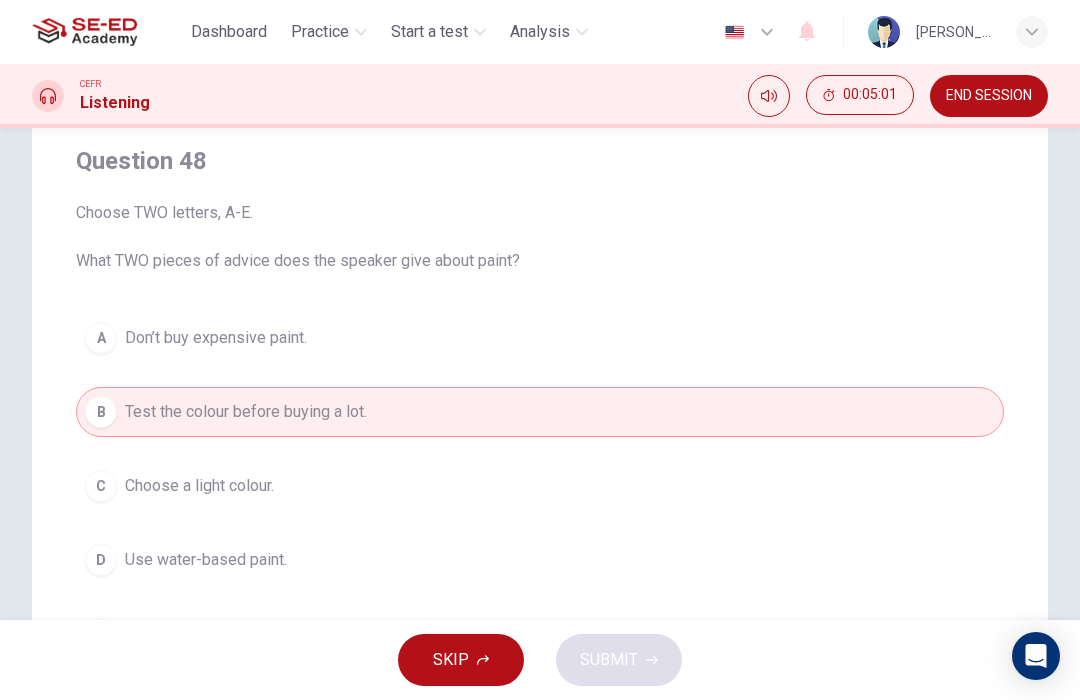 click on "D Use water-based paint." at bounding box center [540, 560] 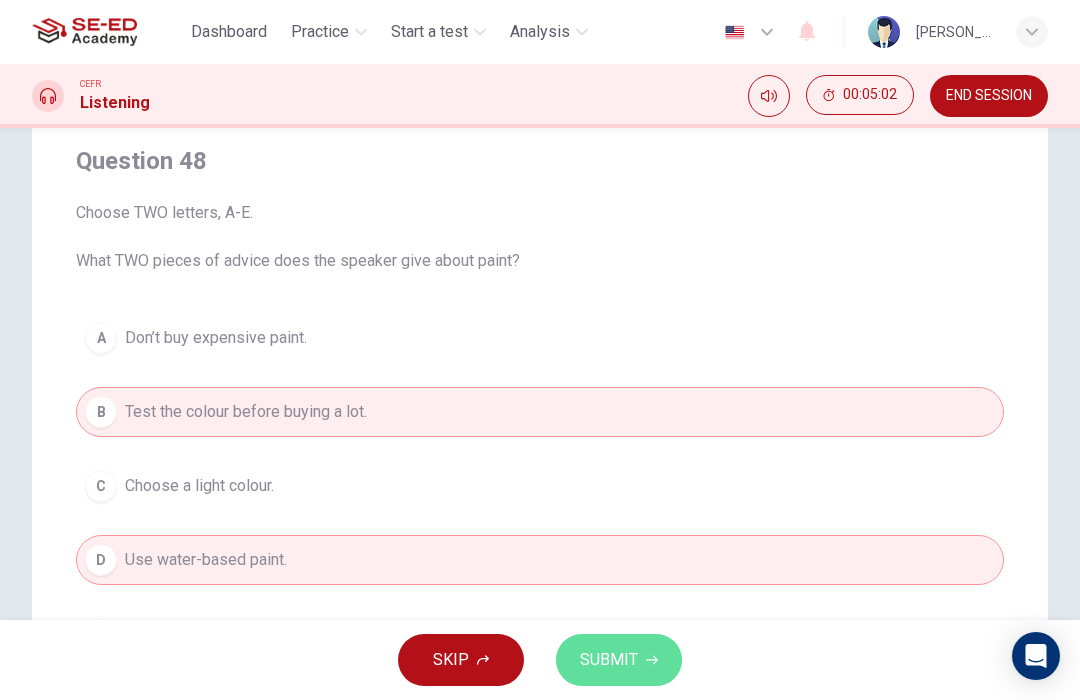 click on "SUBMIT" at bounding box center (609, 660) 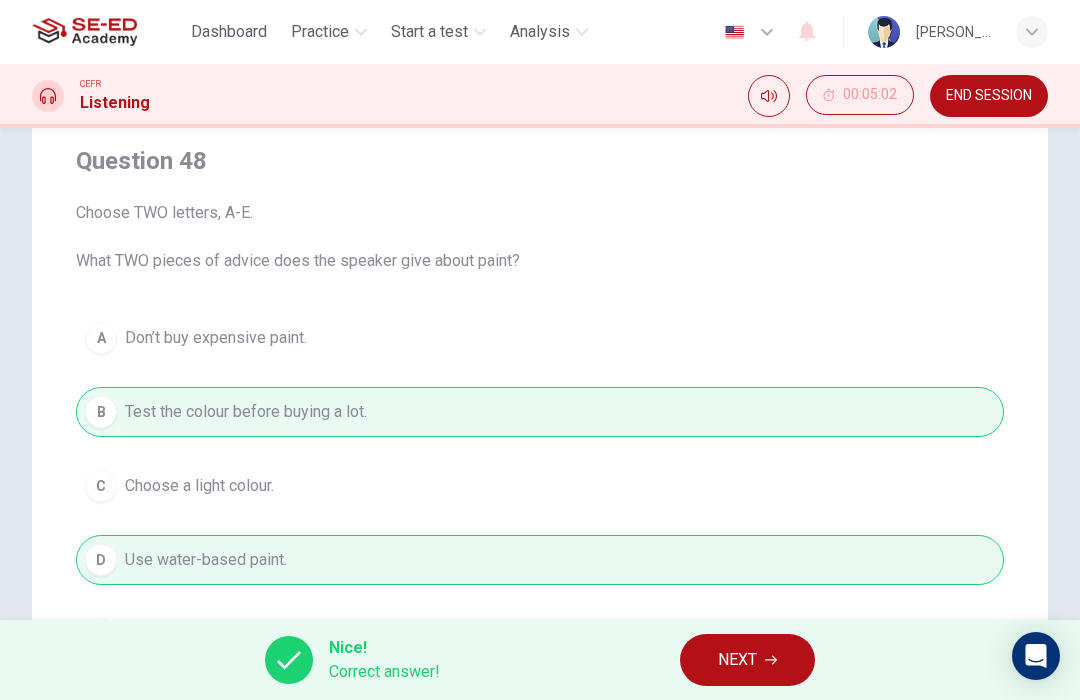 click on "NEXT" at bounding box center (747, 660) 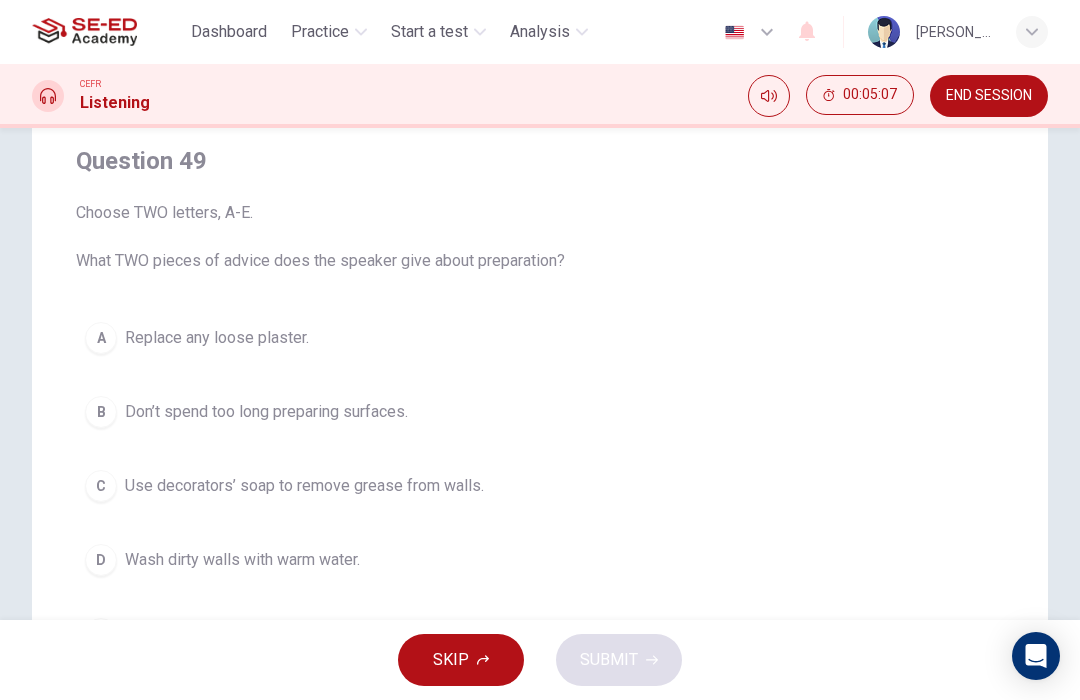 click on "B Don’t spend too long preparing surfaces." at bounding box center [540, 412] 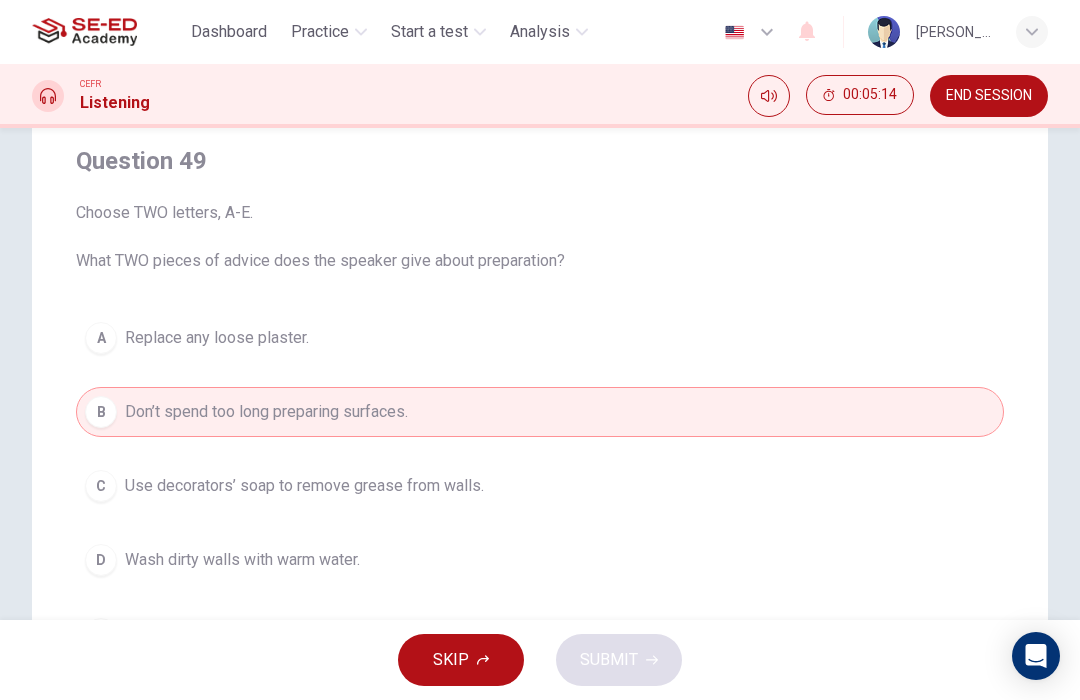click on "A Replace any loose plaster." at bounding box center [540, 338] 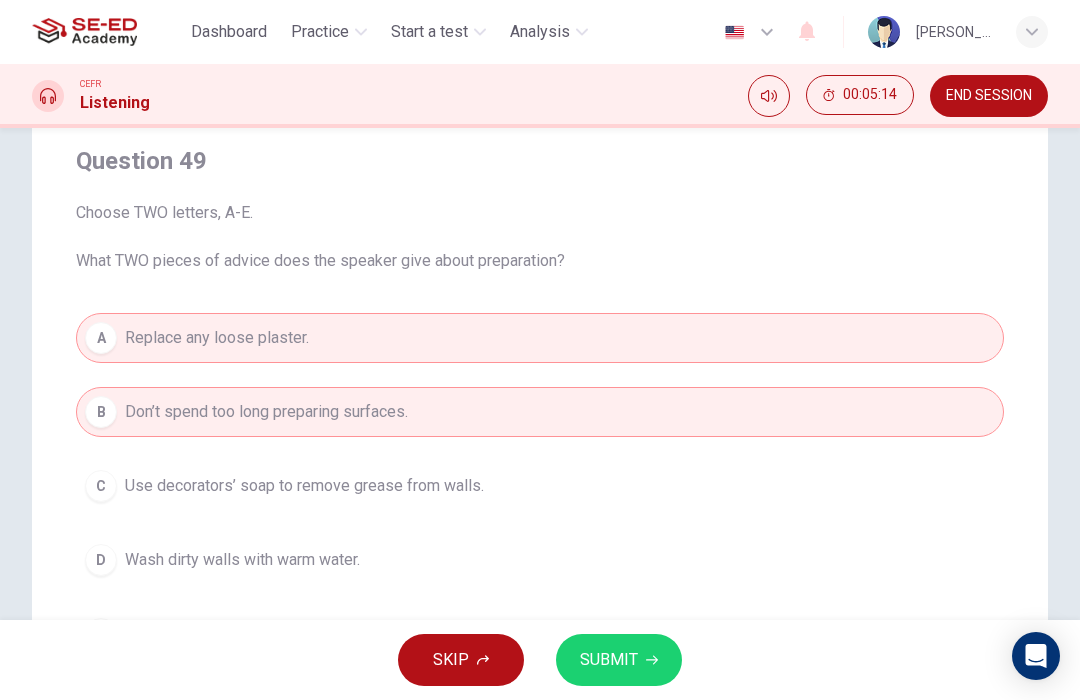 click on "SUBMIT" at bounding box center (619, 660) 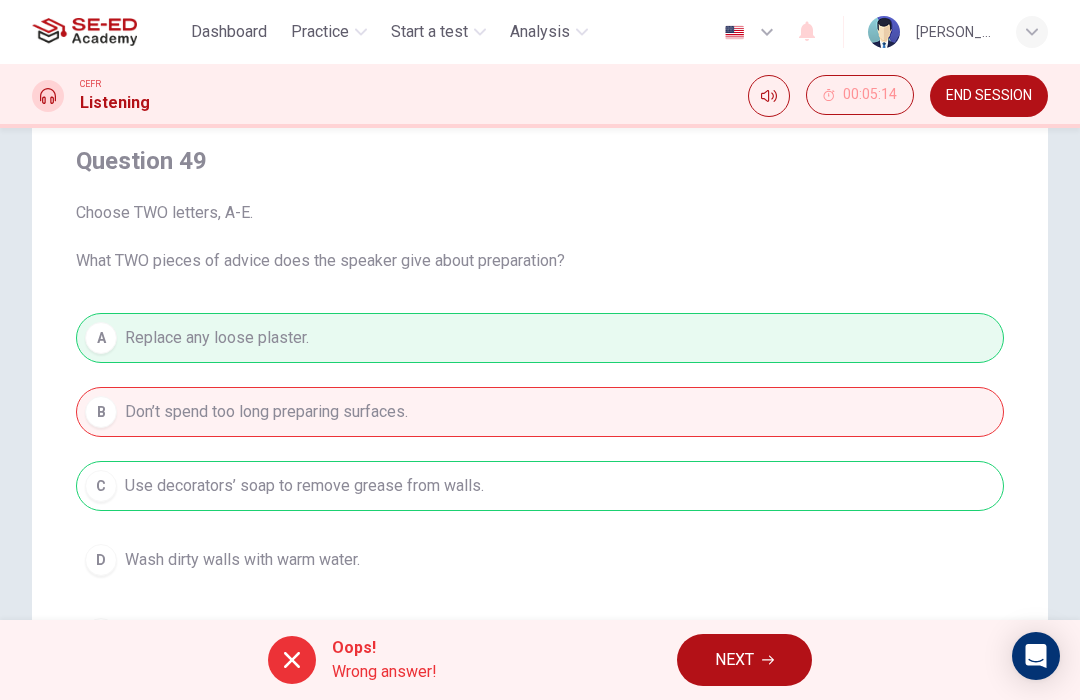 click on "NEXT" at bounding box center [744, 660] 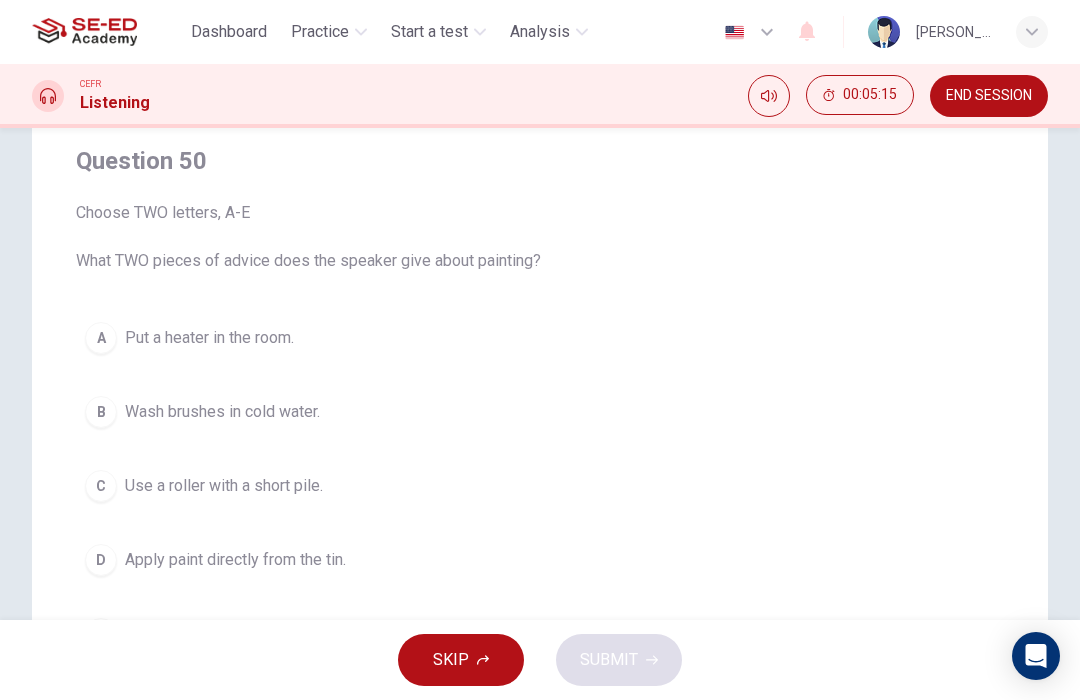 click on "A Put a heater in the room. B Wash brushes in cold water. C Use a roller with a short pile. D Apply paint directly from the tin. E Open doors and windows." at bounding box center [540, 486] 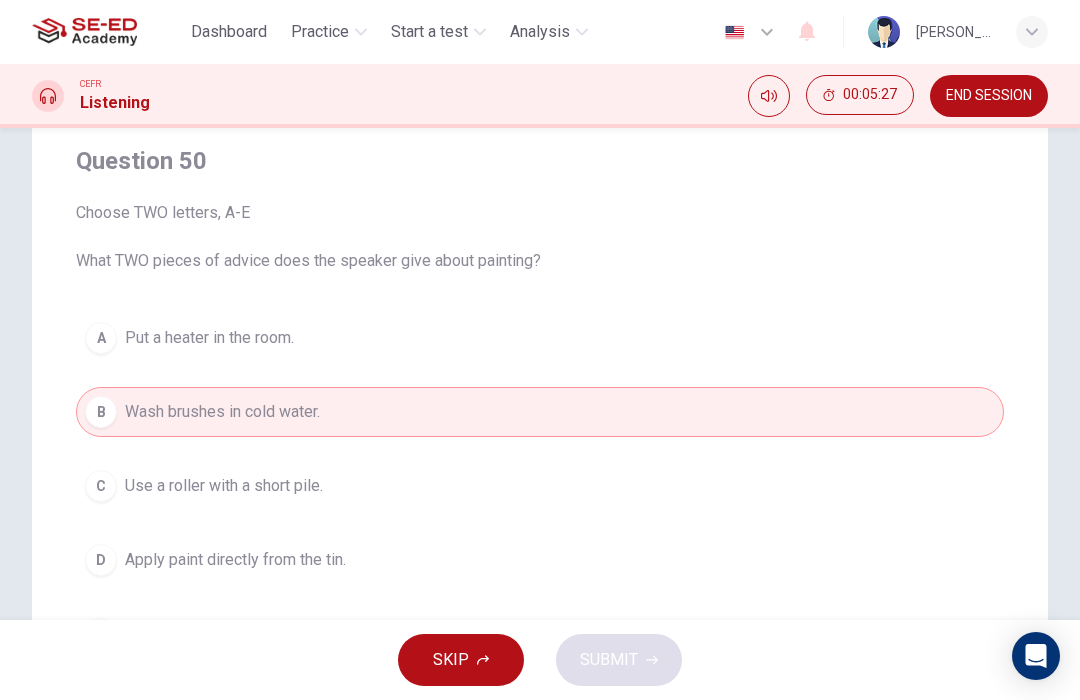 click on "C Use a roller with a short pile." at bounding box center (540, 486) 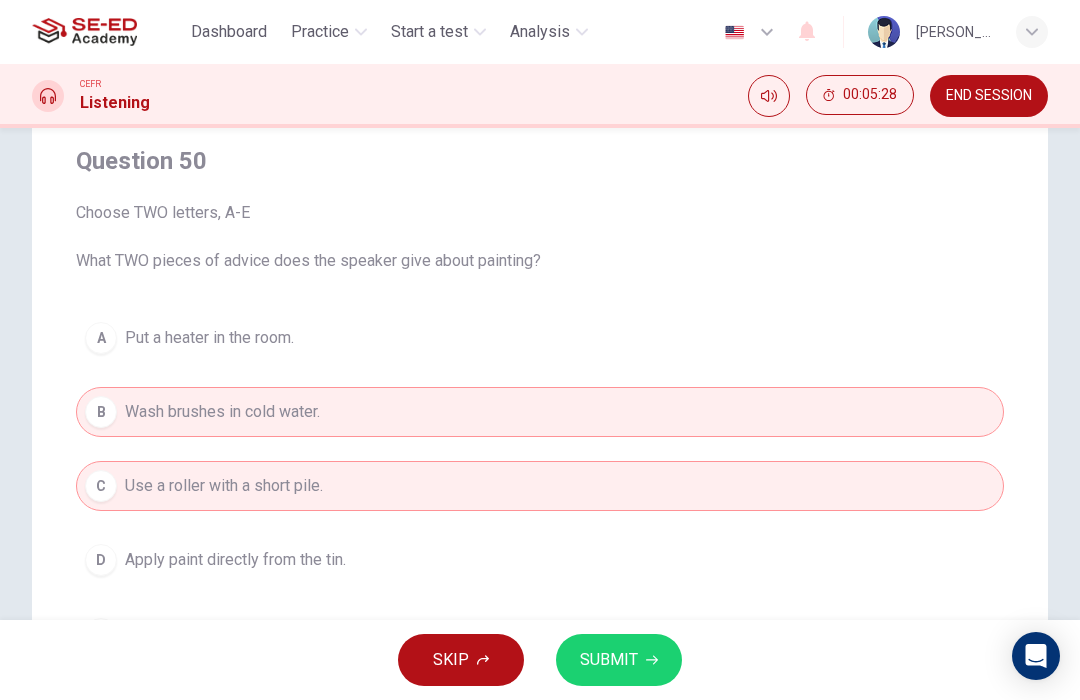 click on "SUBMIT" at bounding box center (619, 660) 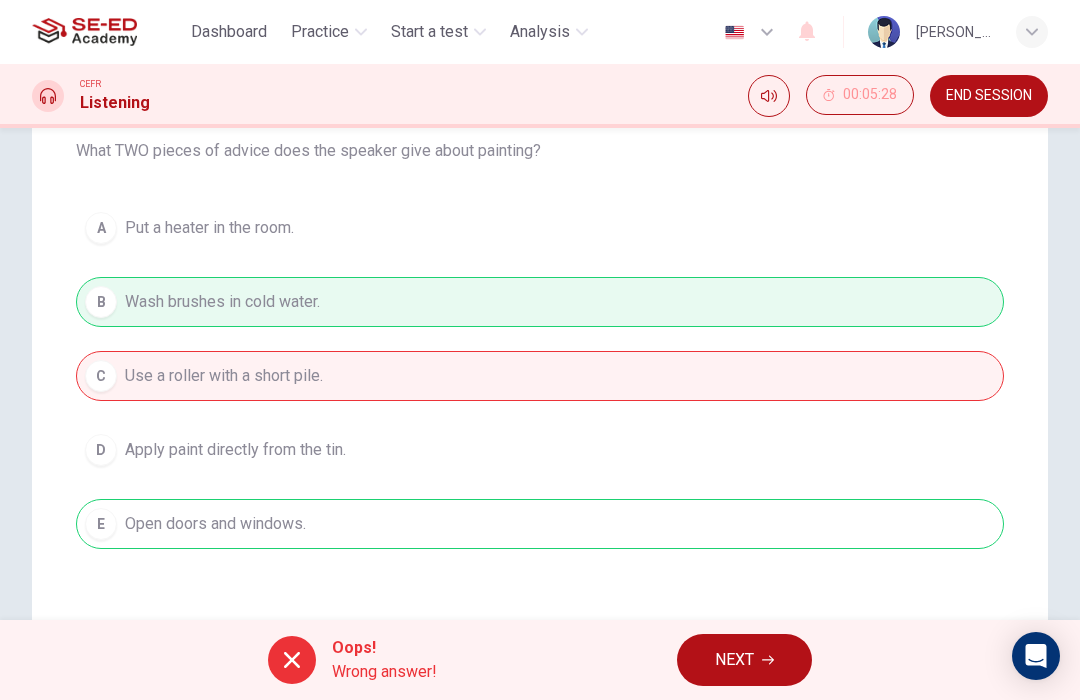scroll, scrollTop: 266, scrollLeft: 0, axis: vertical 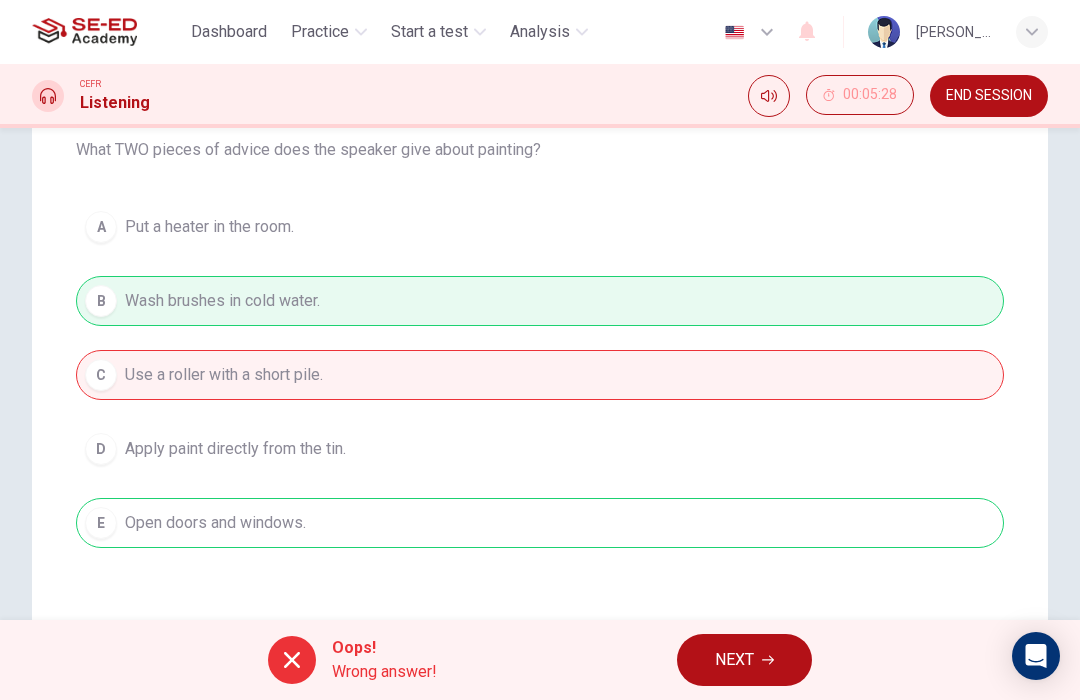 click on "NEXT" at bounding box center [734, 660] 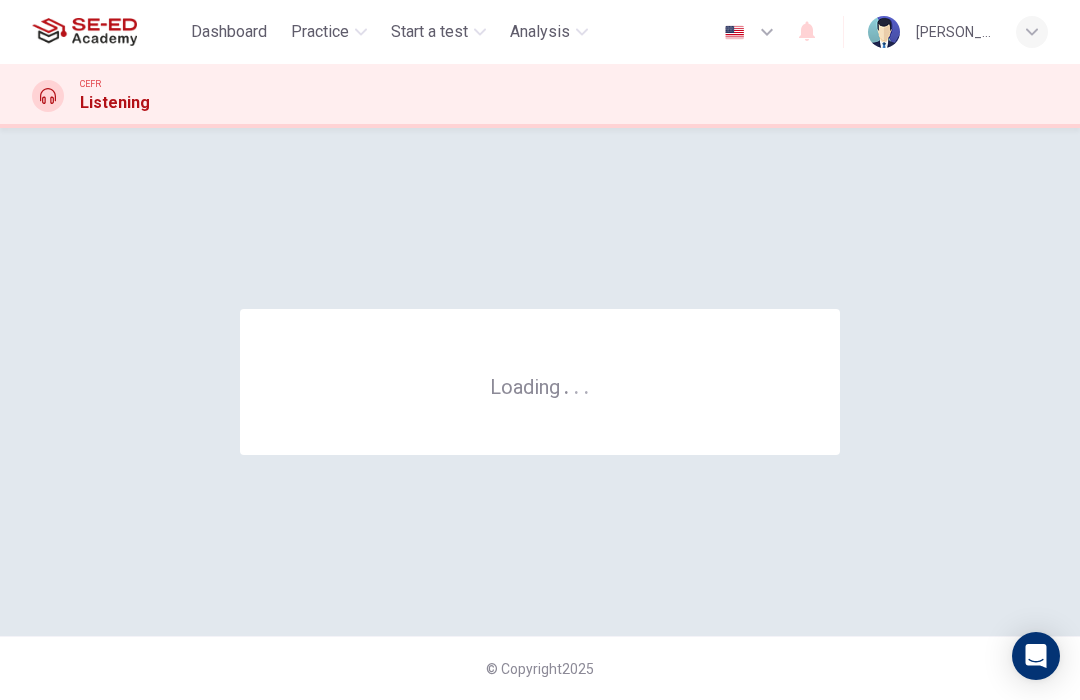 scroll, scrollTop: 0, scrollLeft: 0, axis: both 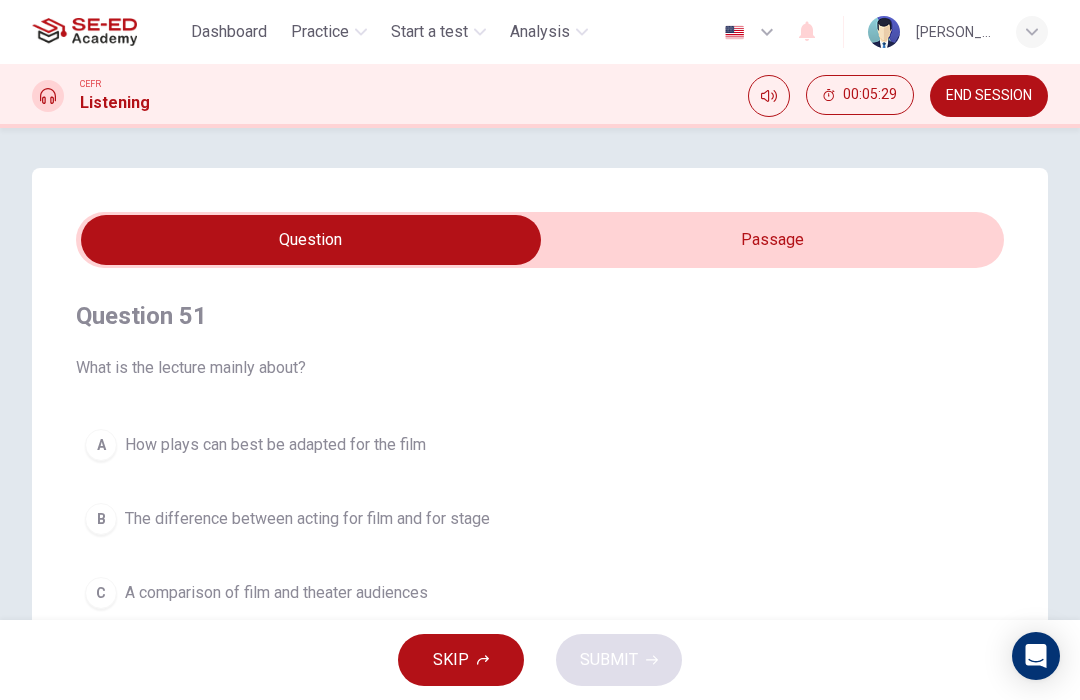click on "B The difference between acting for film and for stage" at bounding box center (540, 519) 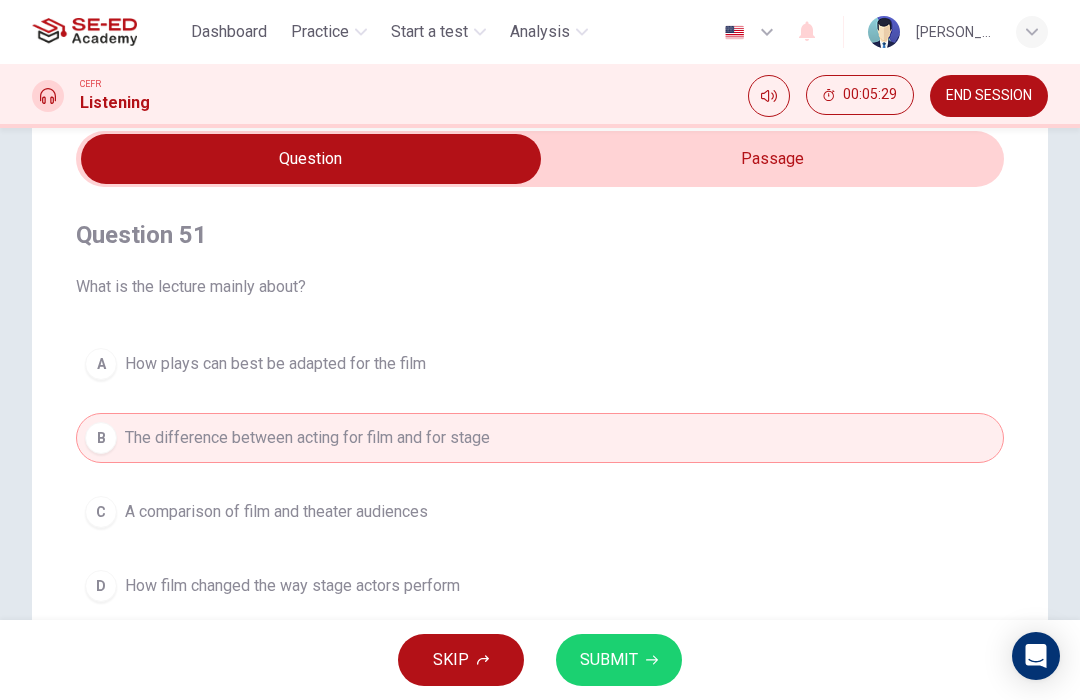 scroll, scrollTop: 82, scrollLeft: 0, axis: vertical 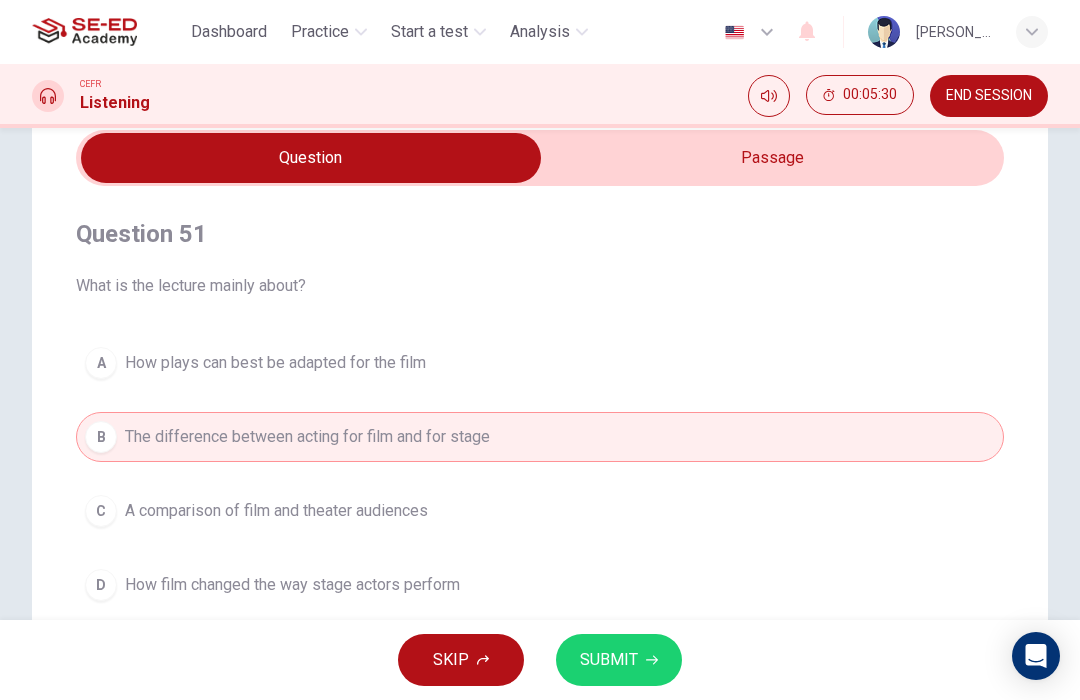 click on "SUBMIT" at bounding box center (619, 660) 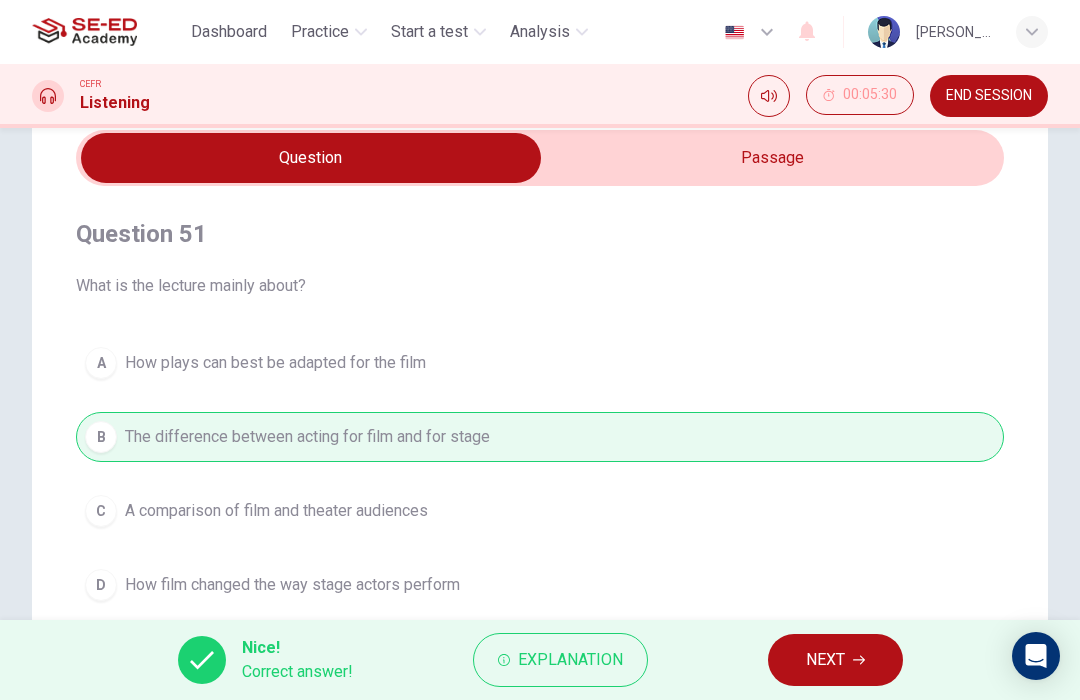 click on "Nice! Correct answer! Explanation NEXT" at bounding box center (540, 660) 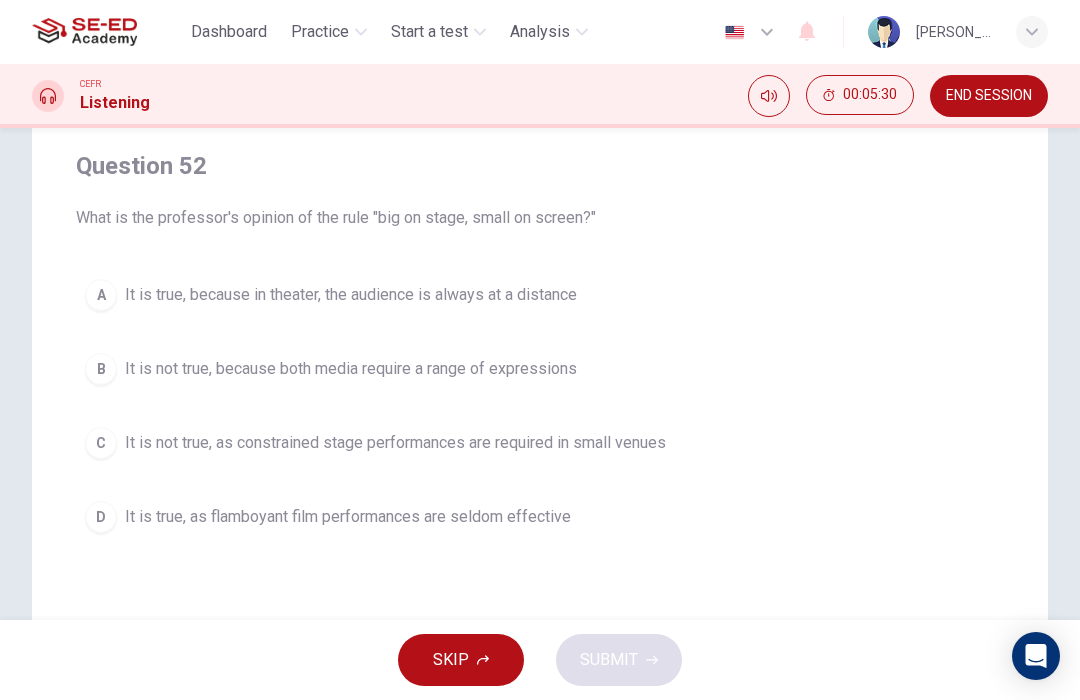 scroll, scrollTop: 152, scrollLeft: 0, axis: vertical 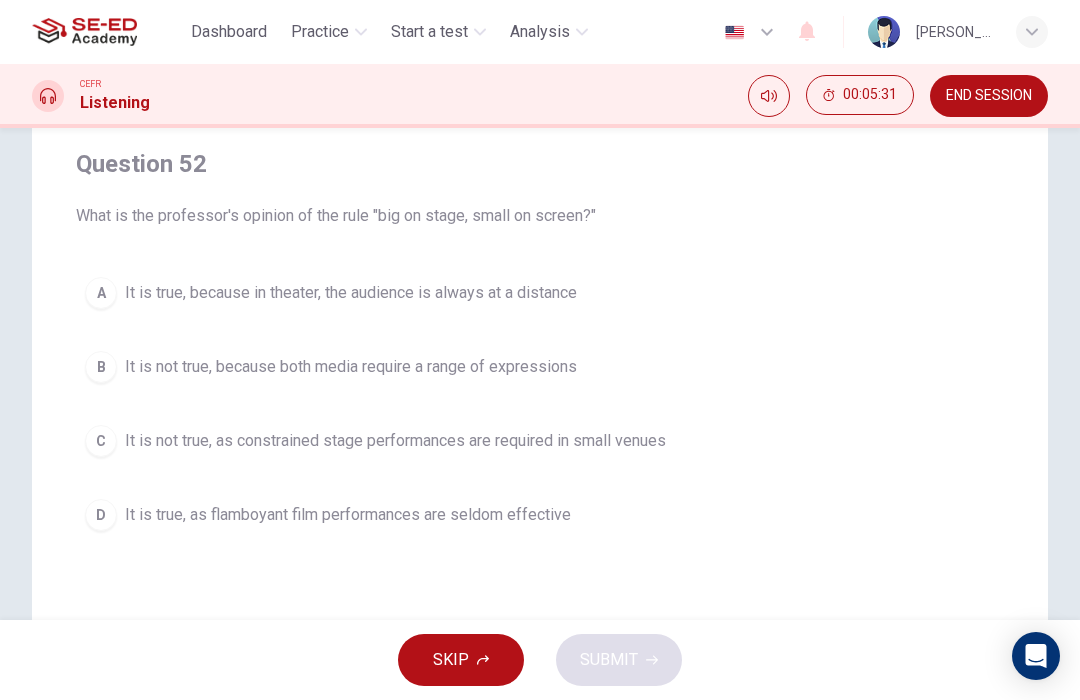 click on "C It is not true, as constrained stage performances are required in small venues" at bounding box center (540, 441) 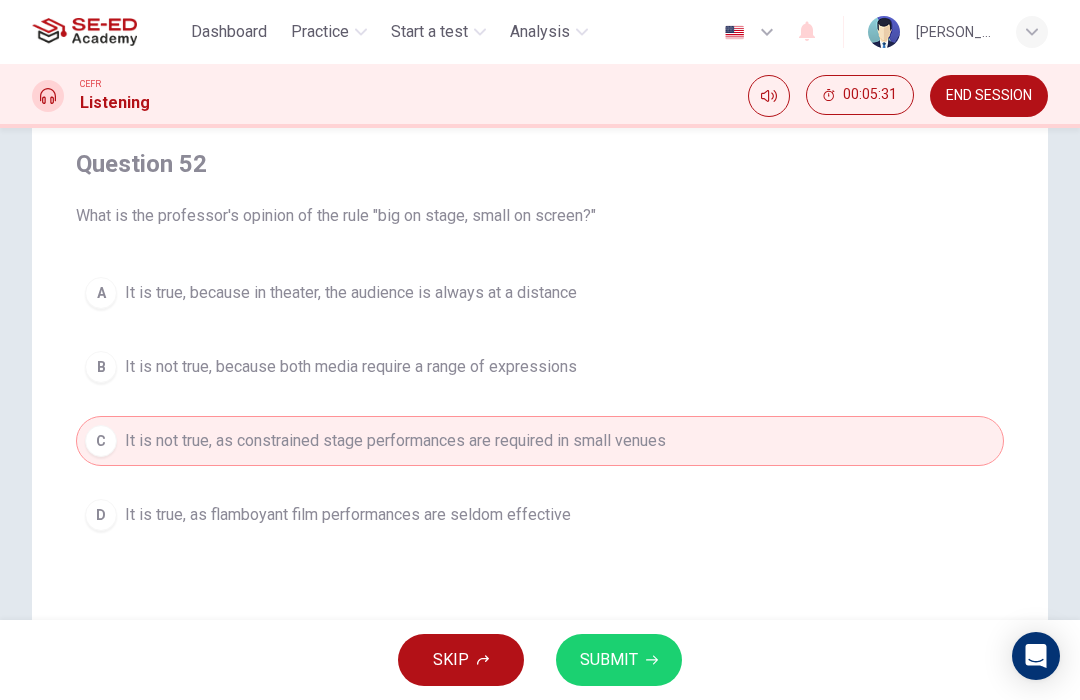 click 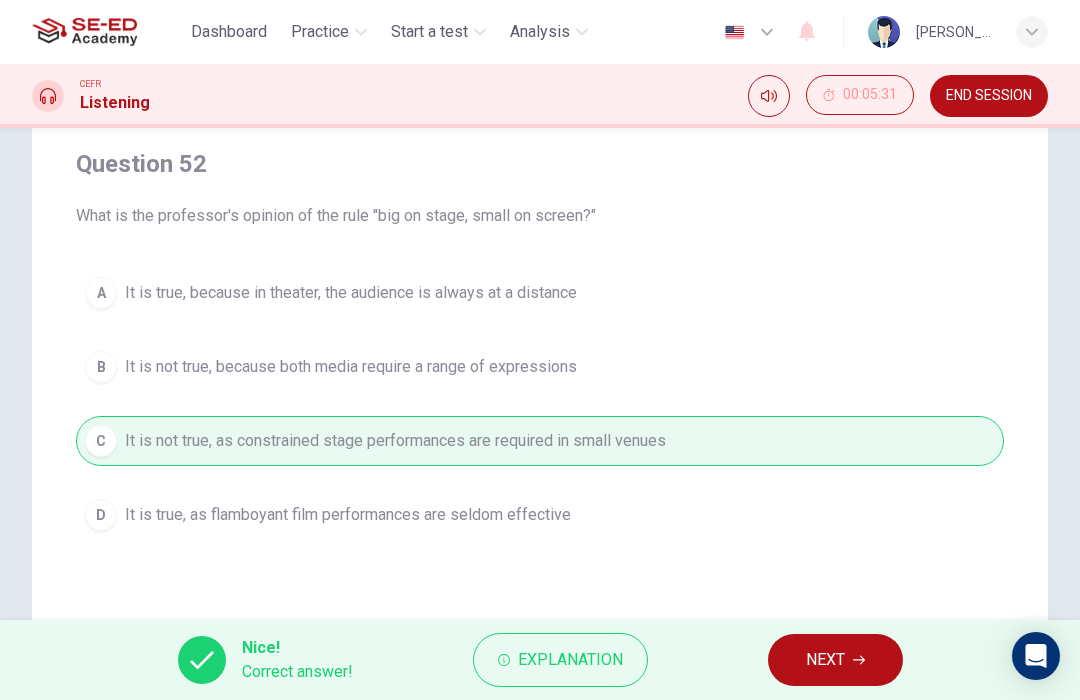 click on "NEXT" at bounding box center [835, 660] 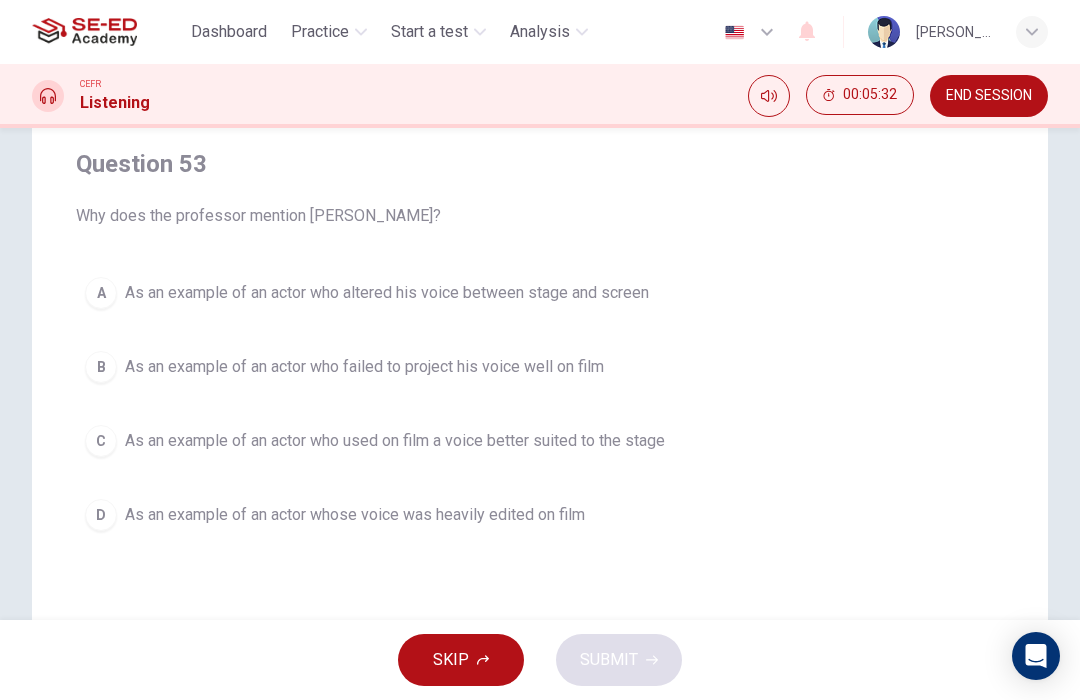 click on "A As an example of an actor who altered his voice between stage and screen" at bounding box center (540, 293) 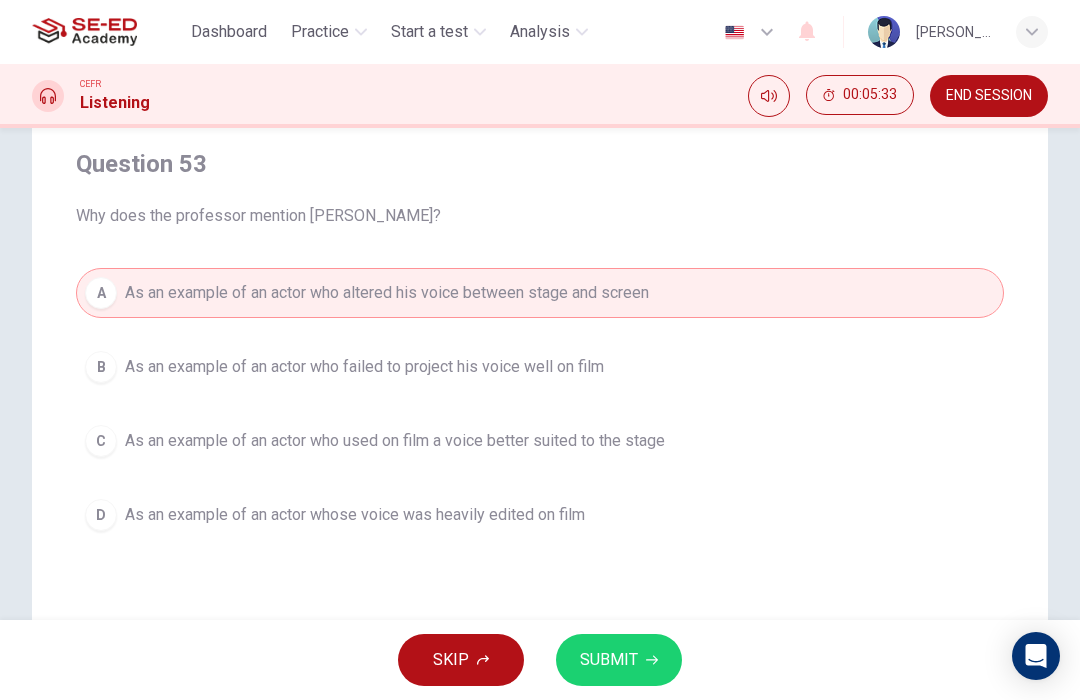 click on "SUBMIT" at bounding box center [619, 660] 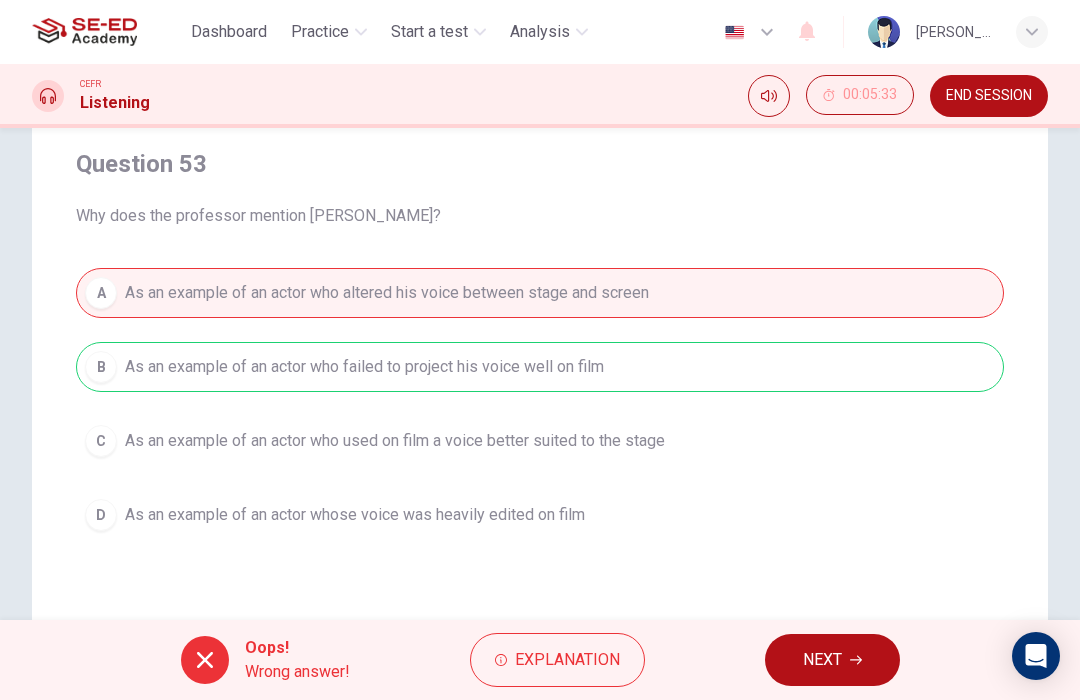 click on "NEXT" at bounding box center (832, 660) 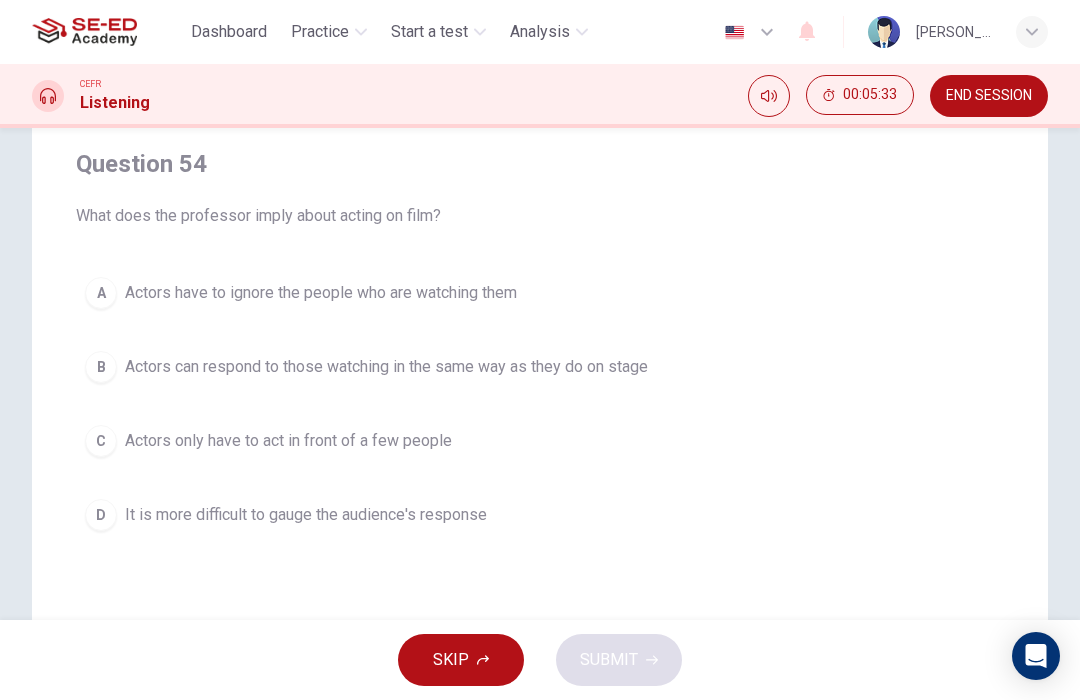 click on "B Actors can respond to those watching in the same way as they do on stage" at bounding box center [540, 367] 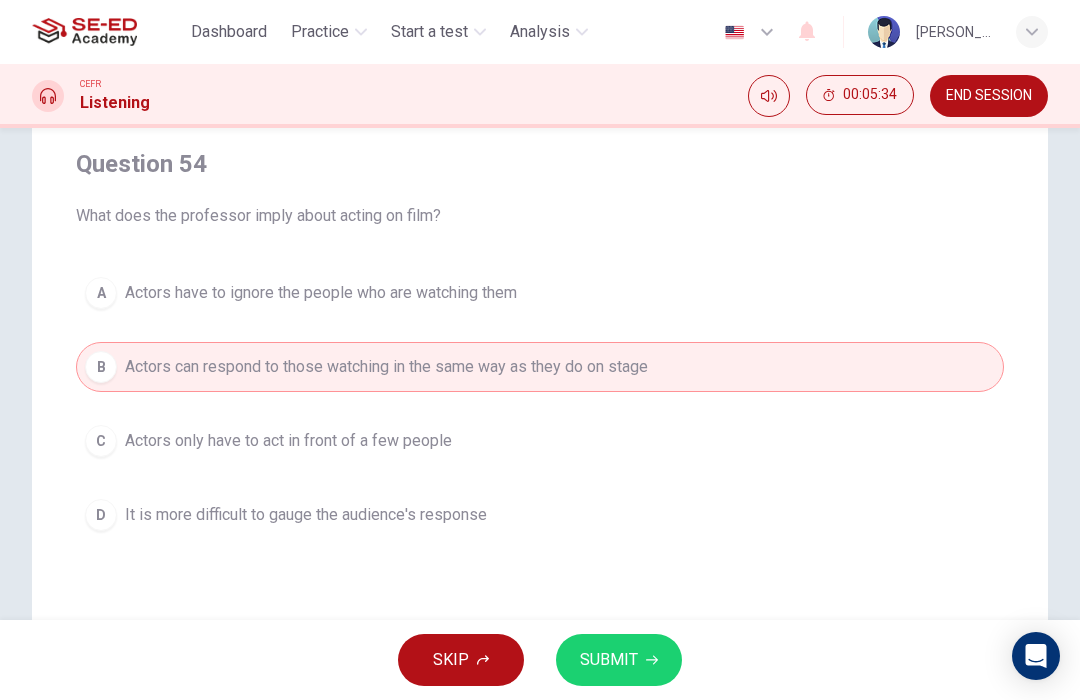 click on "SUBMIT" at bounding box center [619, 660] 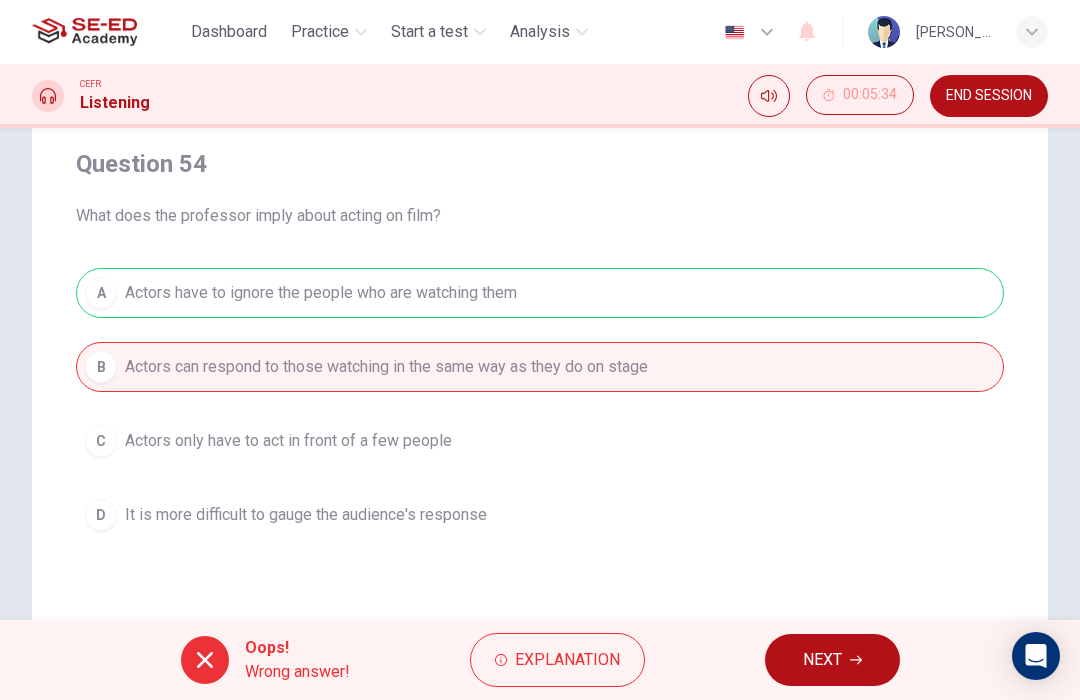 click on "NEXT" at bounding box center (822, 660) 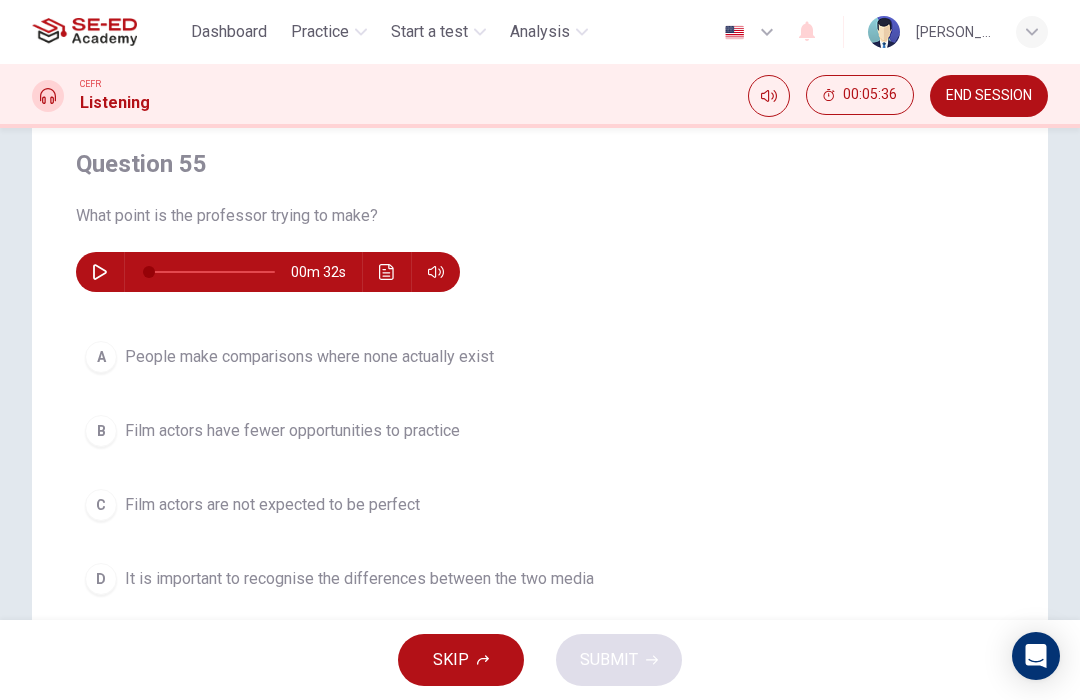 click on "END SESSION" at bounding box center (989, 96) 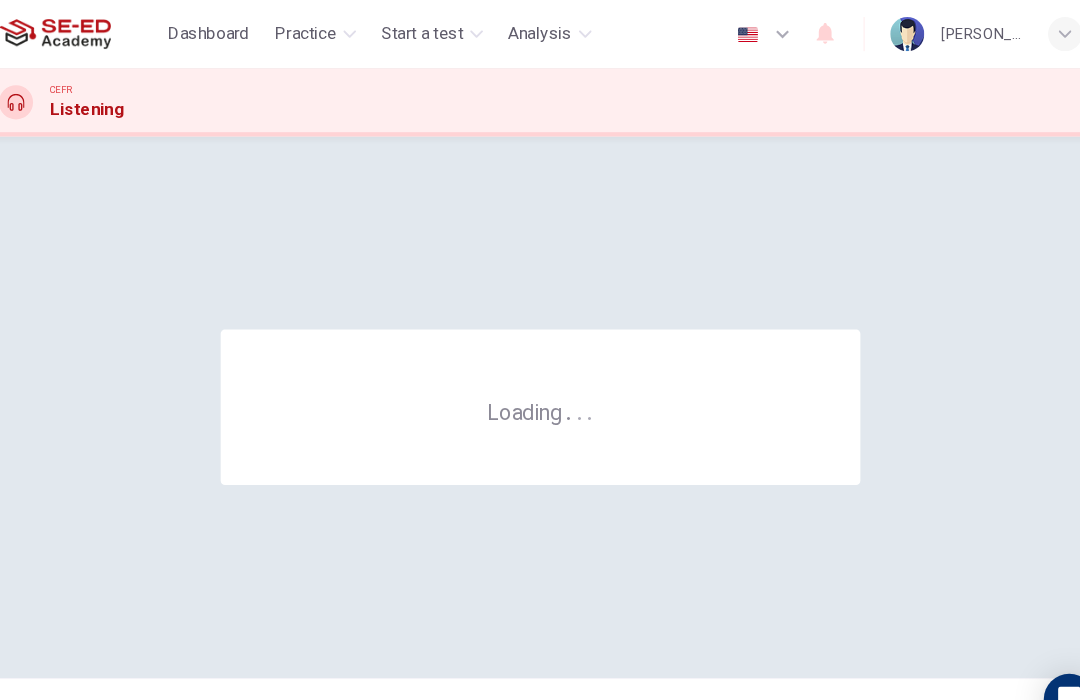 scroll, scrollTop: 0, scrollLeft: 0, axis: both 